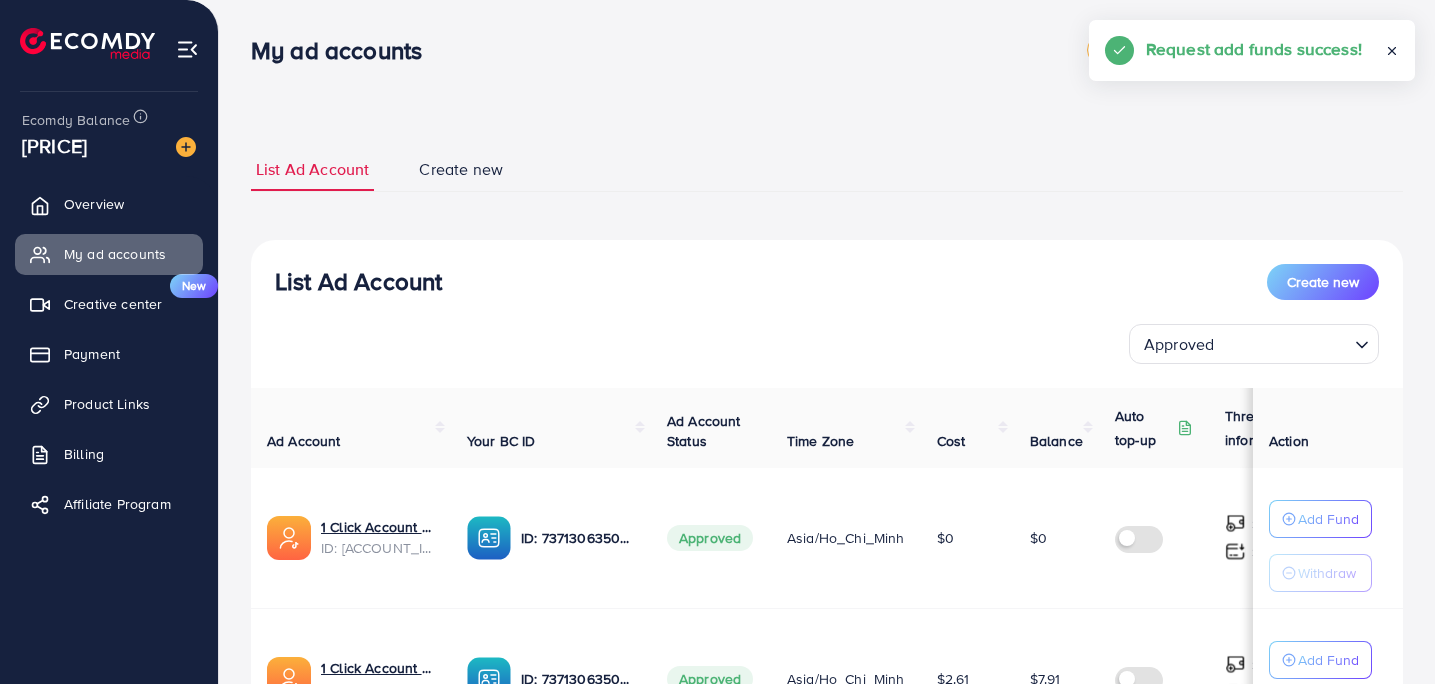select on "***" 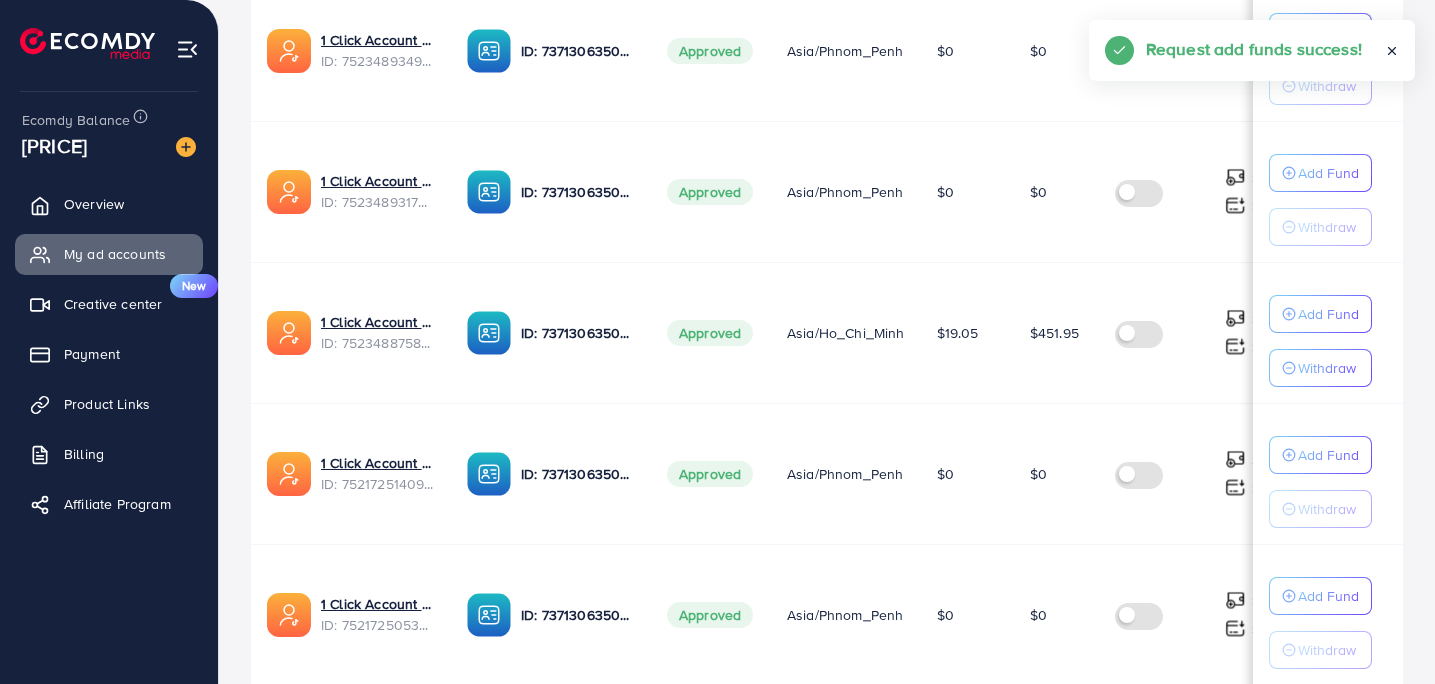scroll, scrollTop: 0, scrollLeft: 15, axis: horizontal 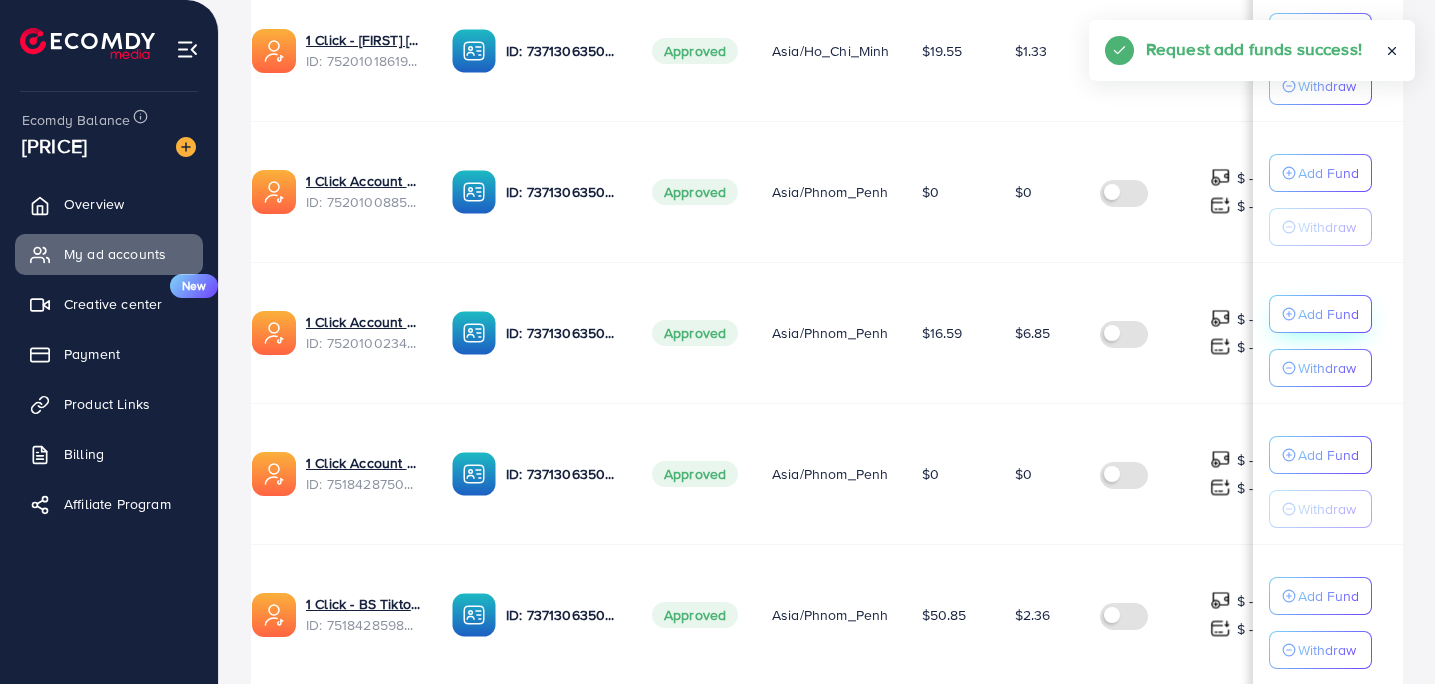 click on "Add Fund" at bounding box center (1328, -2365) 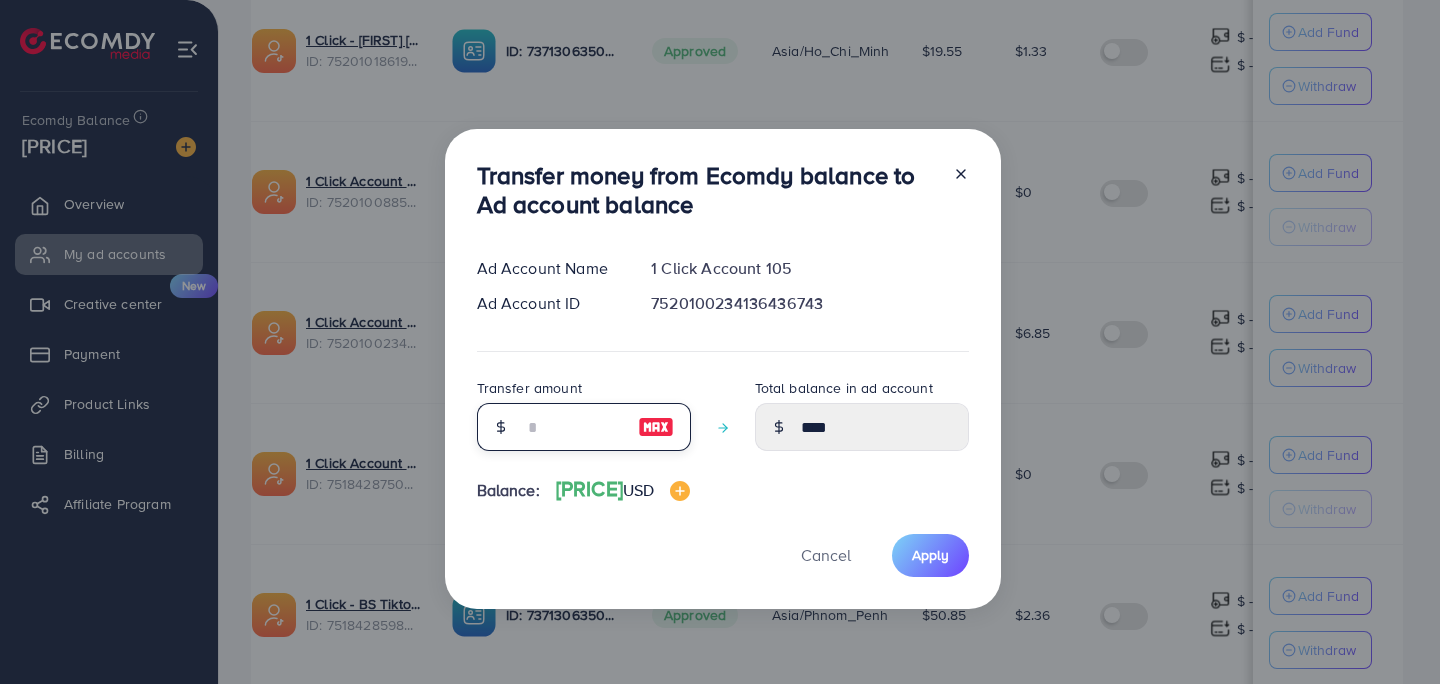 click at bounding box center (573, 427) 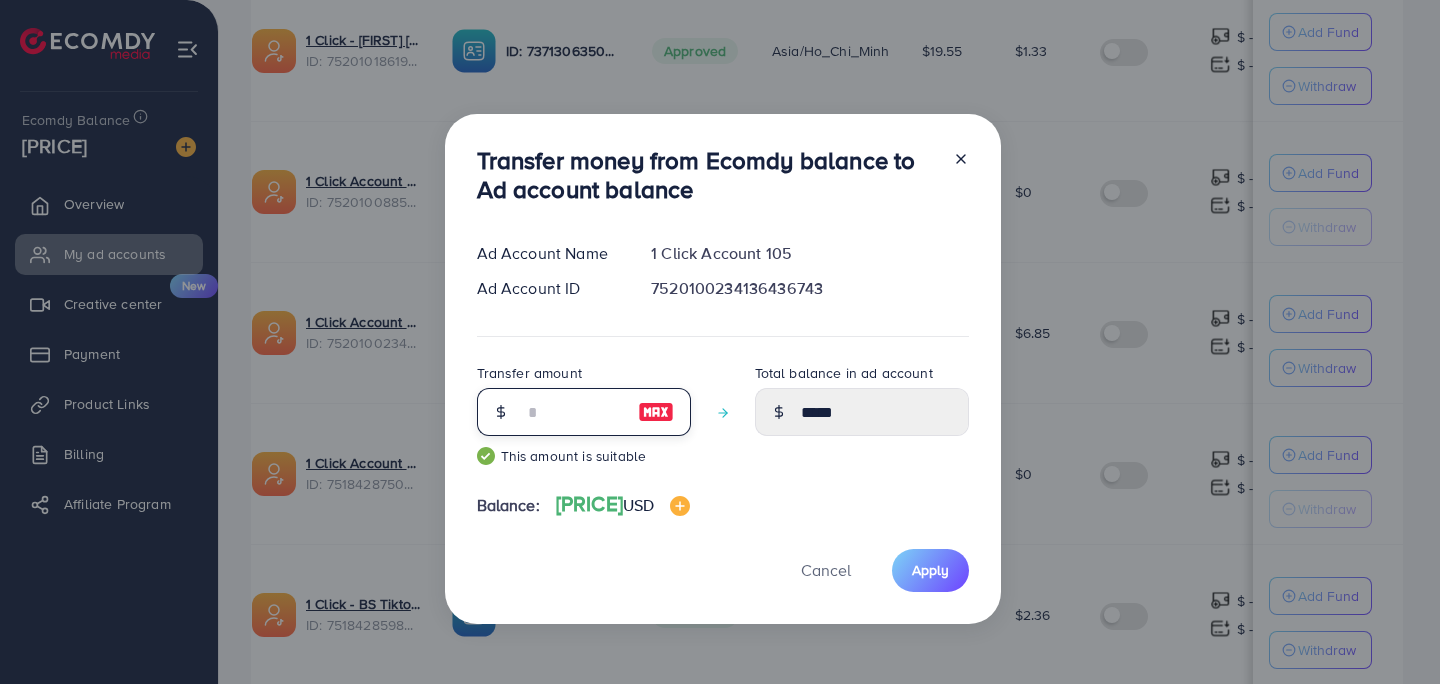 type on "***" 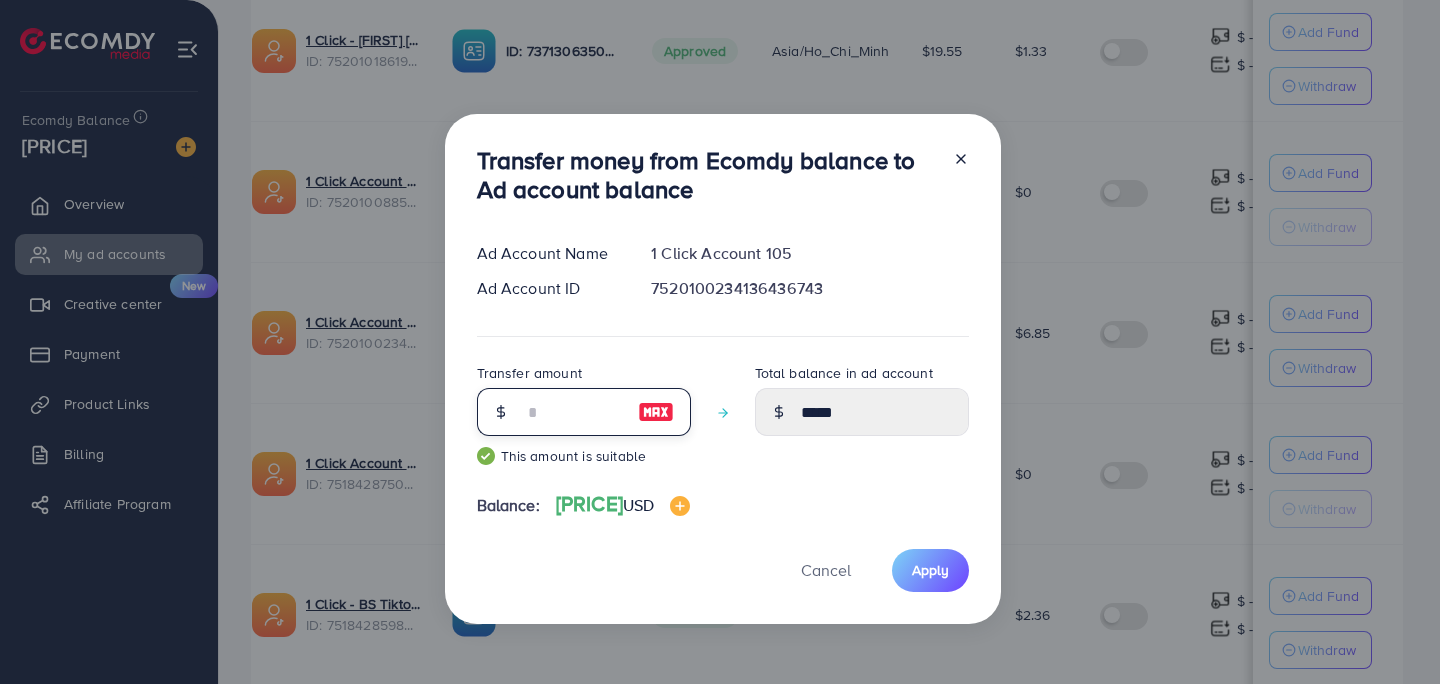 type on "******" 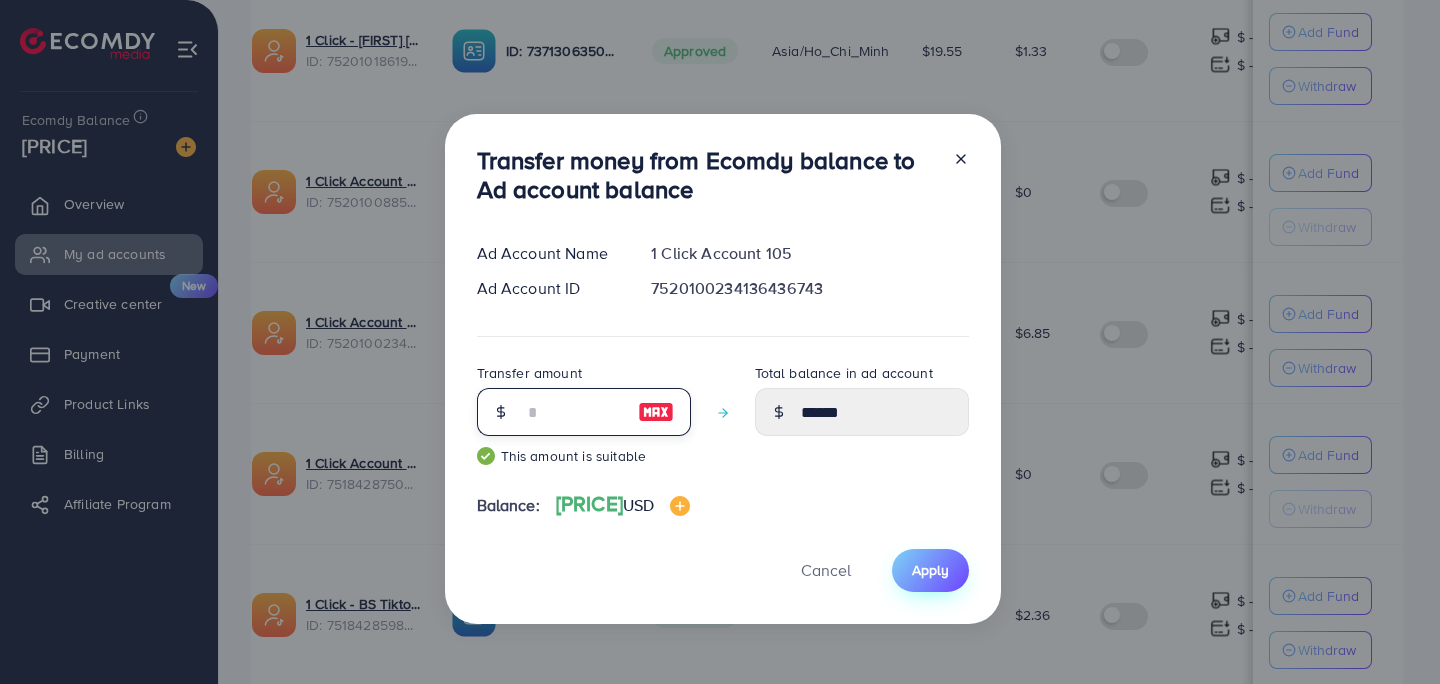 type on "***" 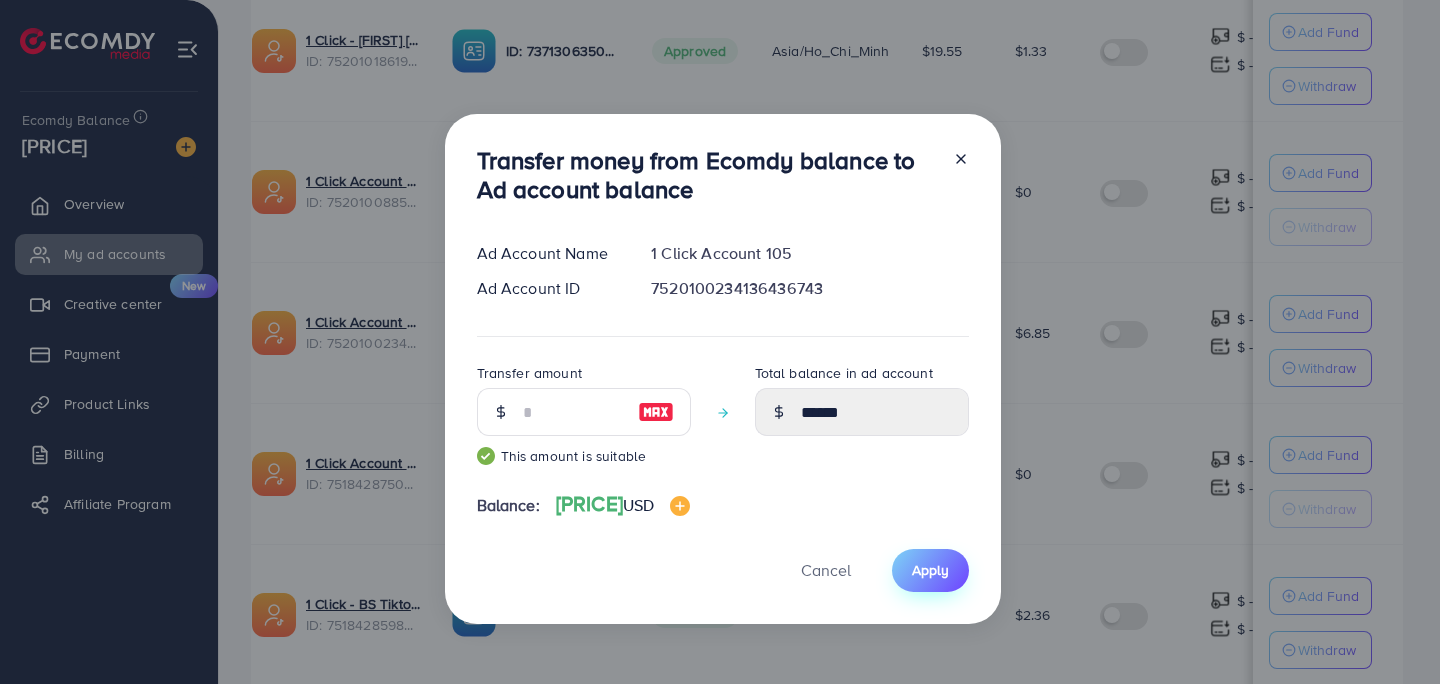 click on "Apply" at bounding box center (930, 570) 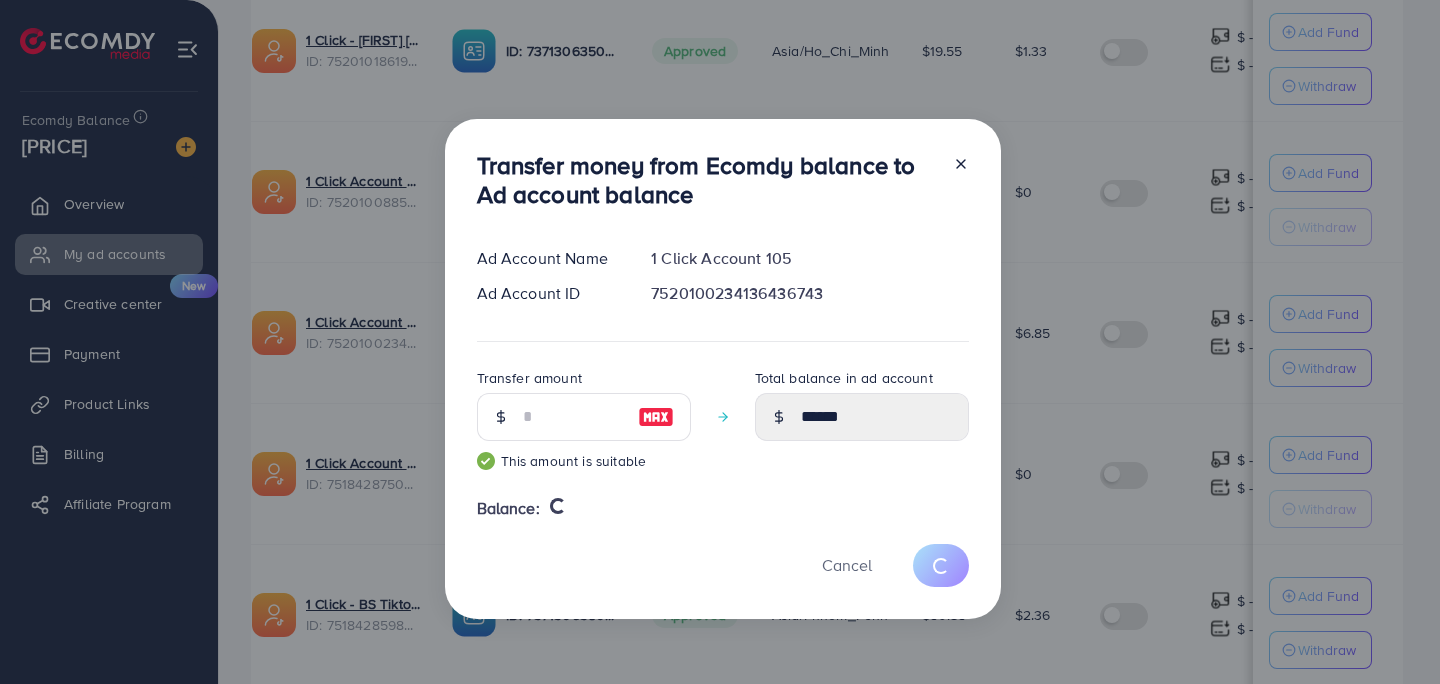 type 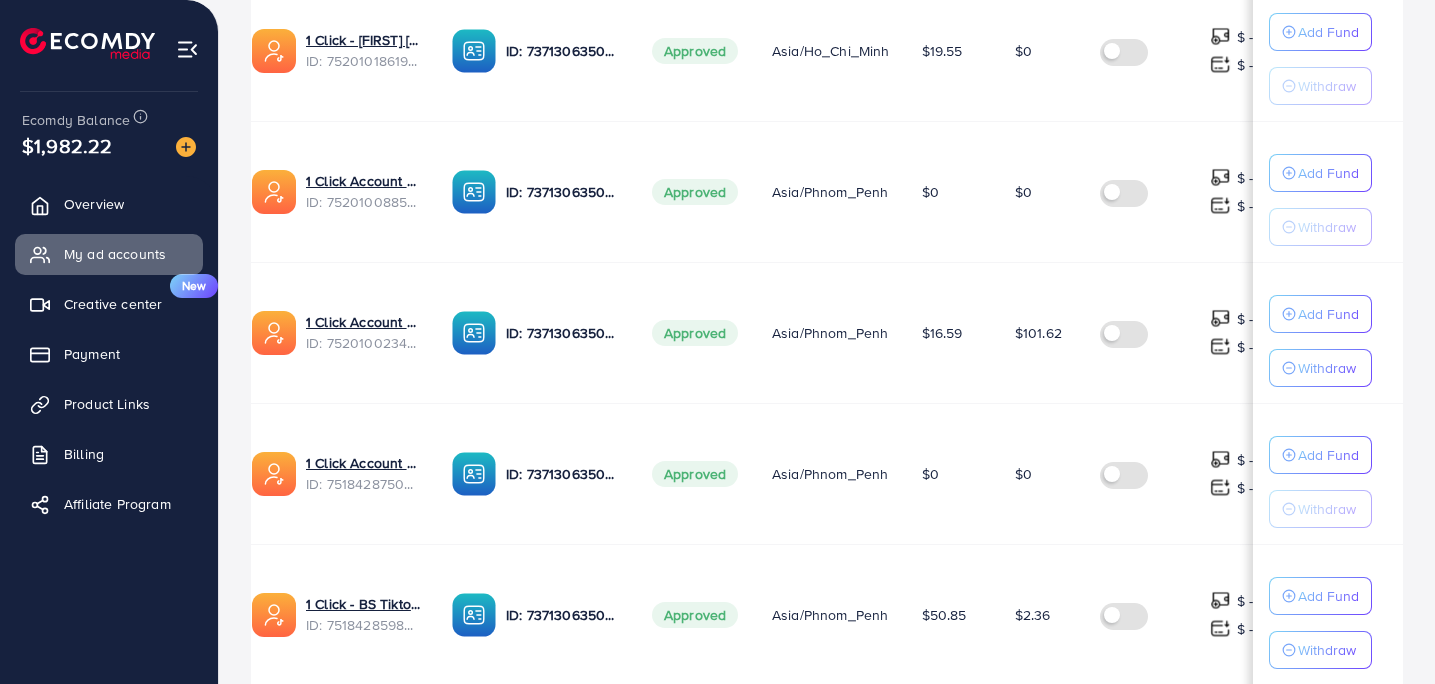 scroll, scrollTop: 12895, scrollLeft: 0, axis: vertical 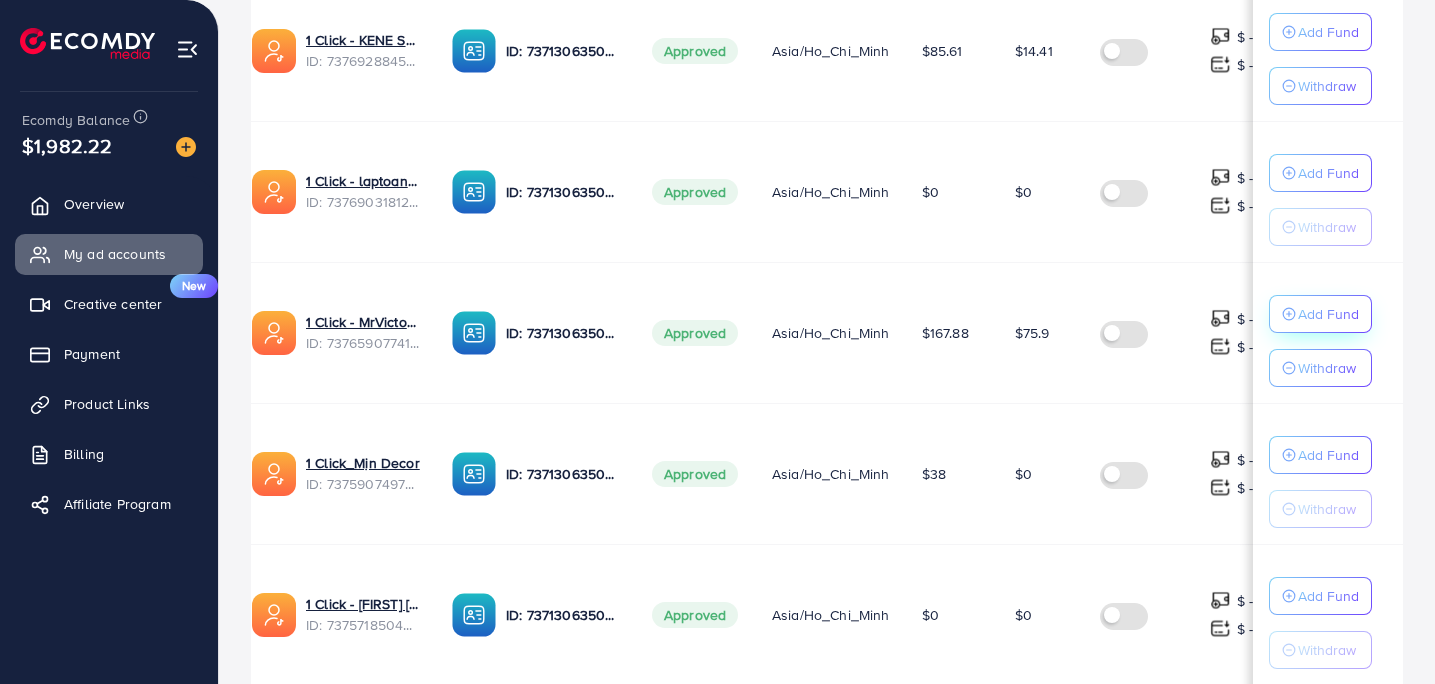 click on "Add Fund" at bounding box center (1328, -12376) 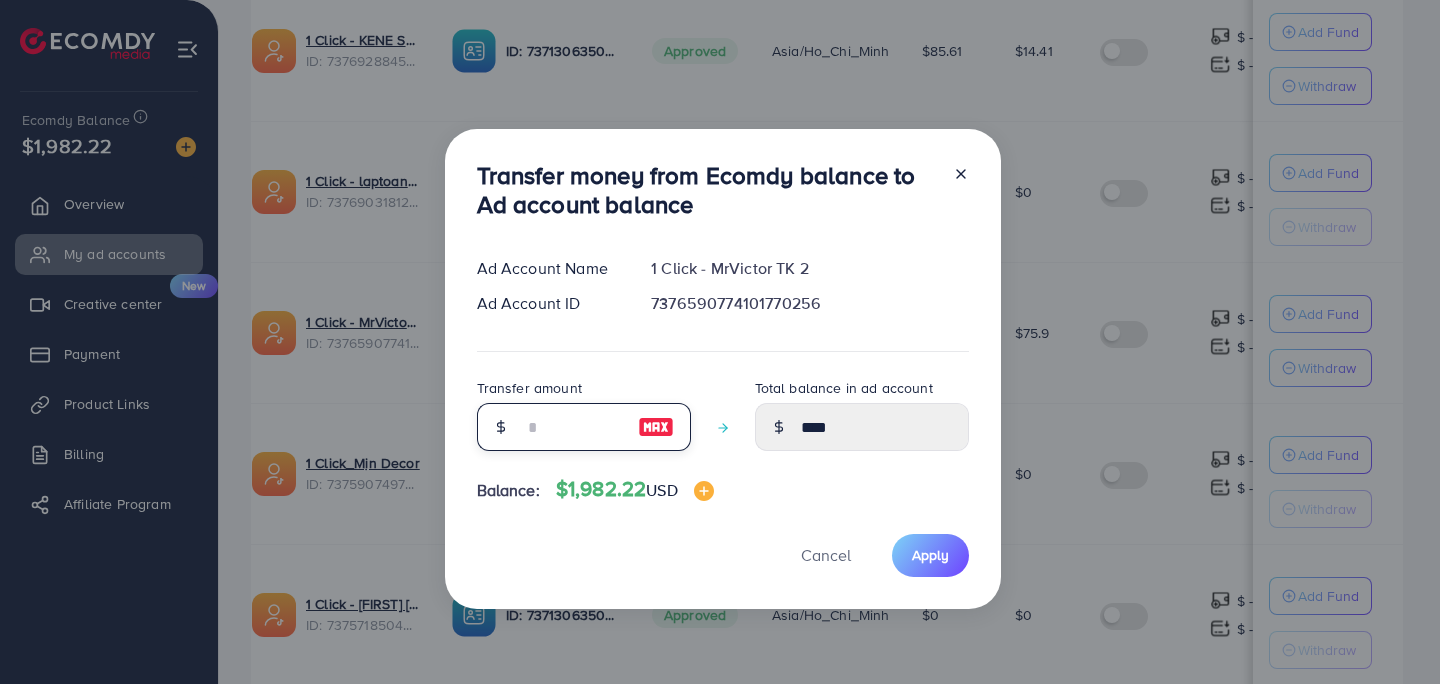click at bounding box center (573, 427) 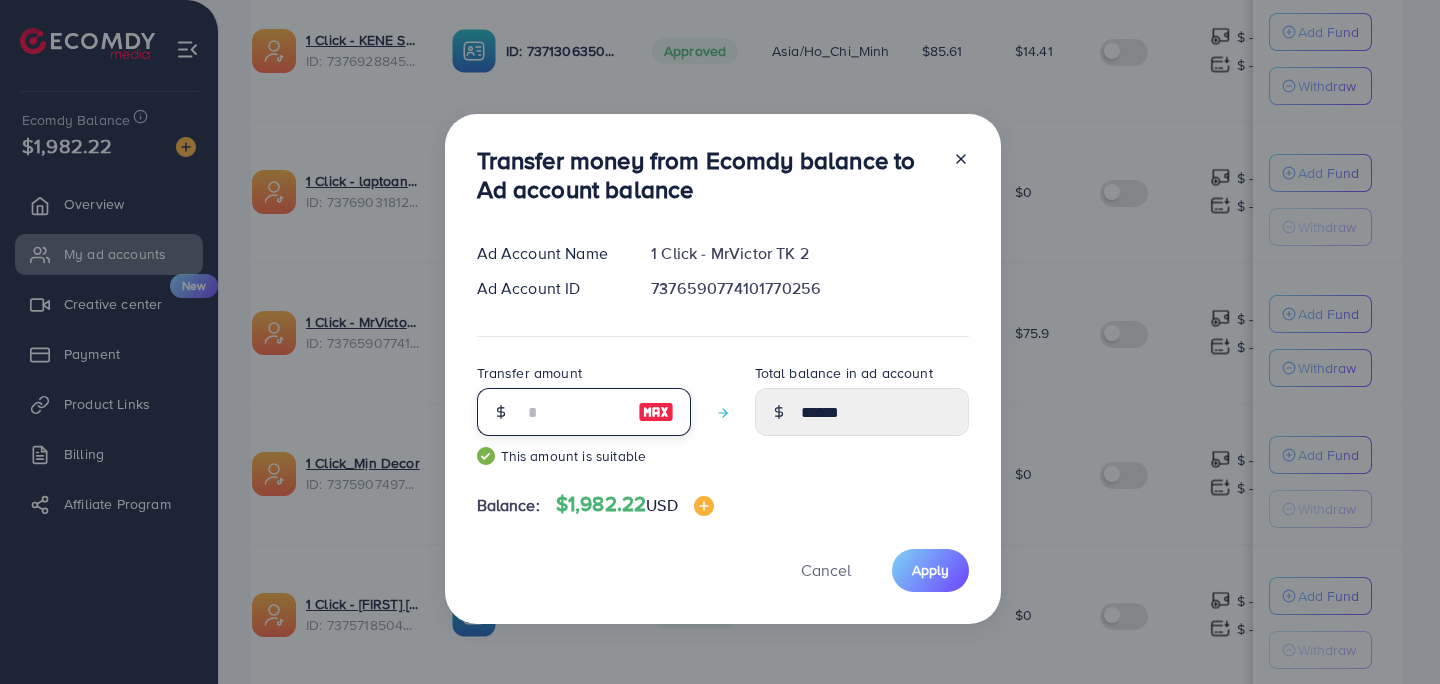 type on "***" 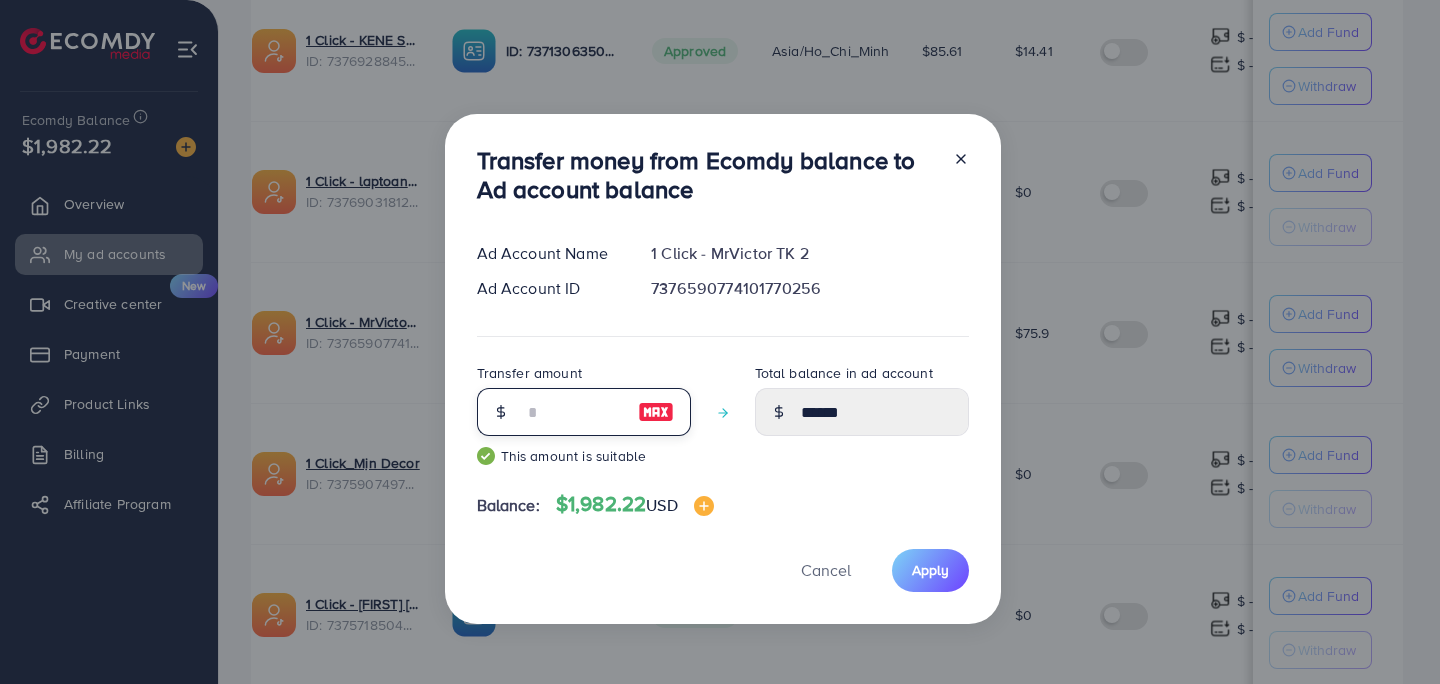 type on "***" 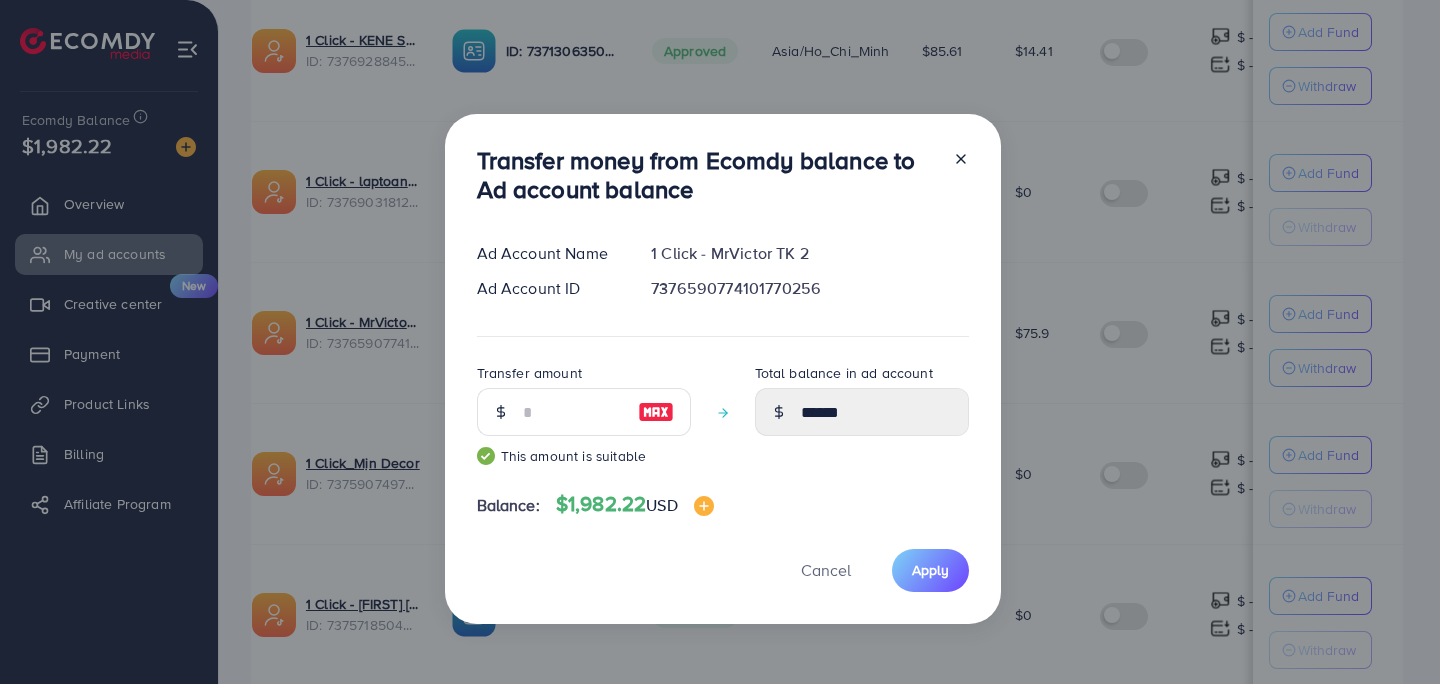 click on "Apply" at bounding box center [930, 570] 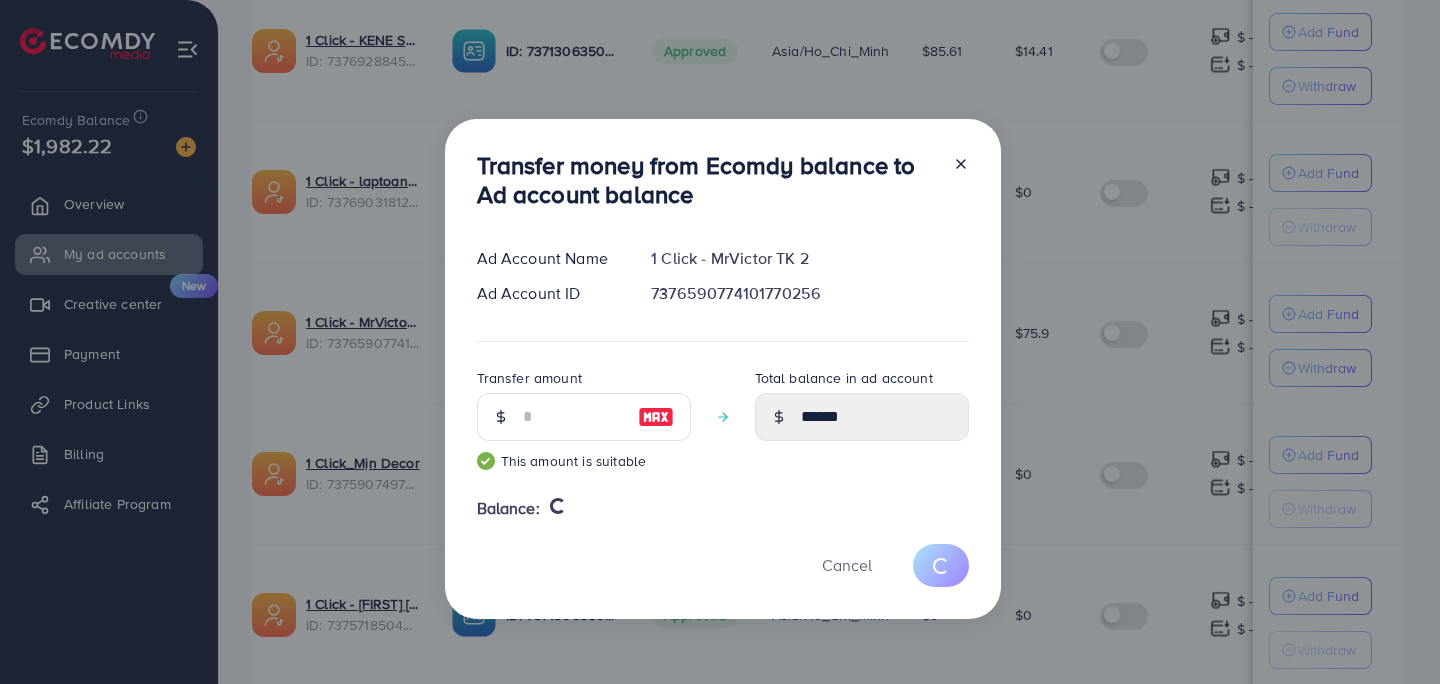 type 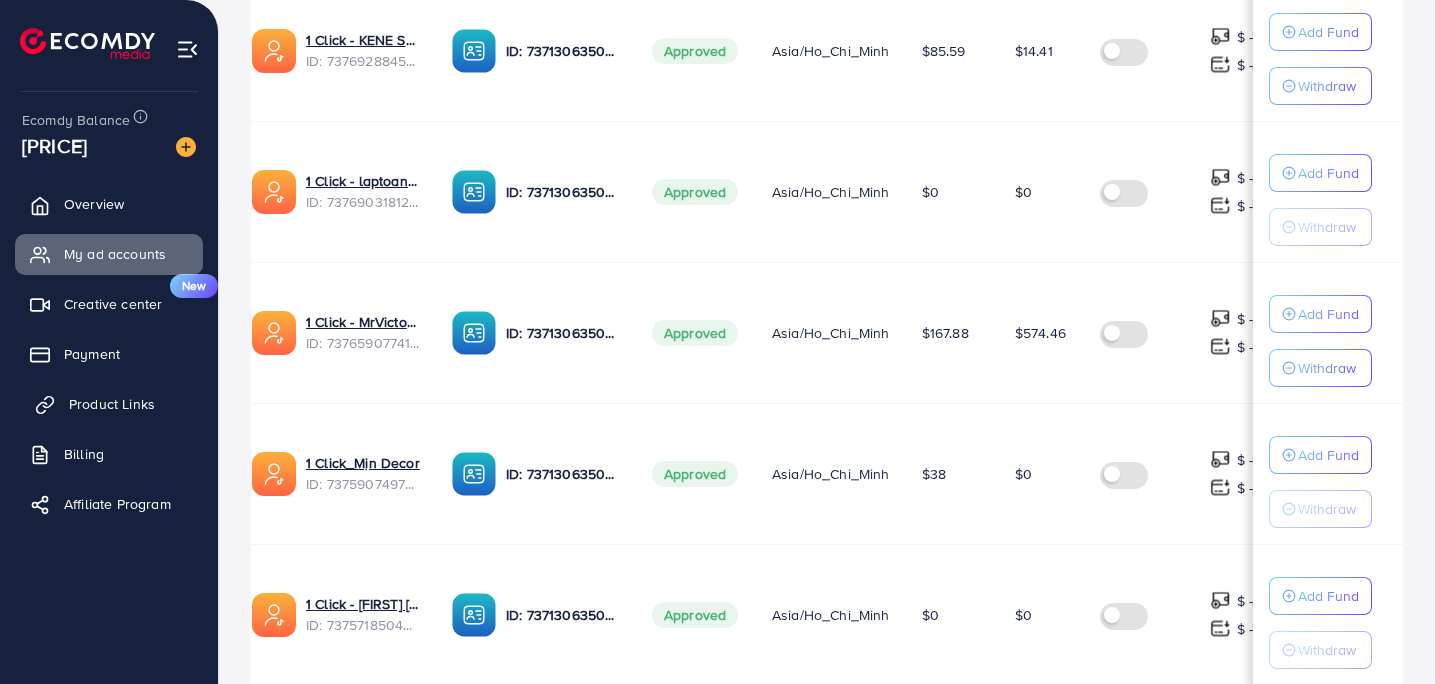 click on "Product Links" at bounding box center (109, 404) 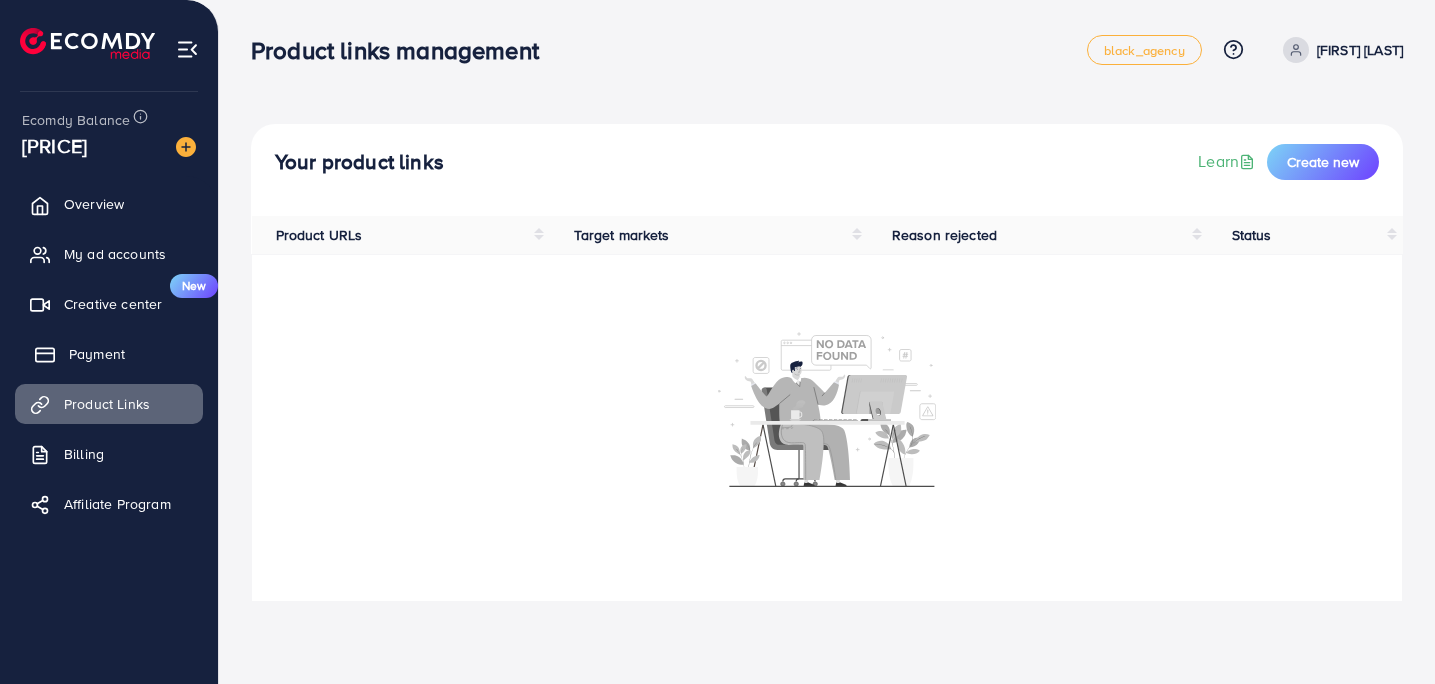 scroll, scrollTop: 0, scrollLeft: 0, axis: both 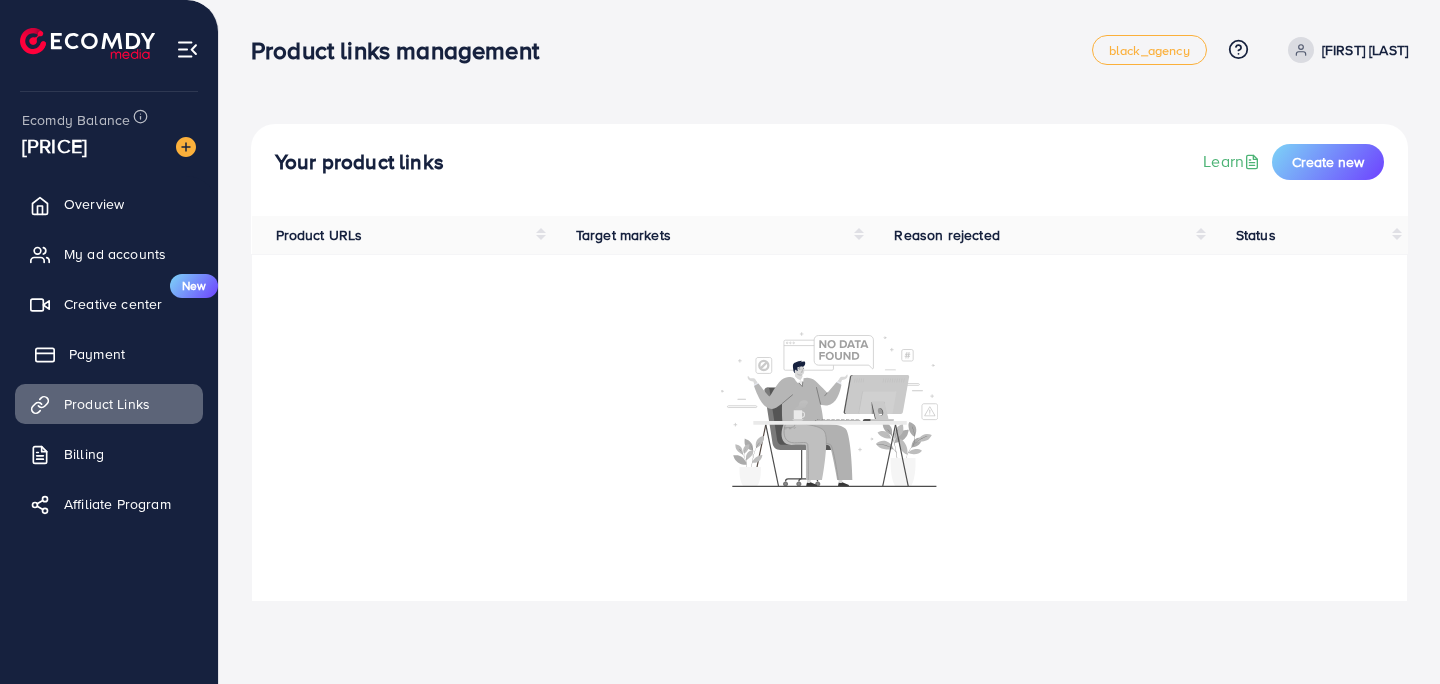 click on "Payment" at bounding box center [109, 354] 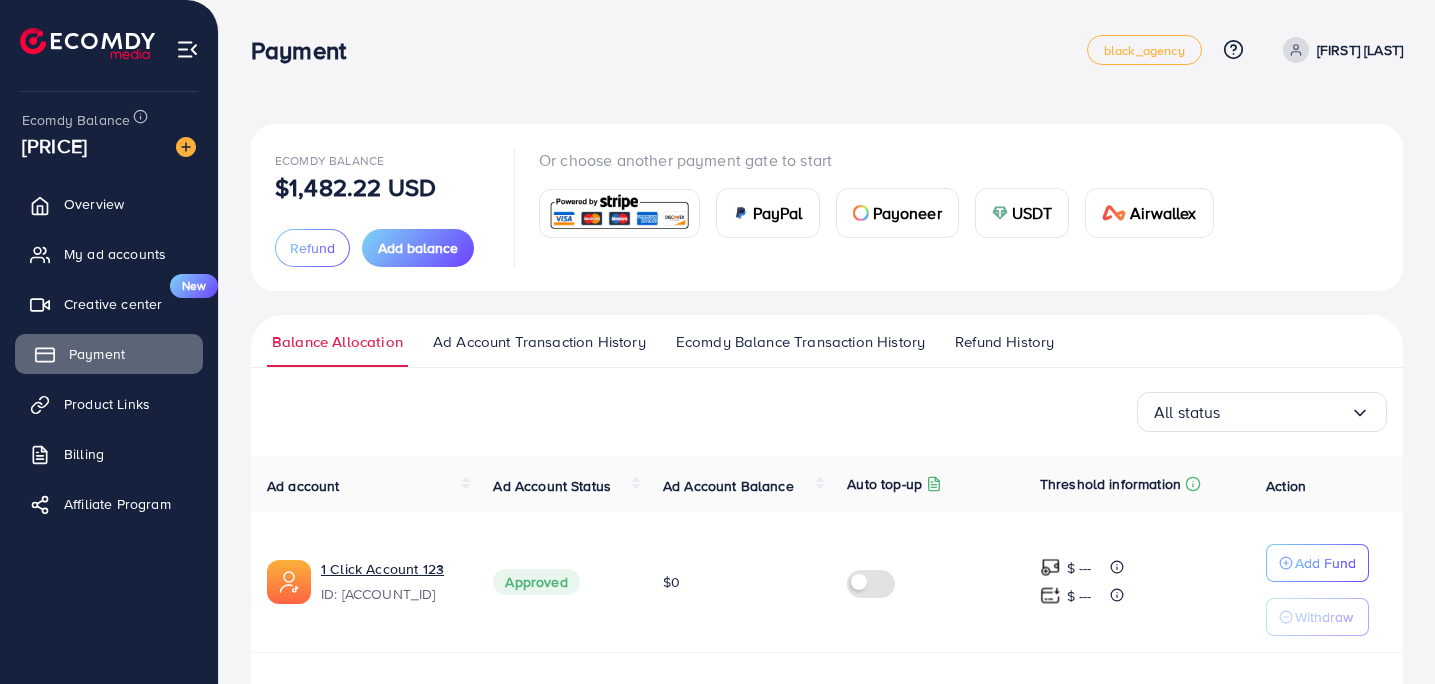 click on "Payment" at bounding box center [97, 354] 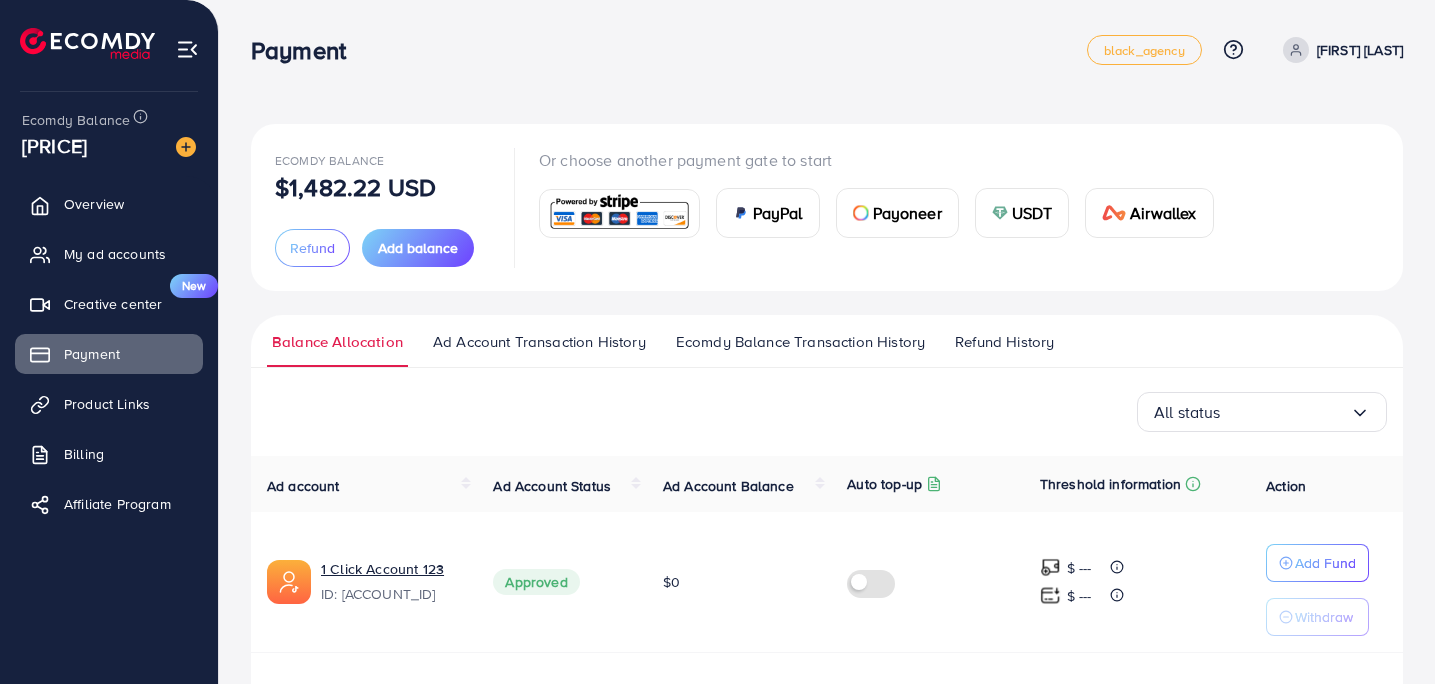 click on "Ad Account Transaction History" at bounding box center (539, 349) 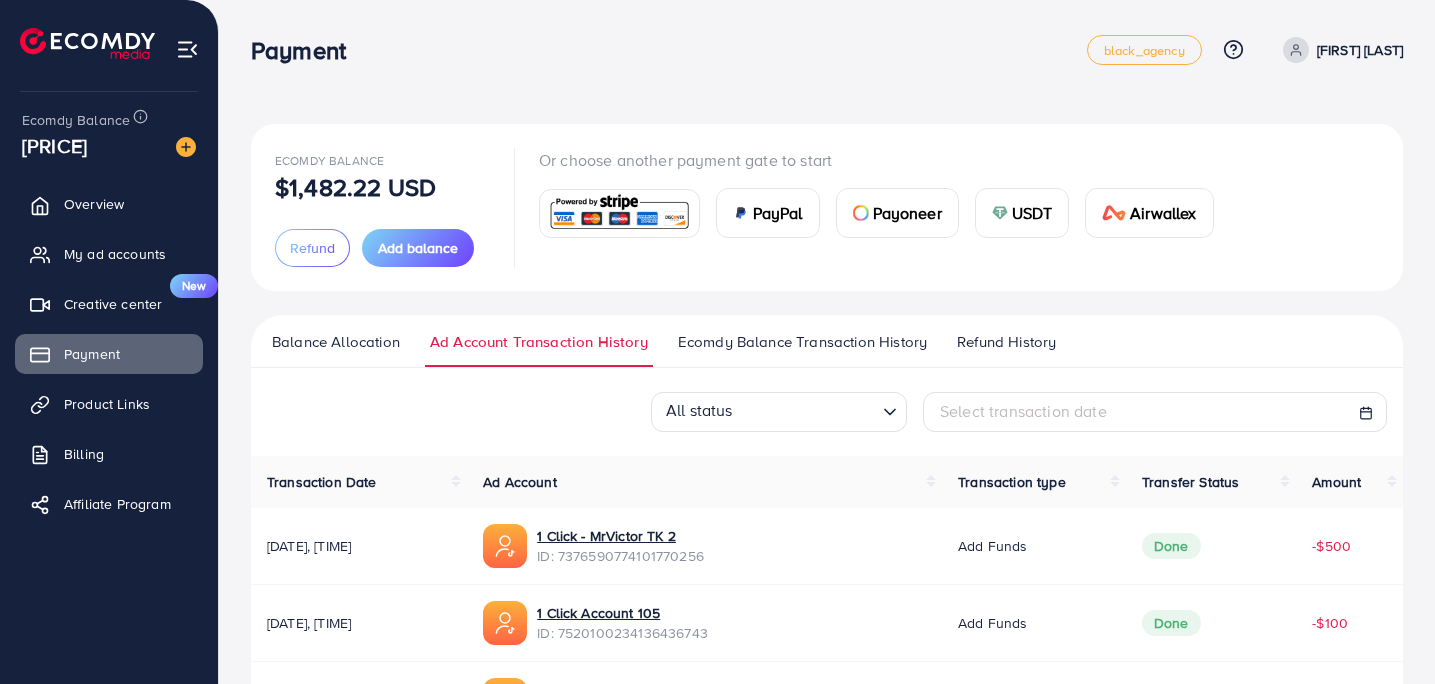 click on "Select transaction date" at bounding box center (1023, 411) 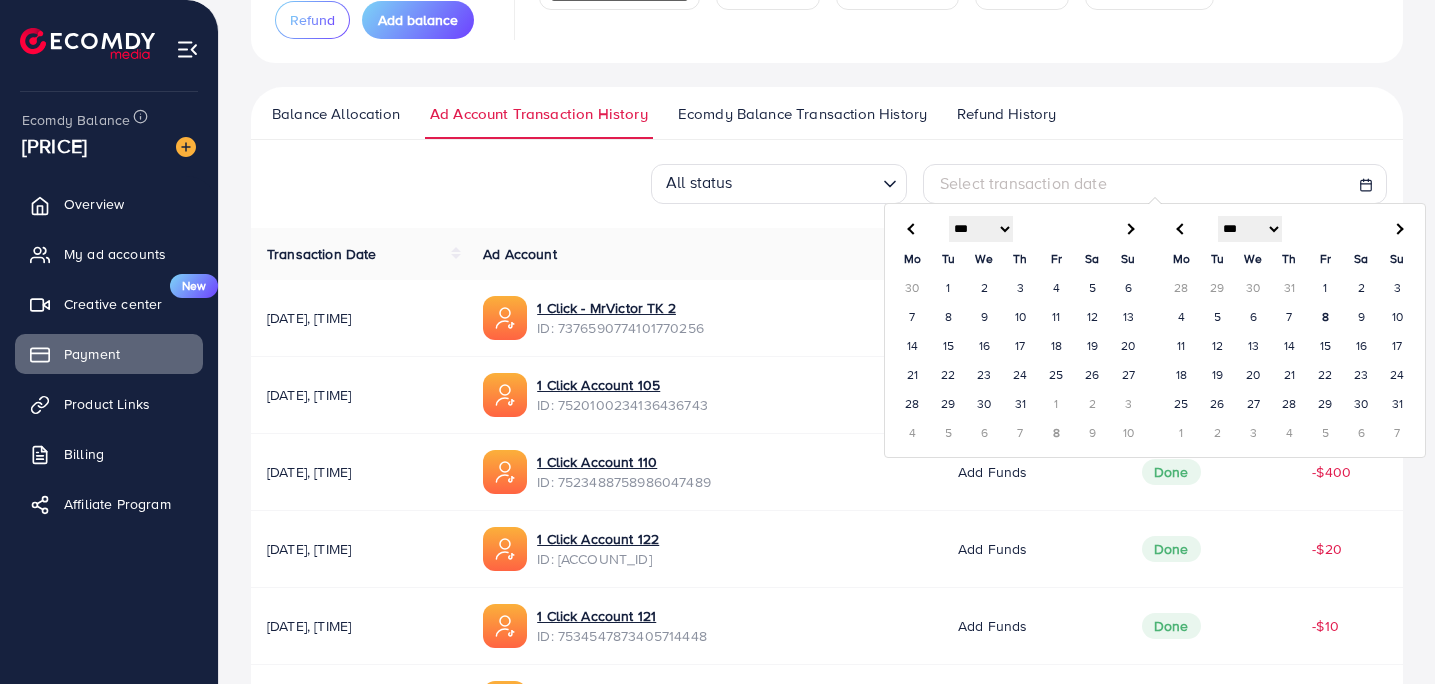 scroll, scrollTop: 253, scrollLeft: 0, axis: vertical 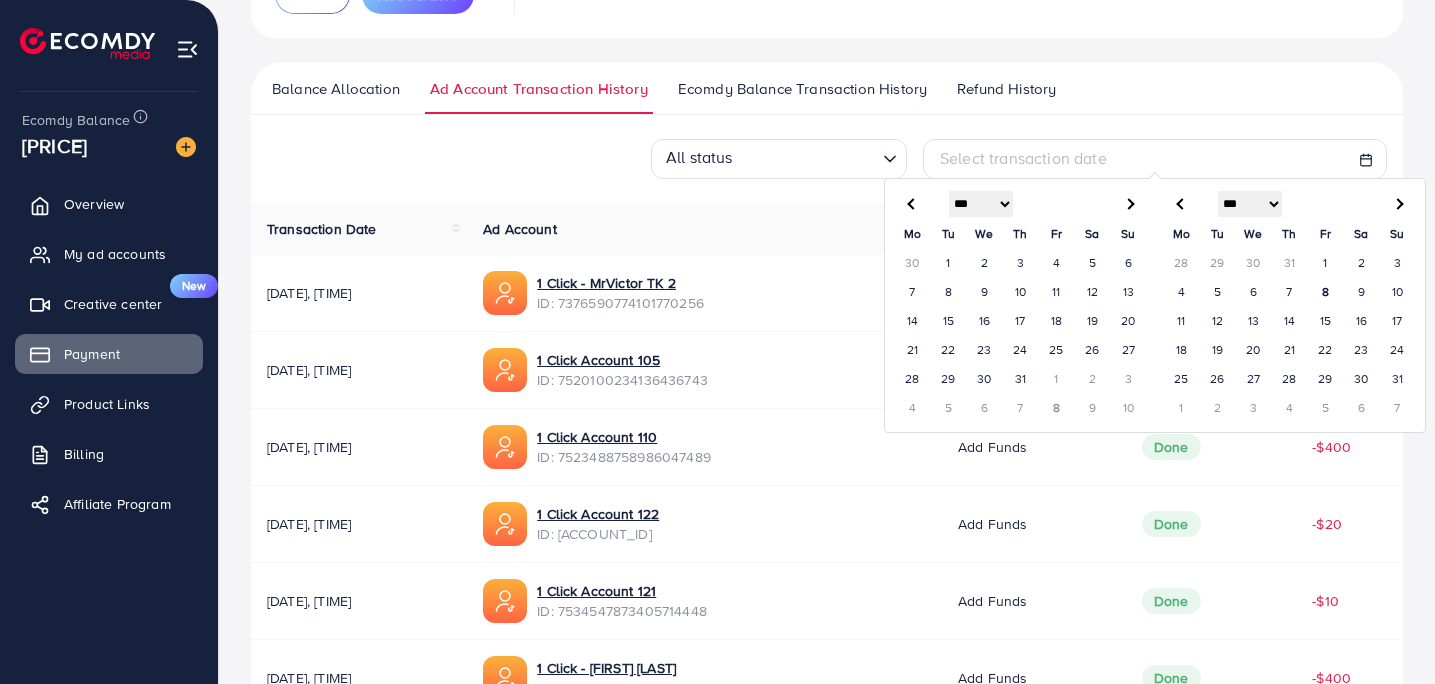 drag, startPoint x: 1020, startPoint y: 377, endPoint x: 1051, endPoint y: 370, distance: 31.780497 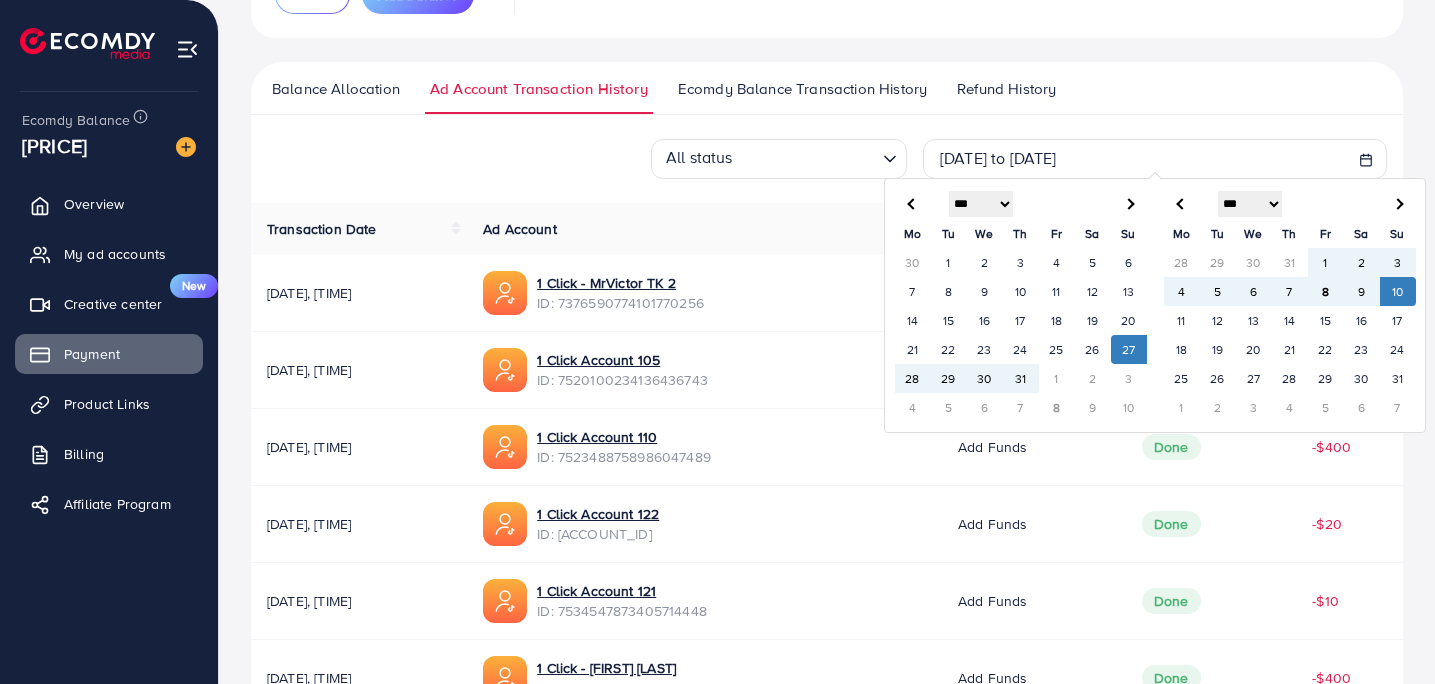 click on "10" at bounding box center (1398, 291) 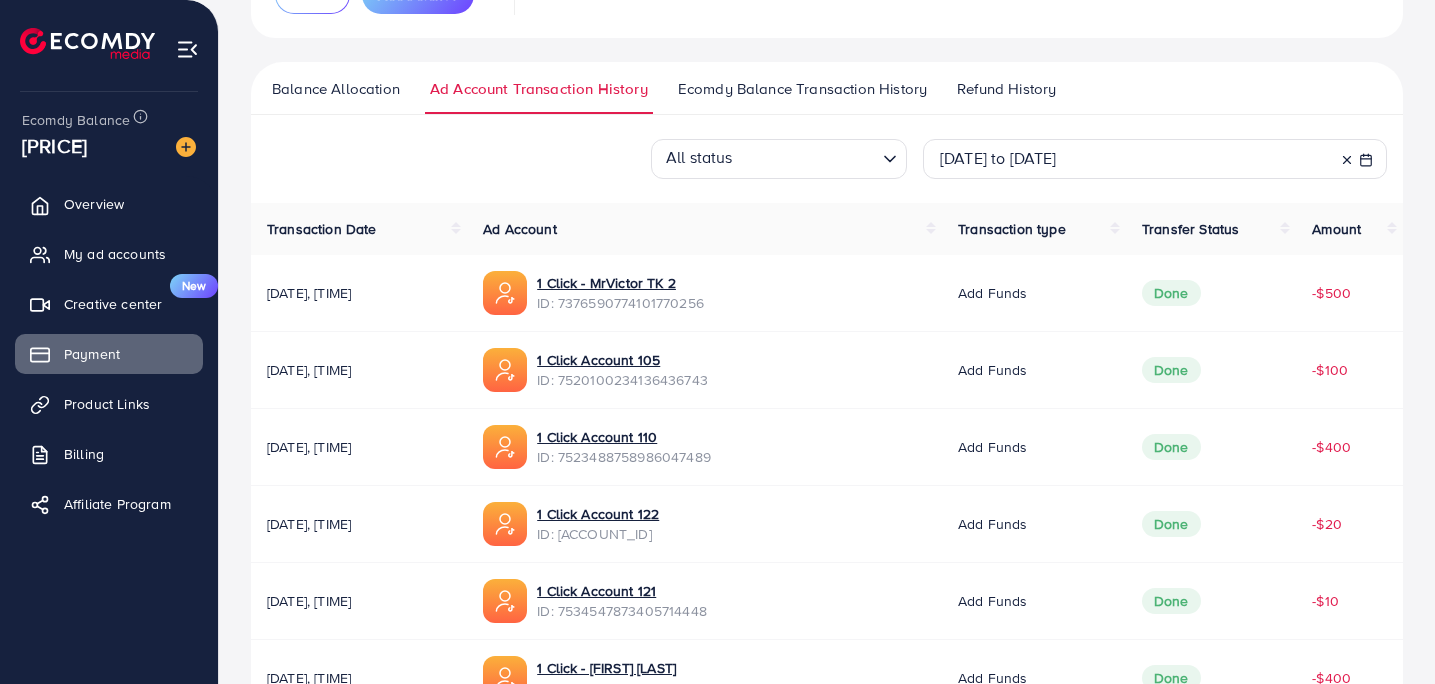 click on "[DATE] to [DATE]" at bounding box center (1155, 159) 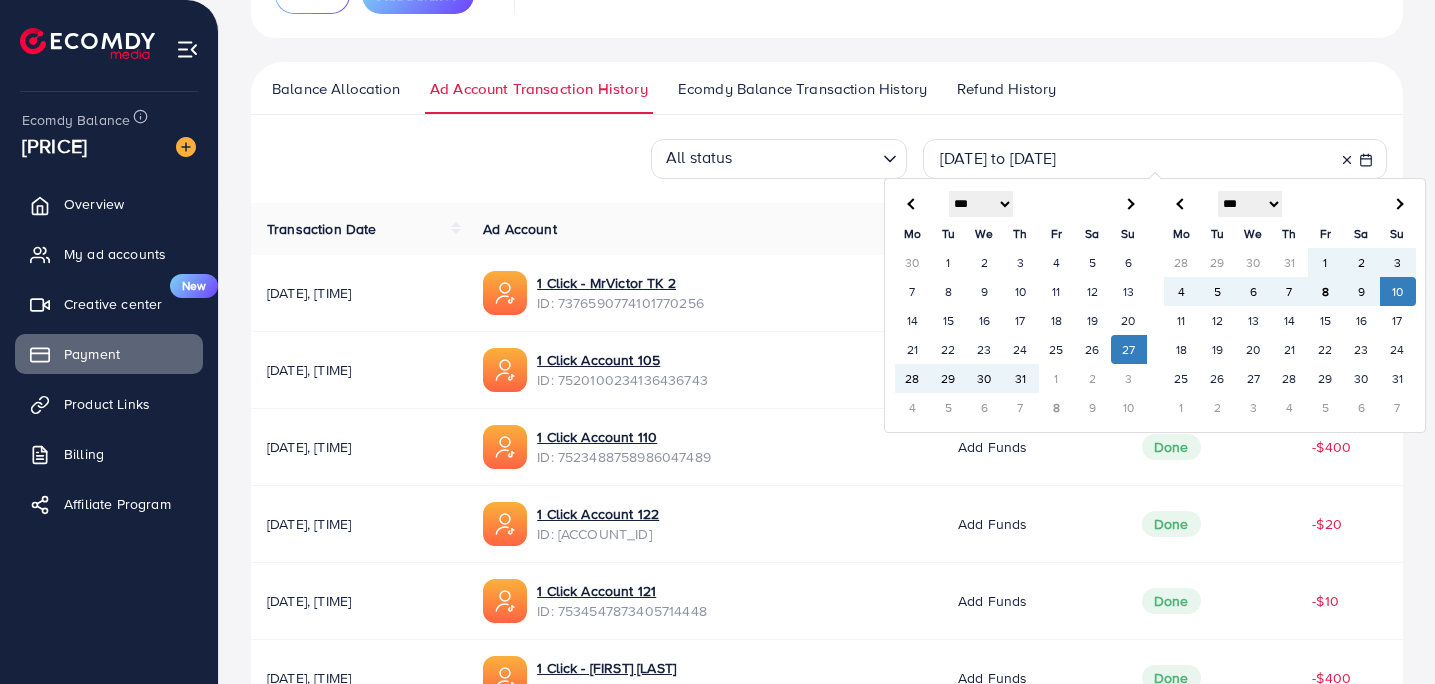 click on "31" at bounding box center (1021, 378) 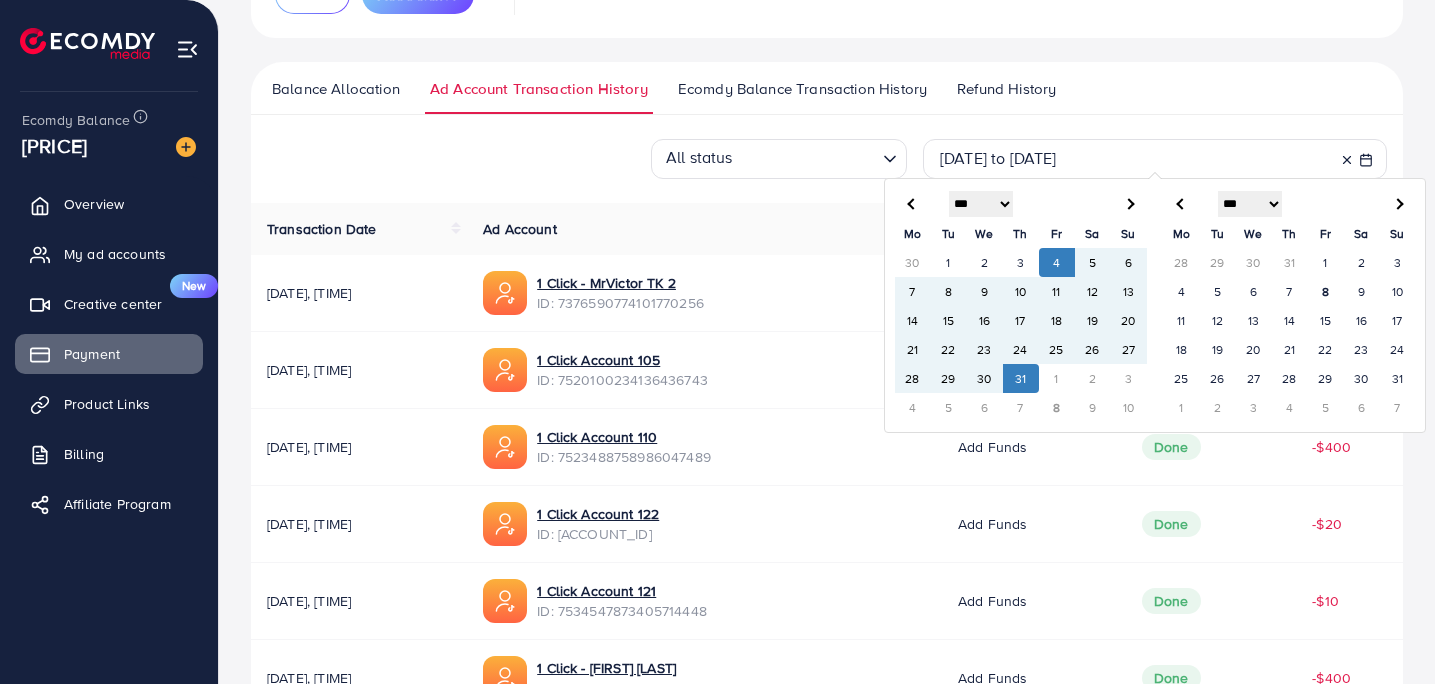 click 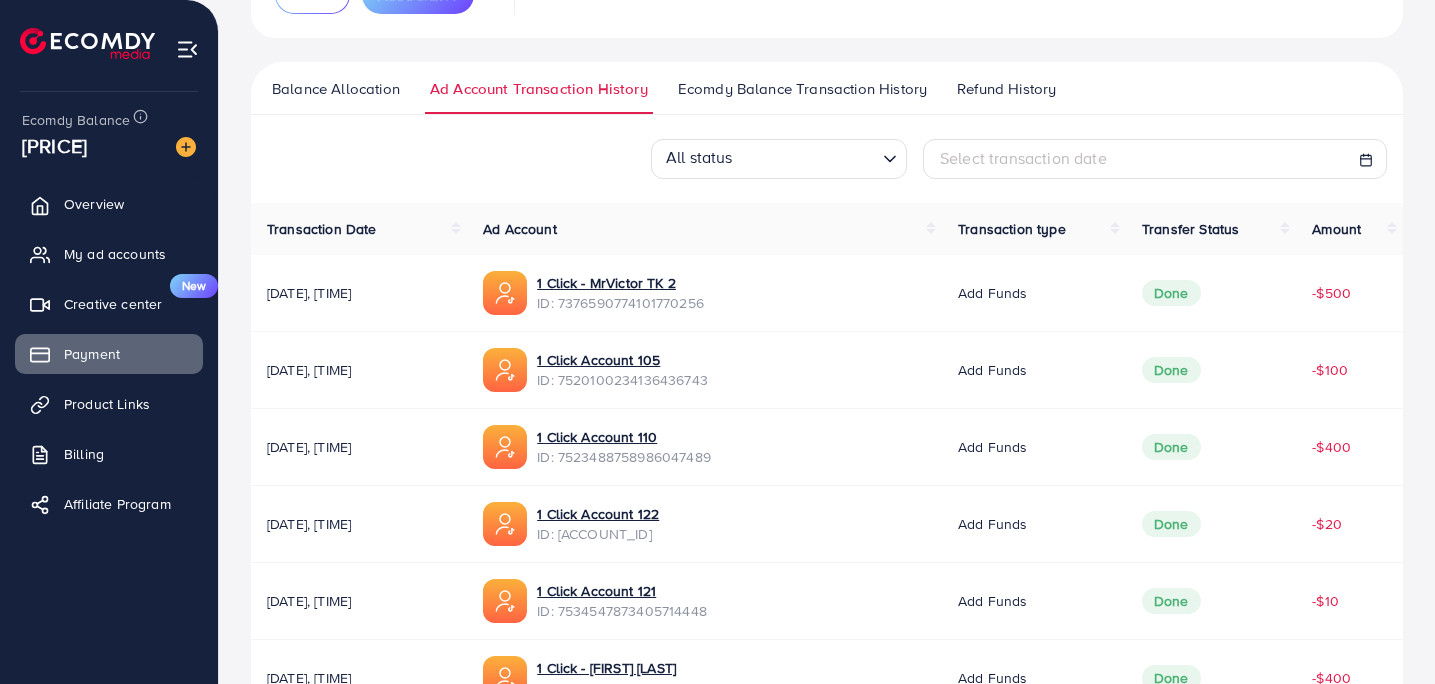 click on "Select transaction date" at bounding box center [1155, 158] 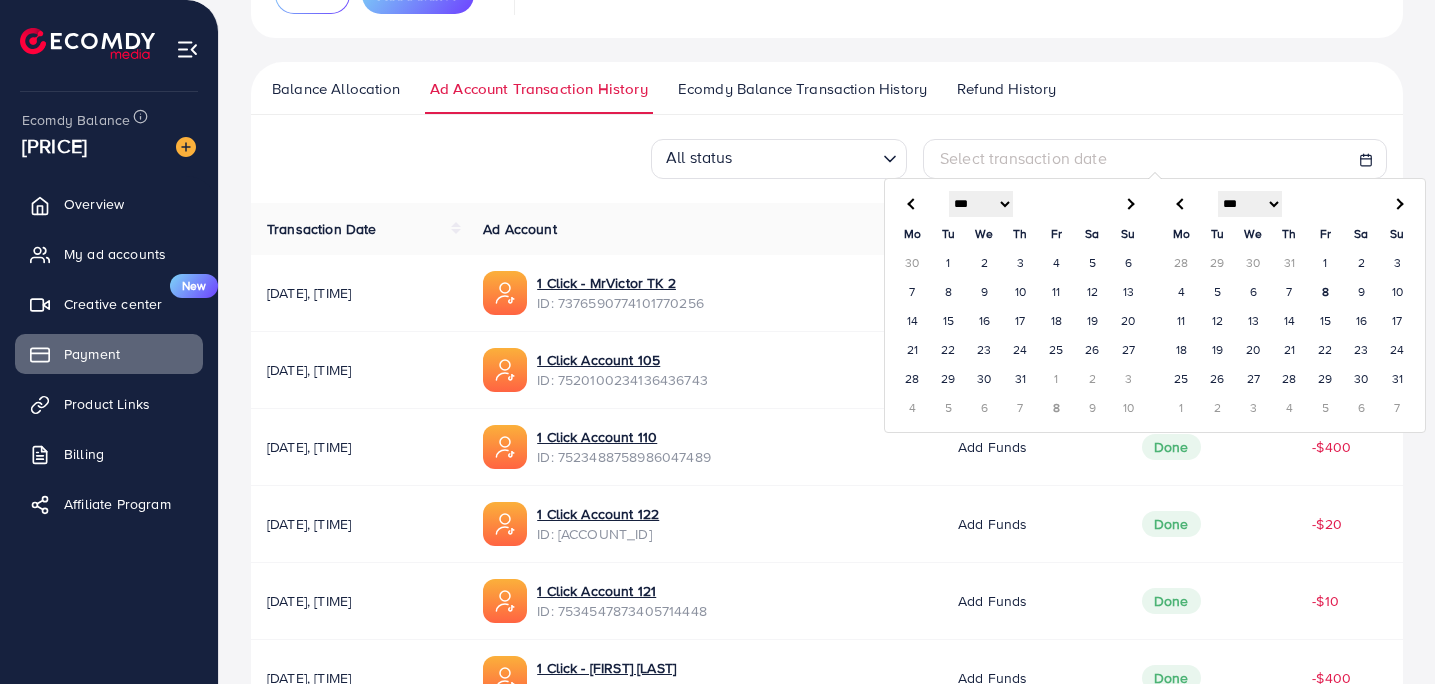 click on "31" at bounding box center [1021, 378] 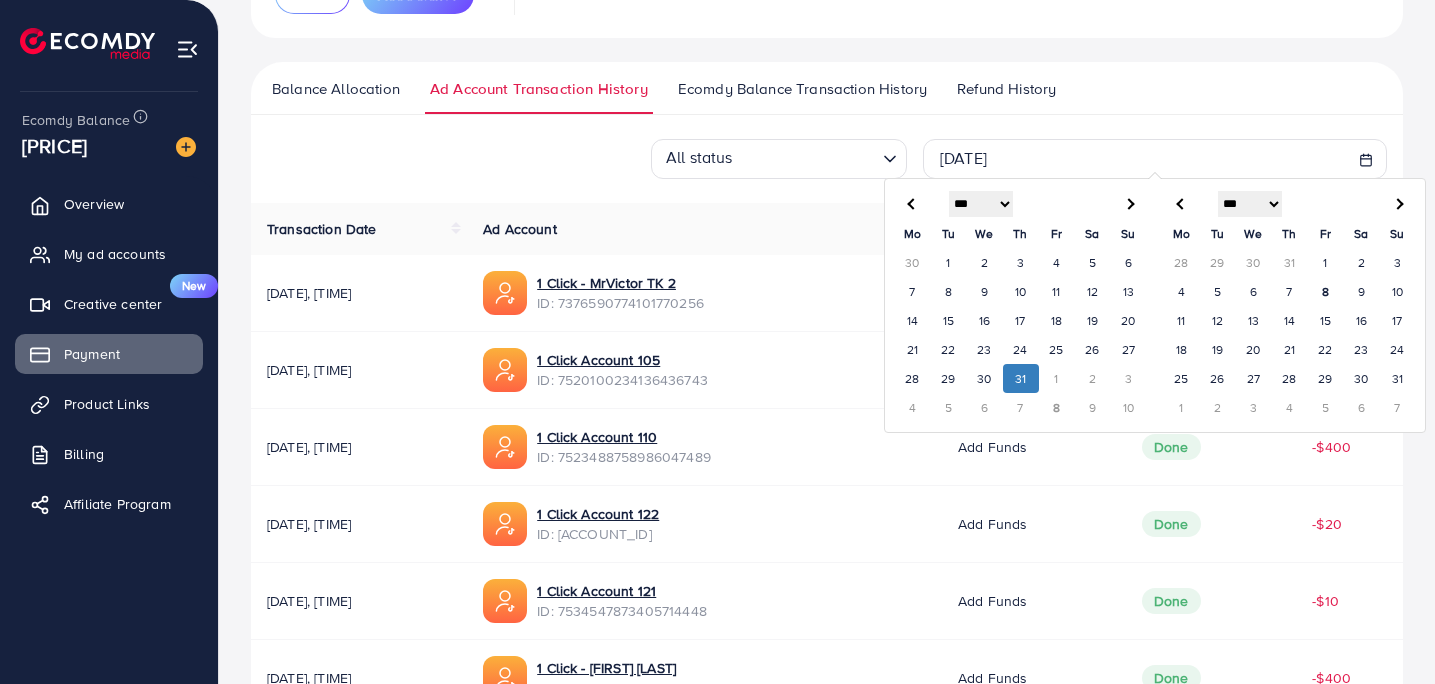 click on "31" at bounding box center [1021, 378] 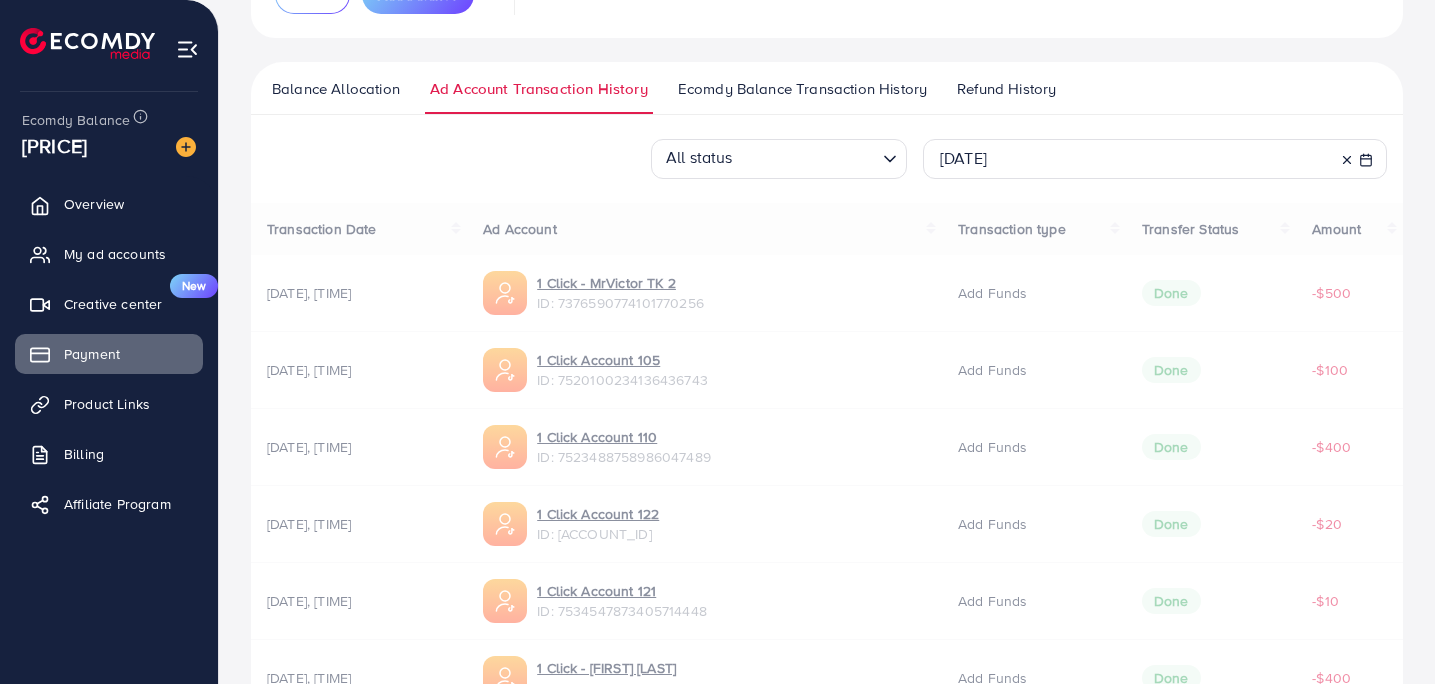 scroll, scrollTop: 139, scrollLeft: 0, axis: vertical 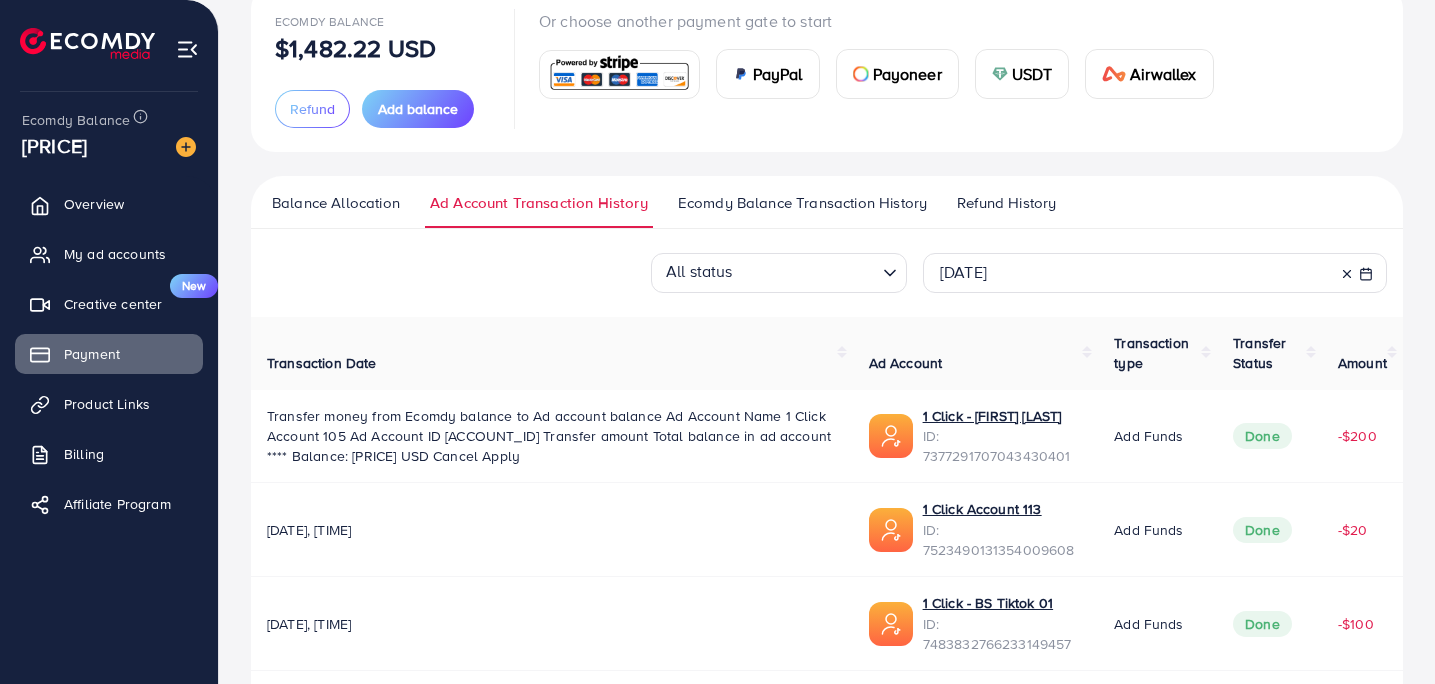 click on "[DATE]" at bounding box center (1155, 272) 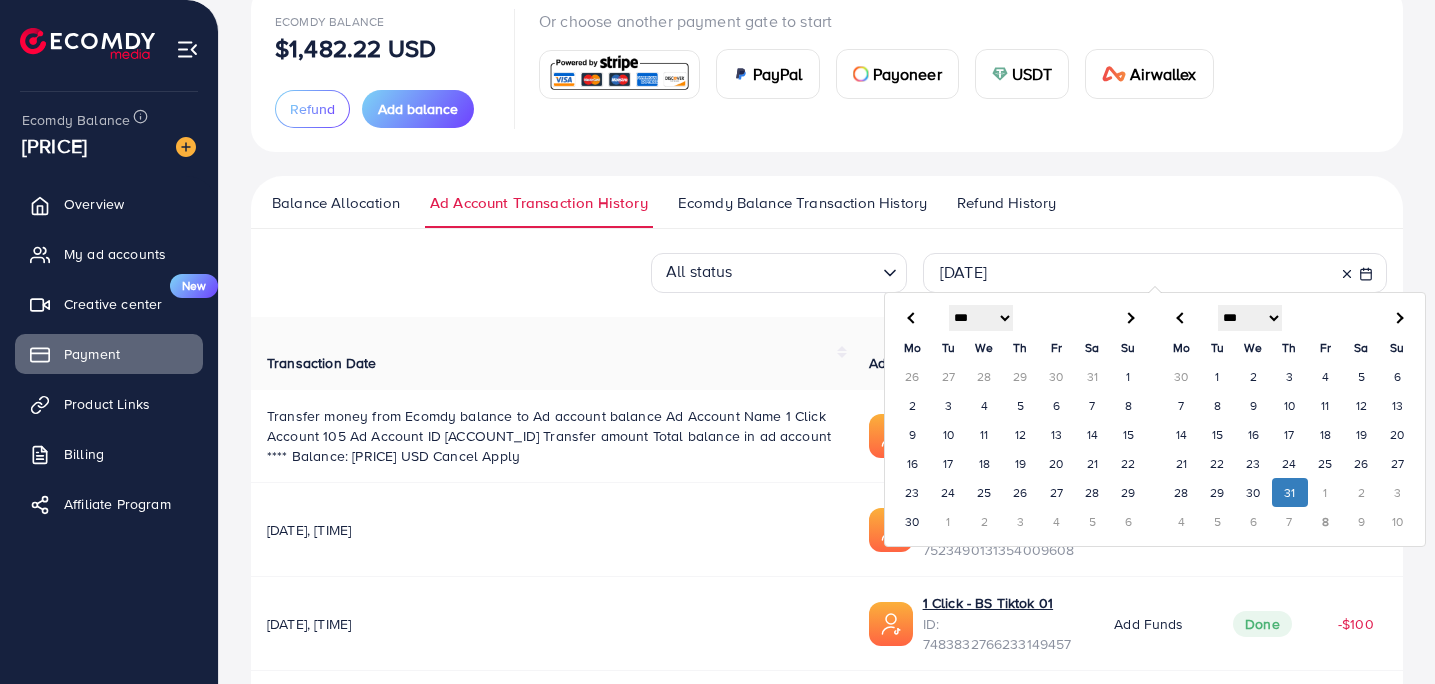 click on "Balance Allocation  Ad Account Transaction History   Ecomdy Balance Transaction History  Refund History" at bounding box center [827, 202] 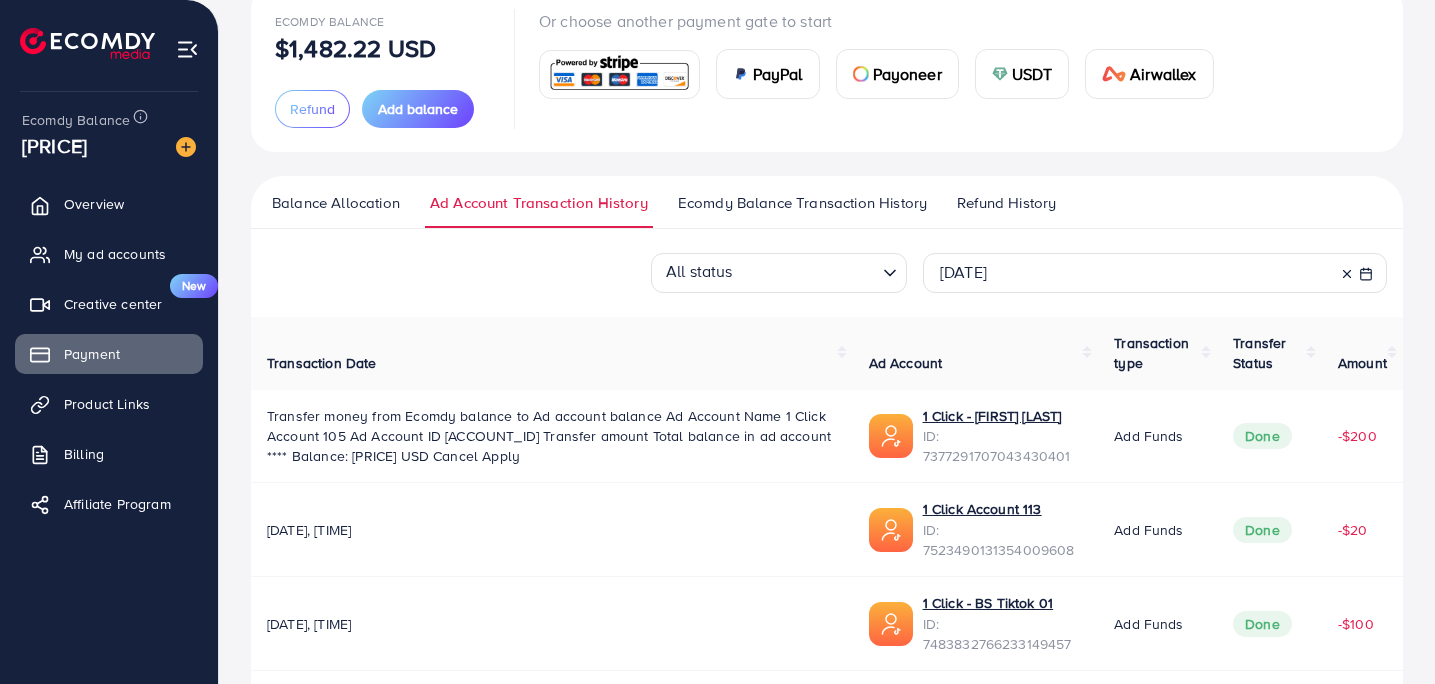 click on "[DATE]" at bounding box center [1155, 273] 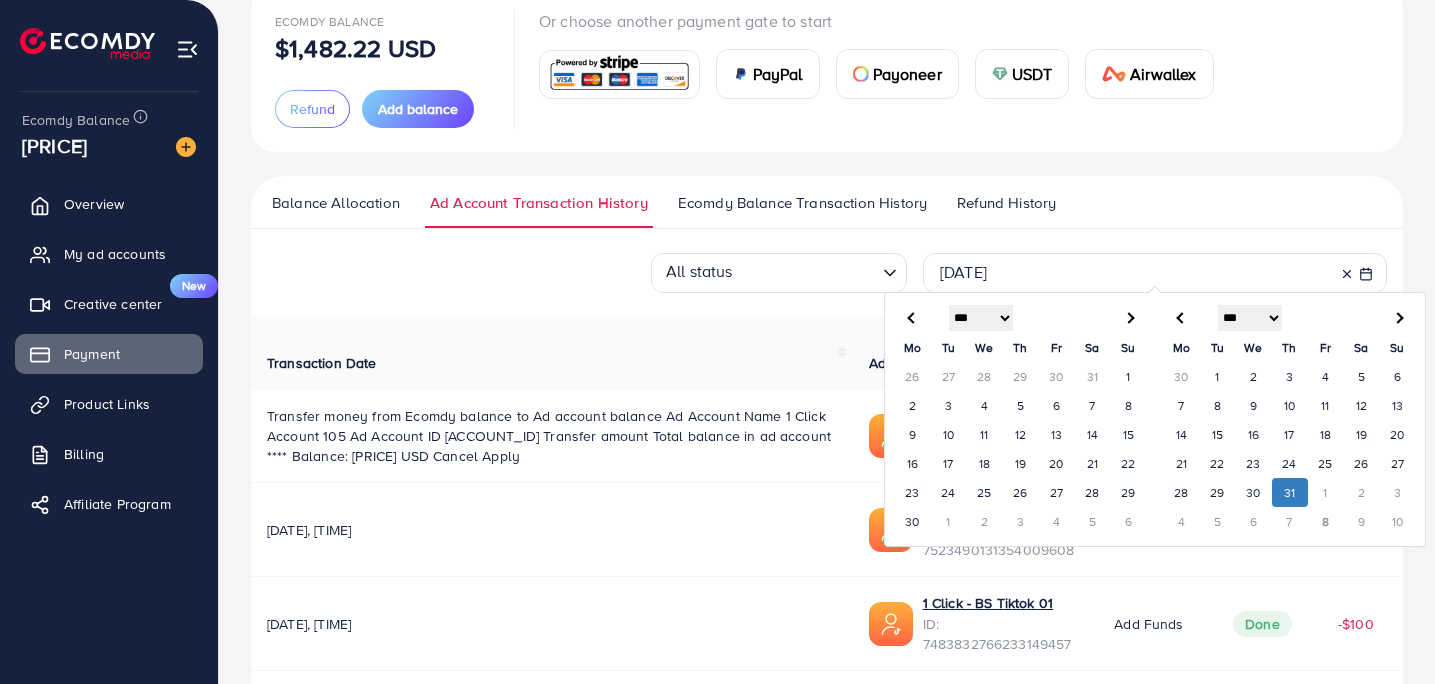 click at bounding box center [1397, 317] 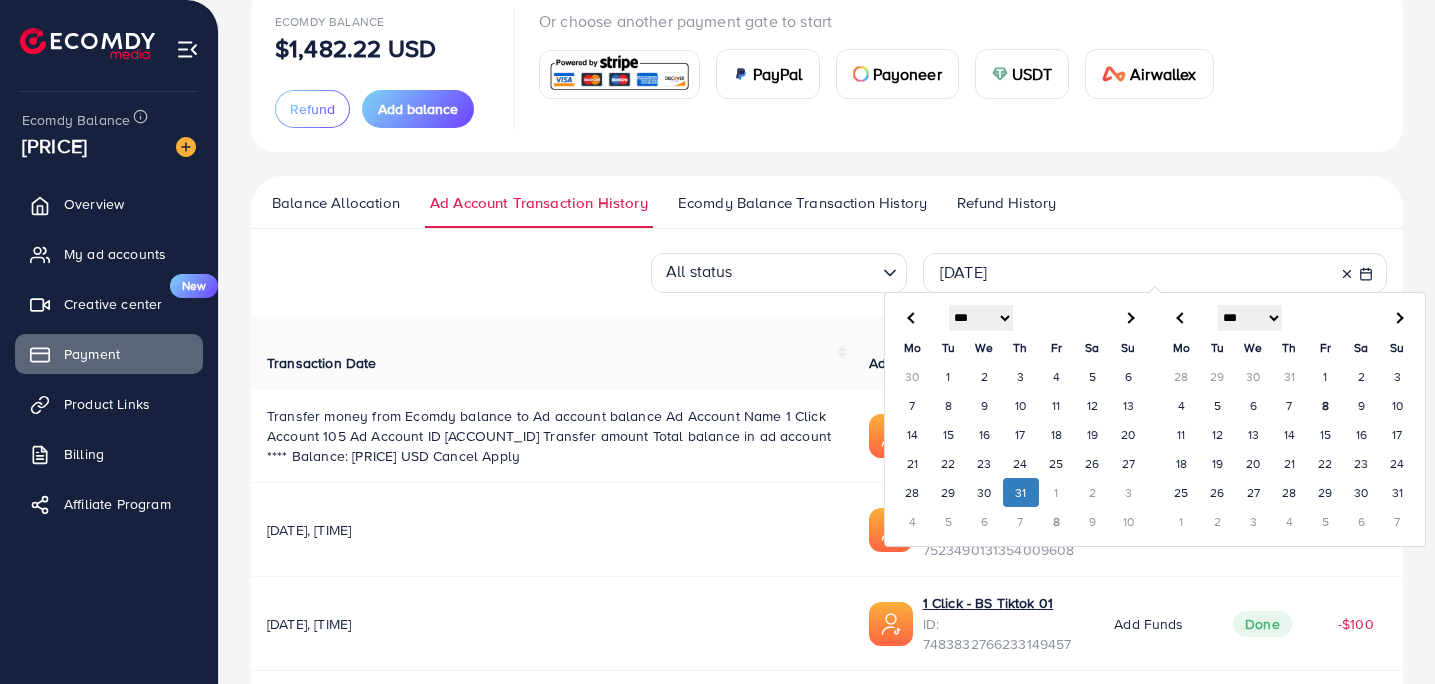click on "1" at bounding box center (1326, 376) 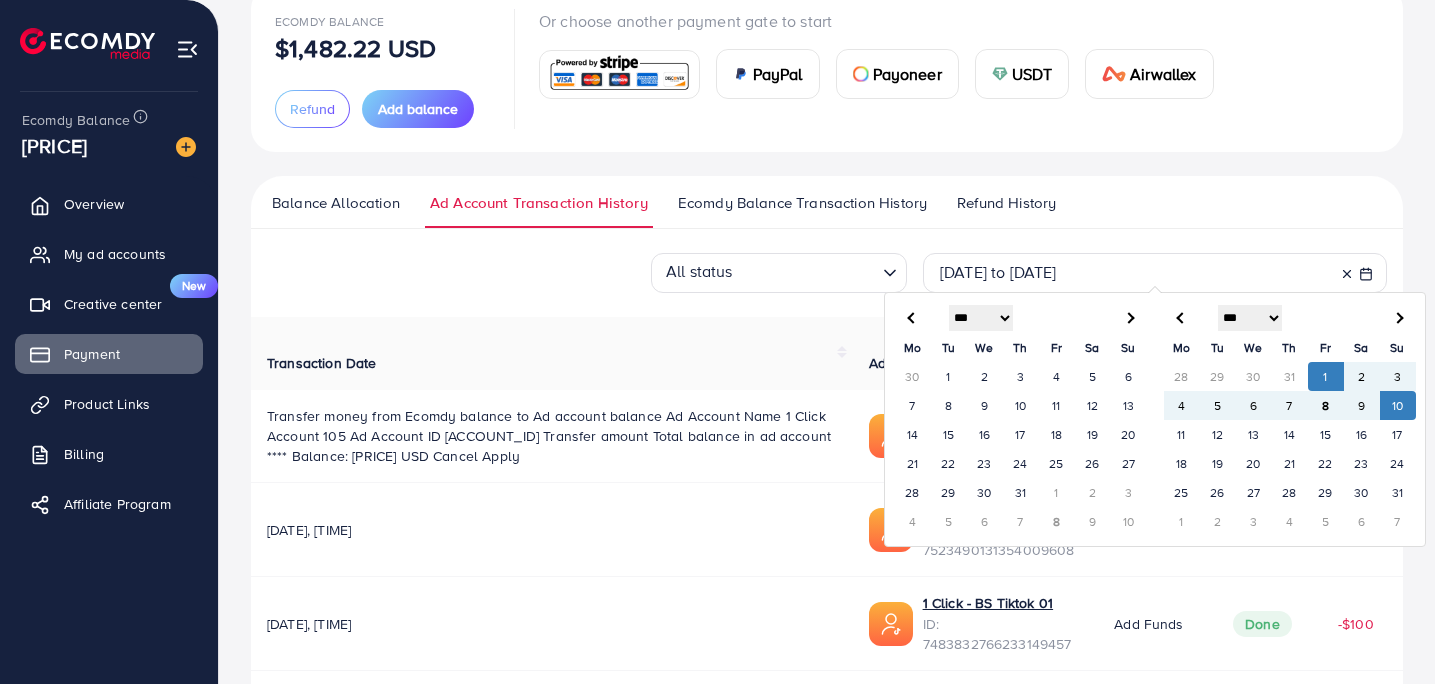 click on "10" at bounding box center (1398, 405) 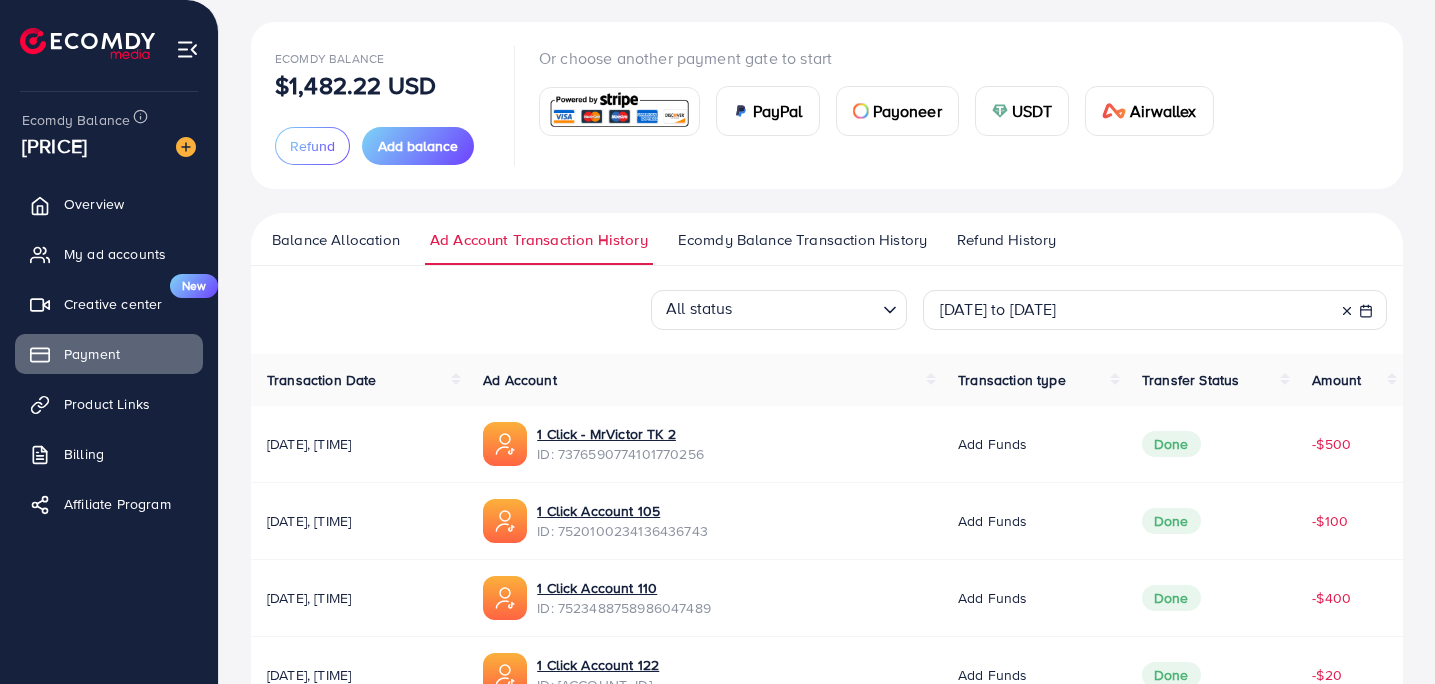 scroll, scrollTop: 695, scrollLeft: 0, axis: vertical 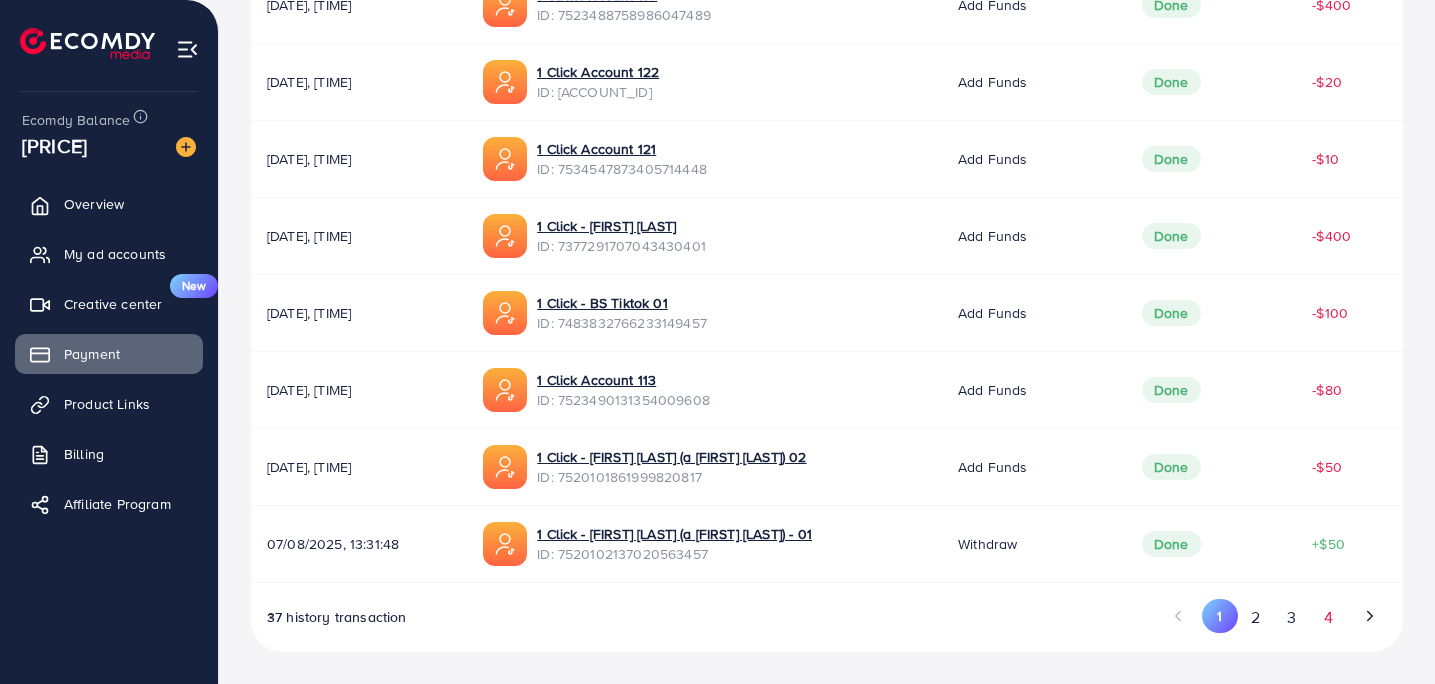 click on "4" at bounding box center [1328, 617] 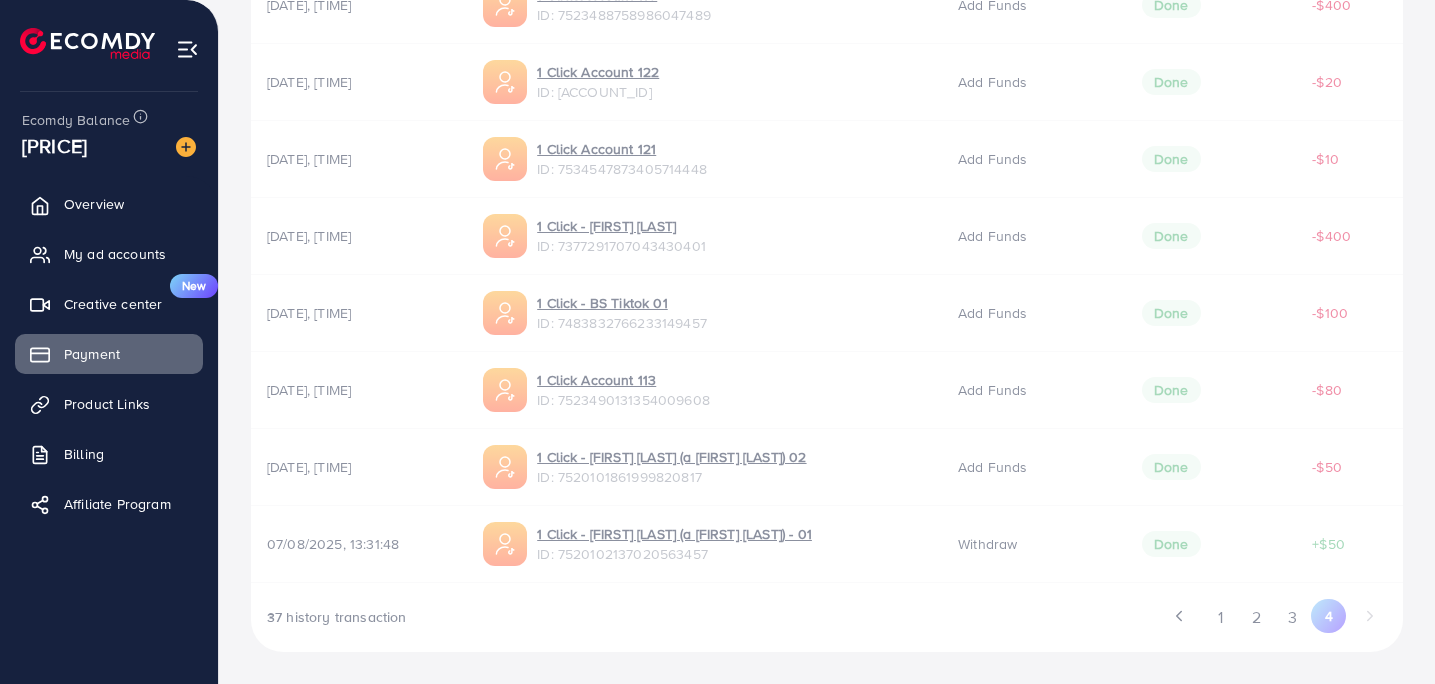 scroll, scrollTop: 464, scrollLeft: 0, axis: vertical 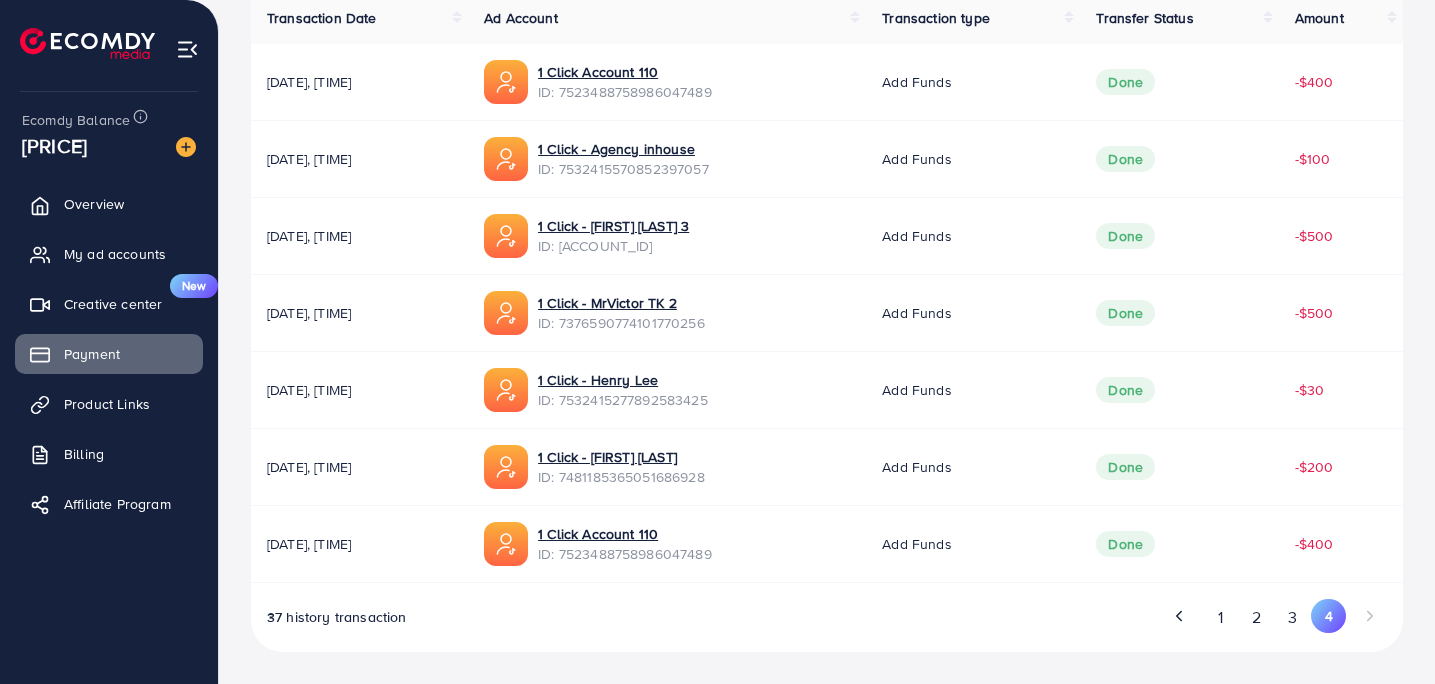 click on "ID: 7523488758986047489" at bounding box center (625, 554) 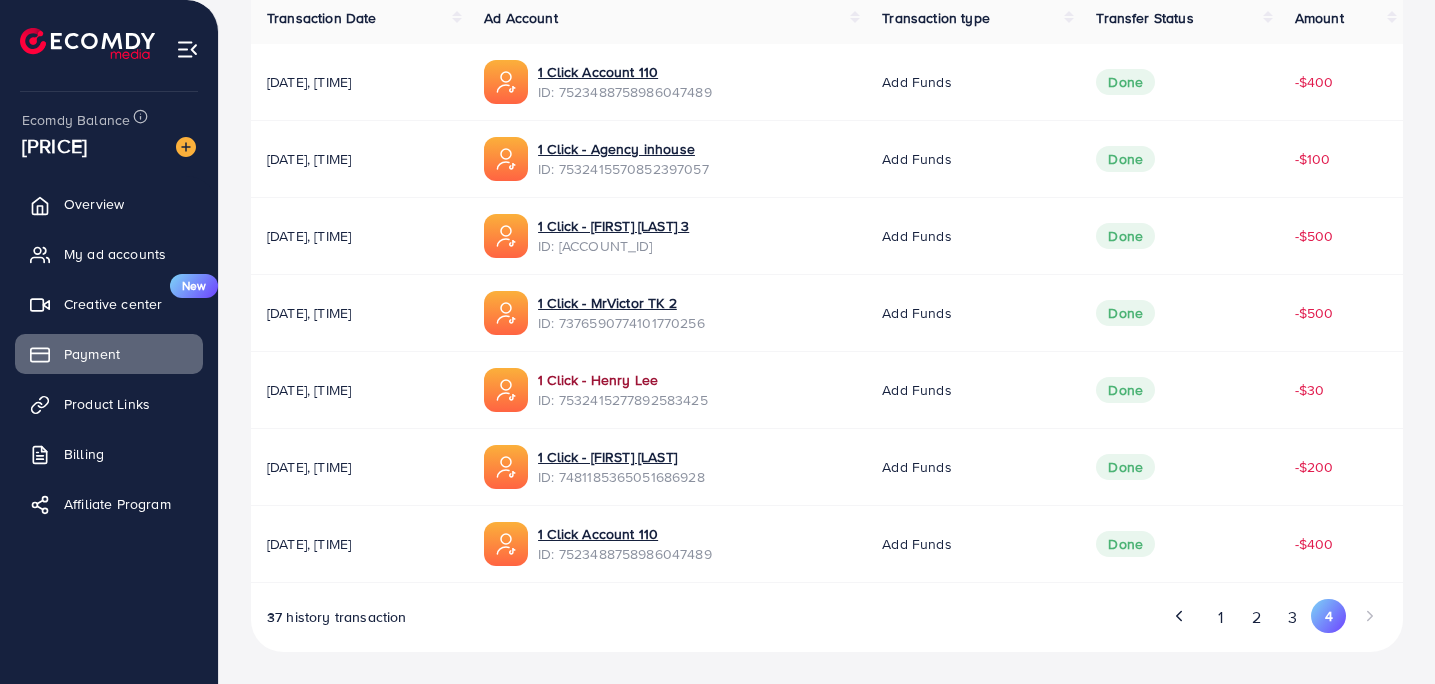 copy on "7523488758986047489" 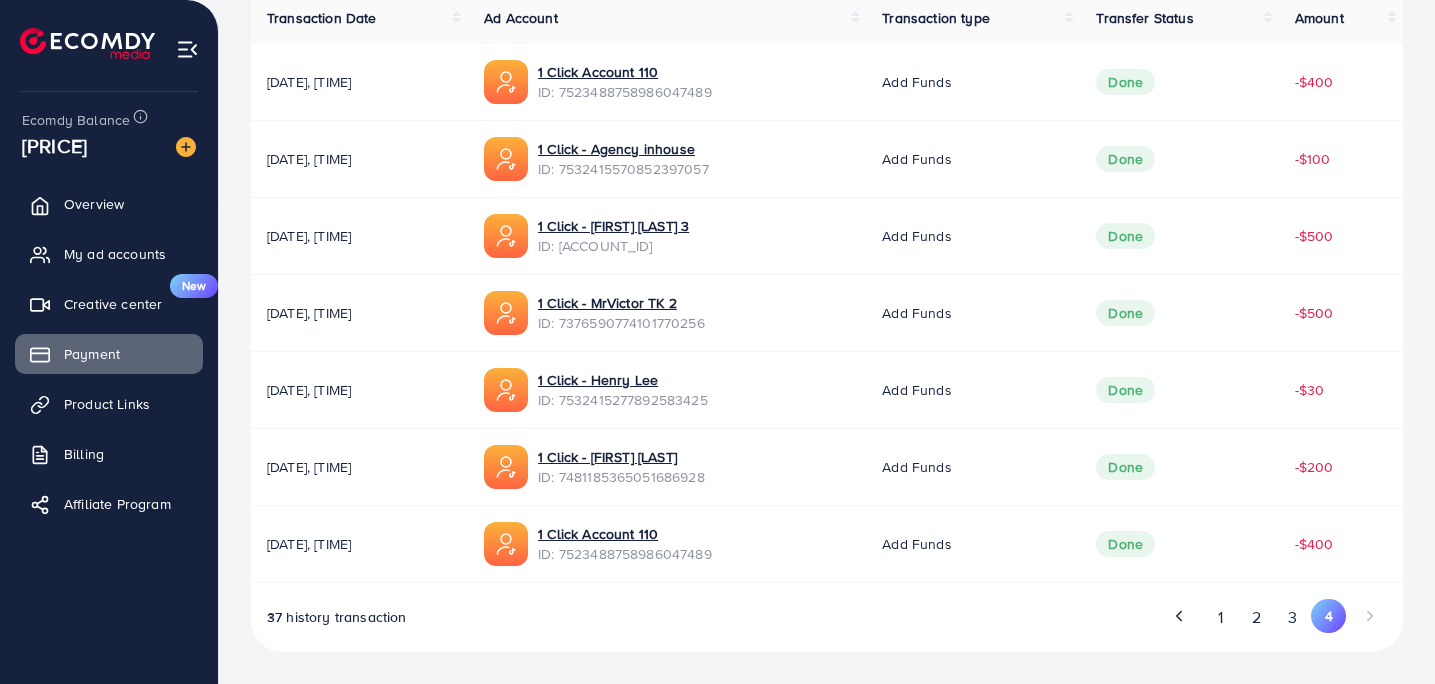 click on "ID: 7481185365051686928" at bounding box center (621, 477) 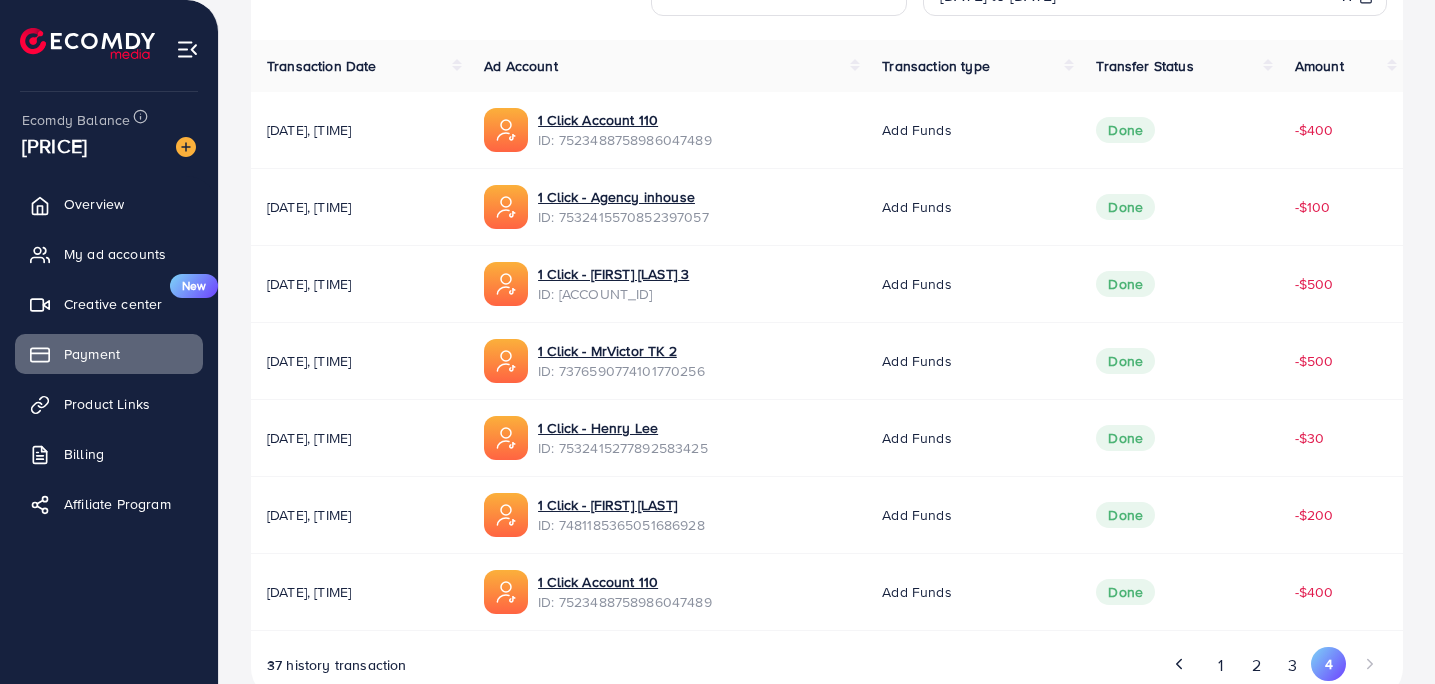 scroll, scrollTop: 413, scrollLeft: 0, axis: vertical 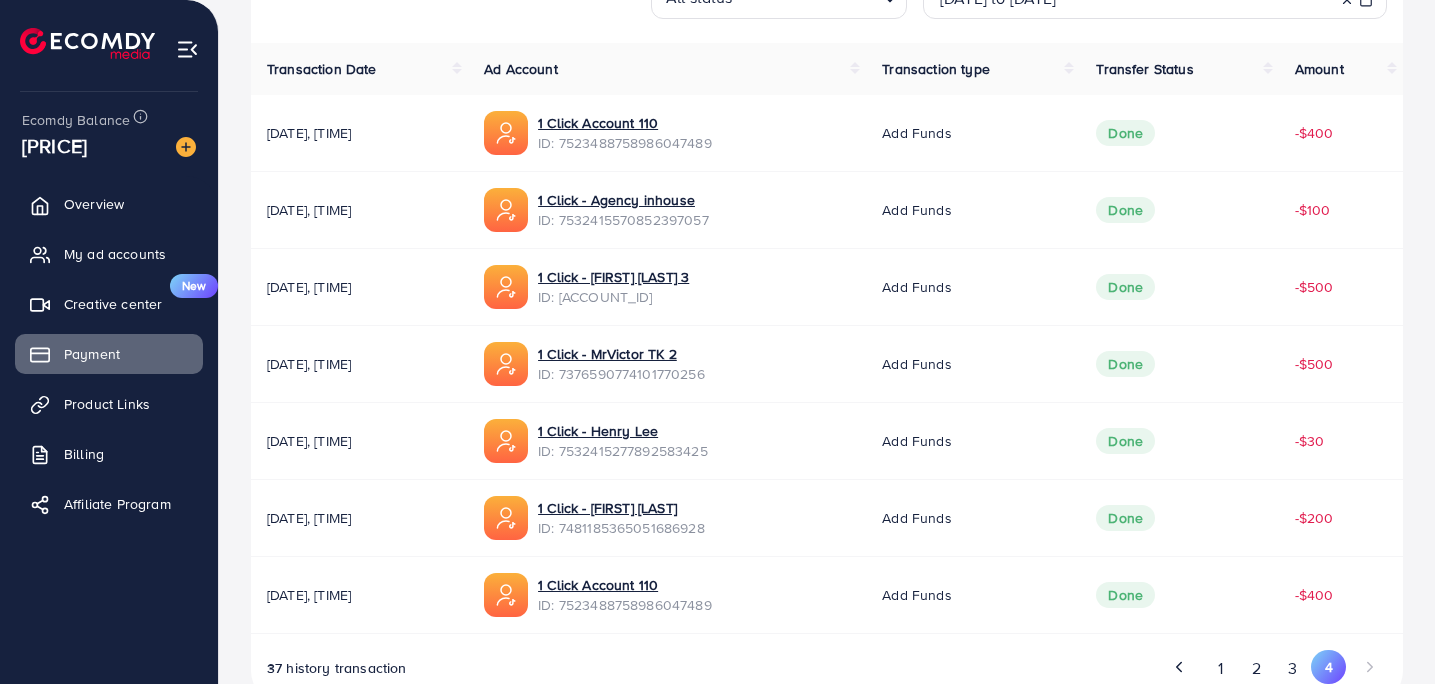 click on "ID: 7523488758986047489" at bounding box center (625, 143) 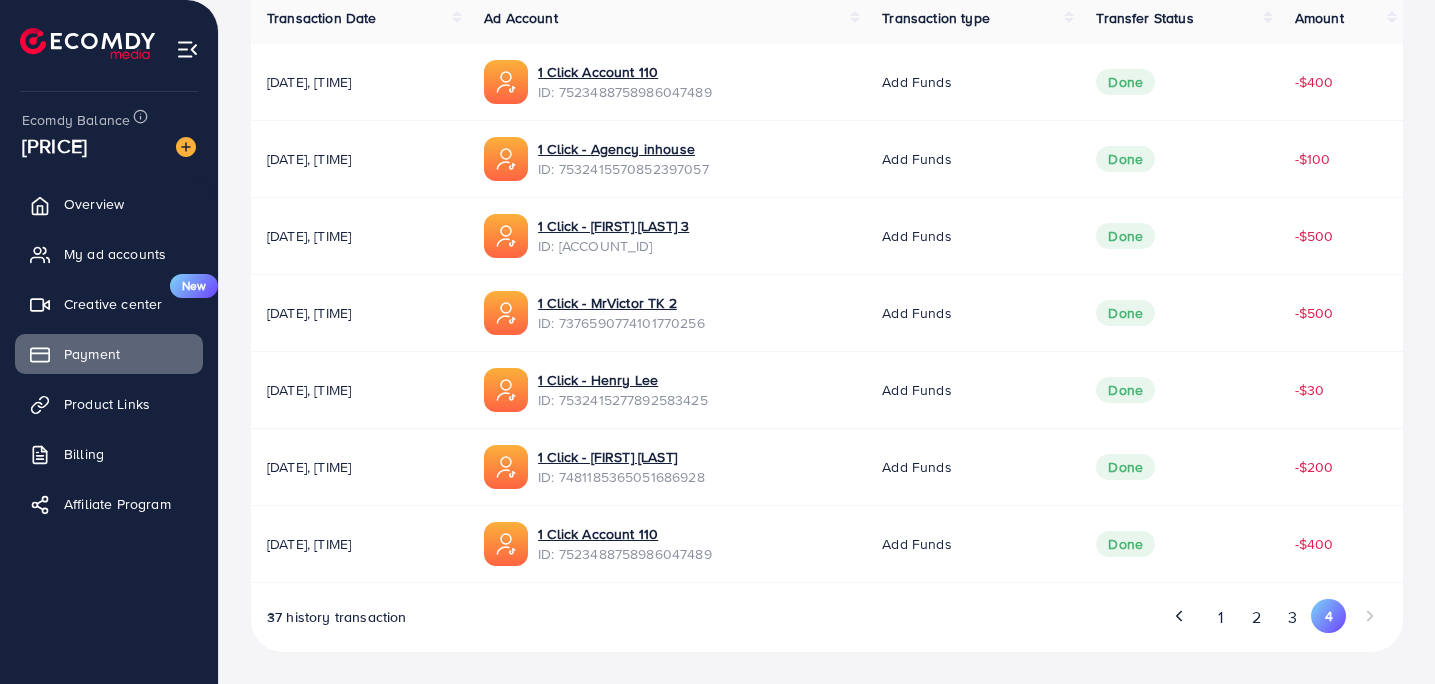 click on "3" at bounding box center (1293, 617) 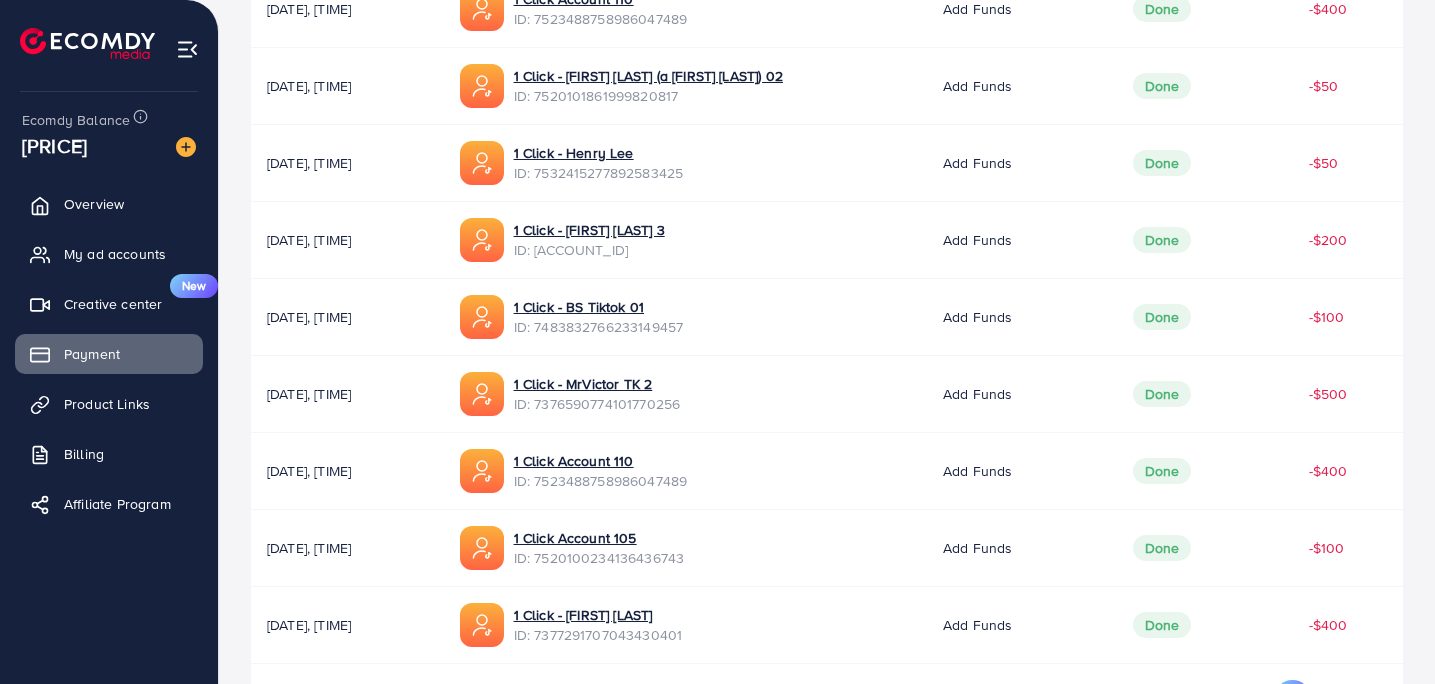 scroll, scrollTop: 695, scrollLeft: 0, axis: vertical 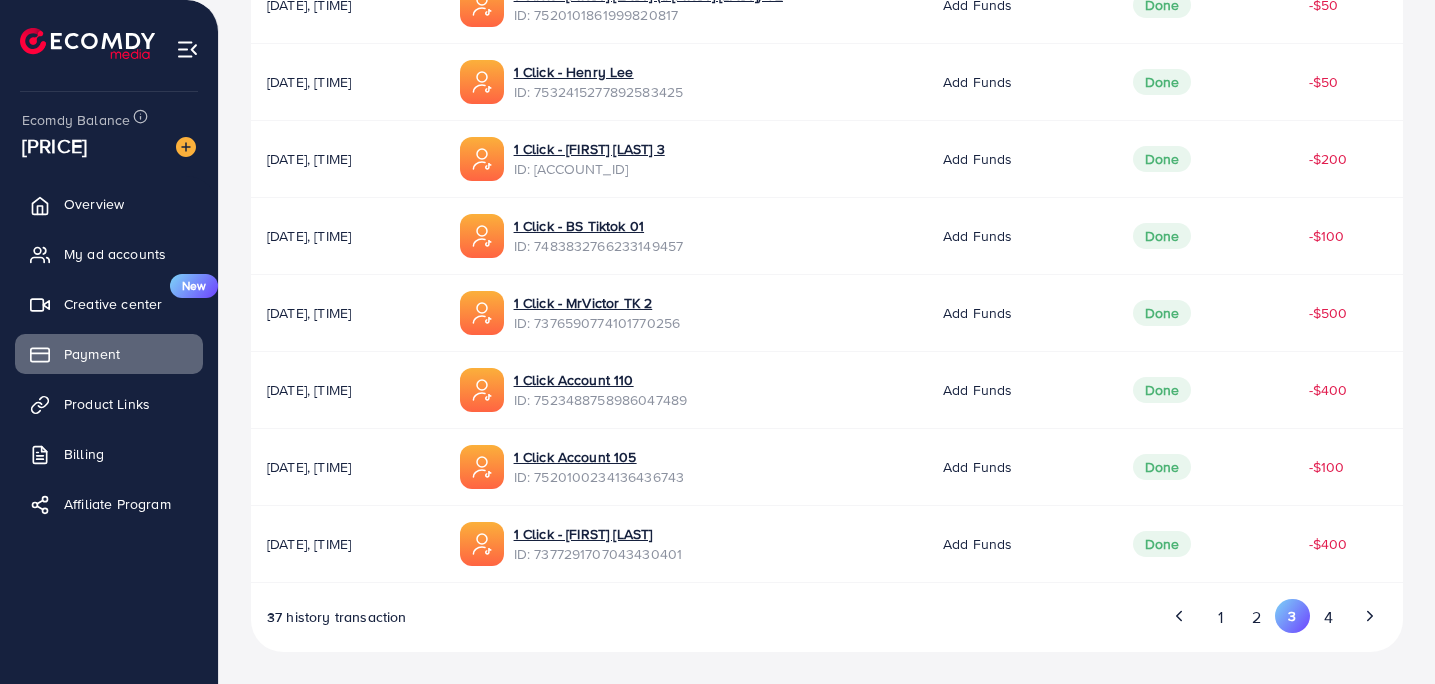 click on "ID: 7377291707043430401" at bounding box center [598, 554] 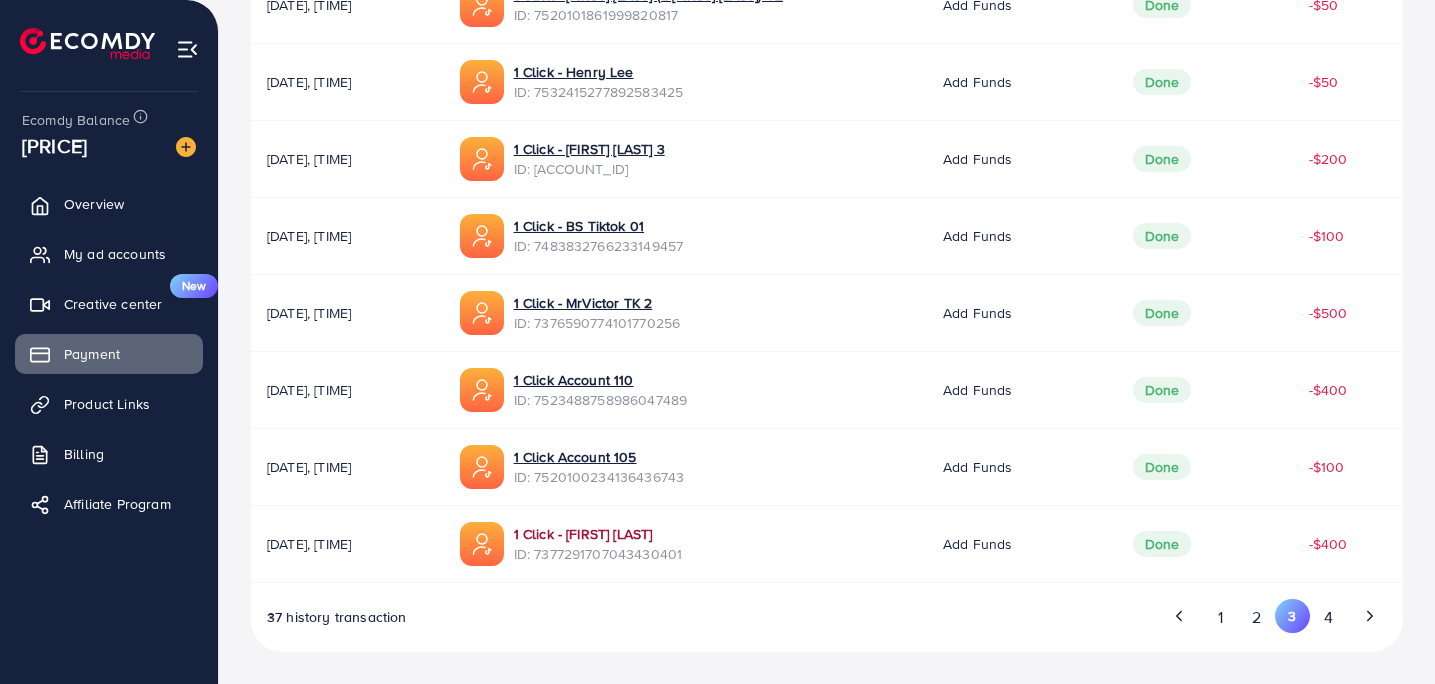 copy on "[ACCOUNT_ID]" 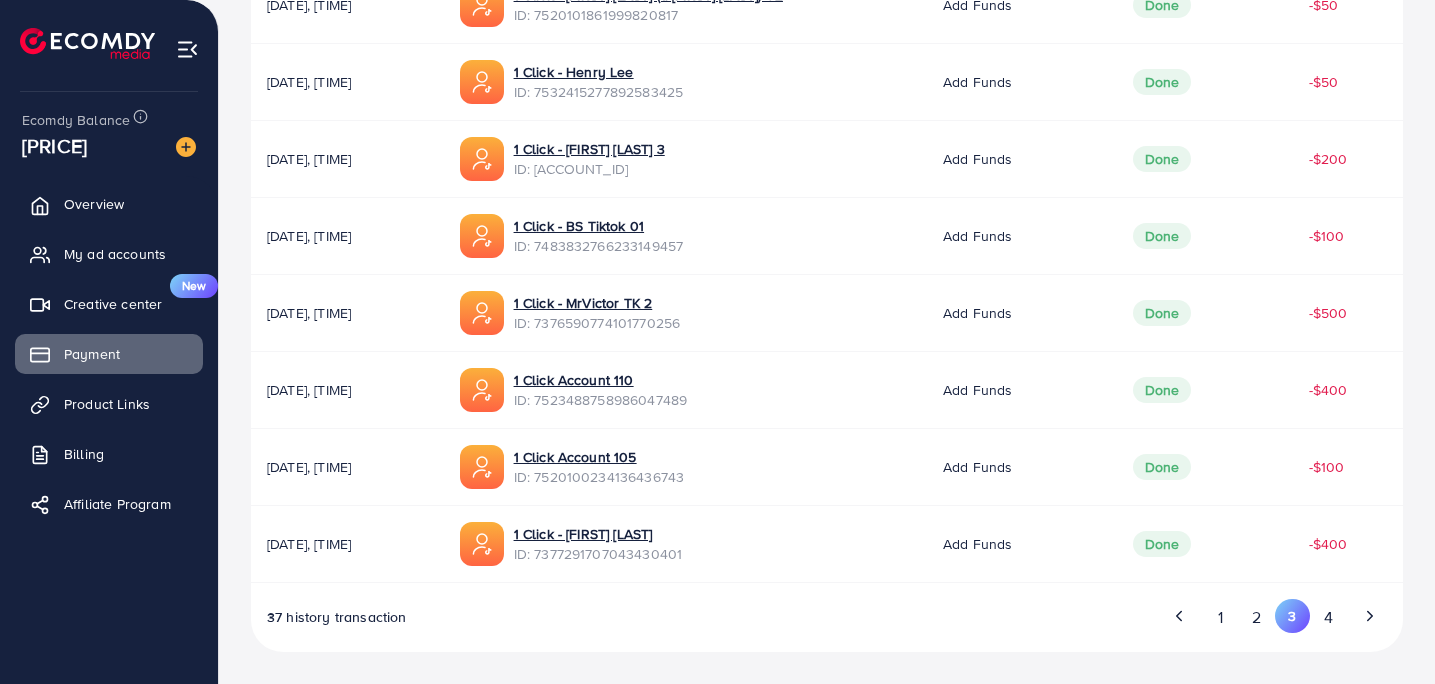 click on "ID: 7520100234136436743" at bounding box center (599, 477) 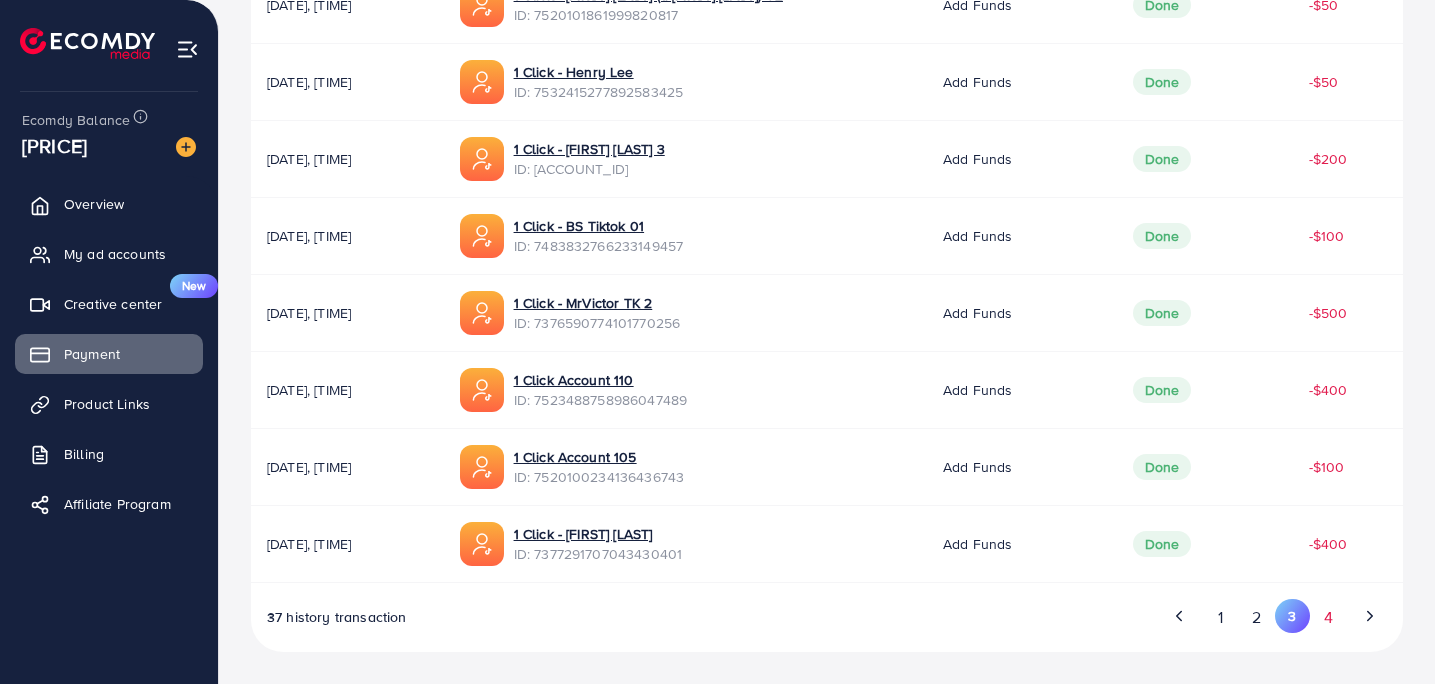 click on "4" at bounding box center (1328, 617) 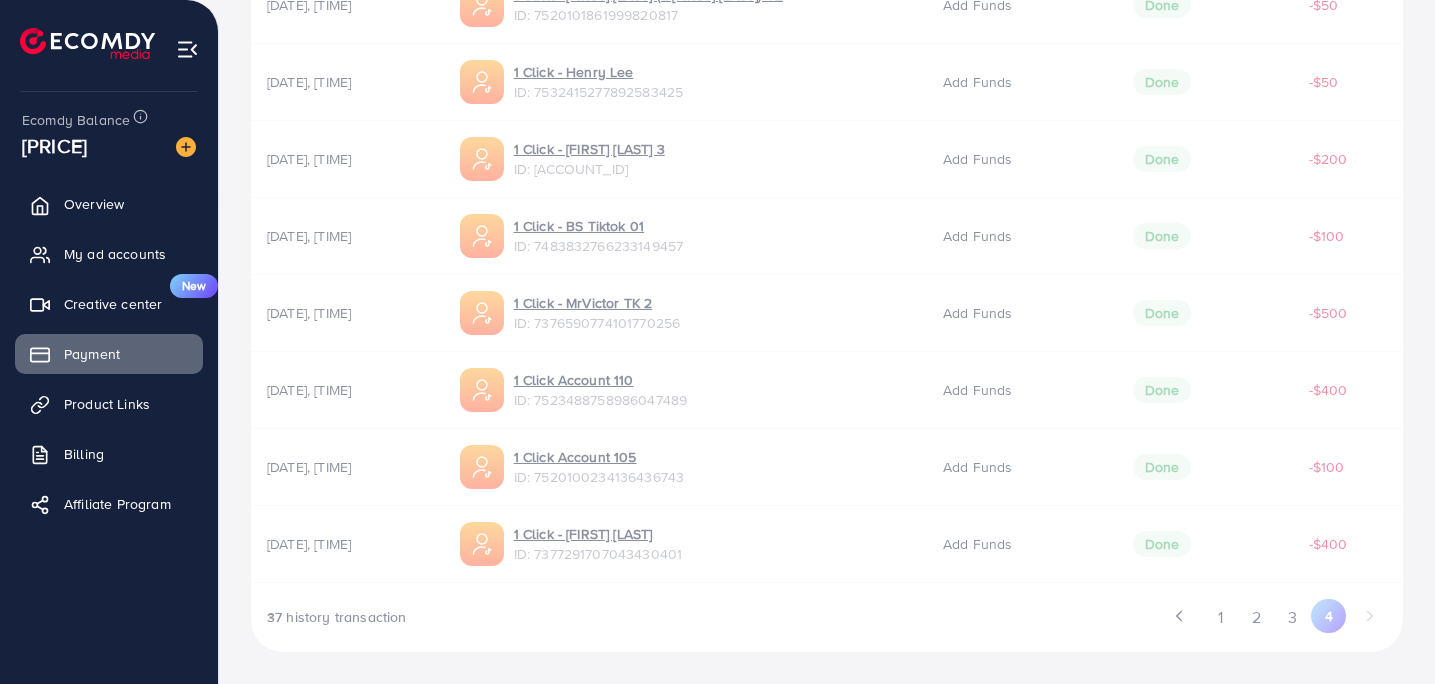 scroll, scrollTop: 464, scrollLeft: 0, axis: vertical 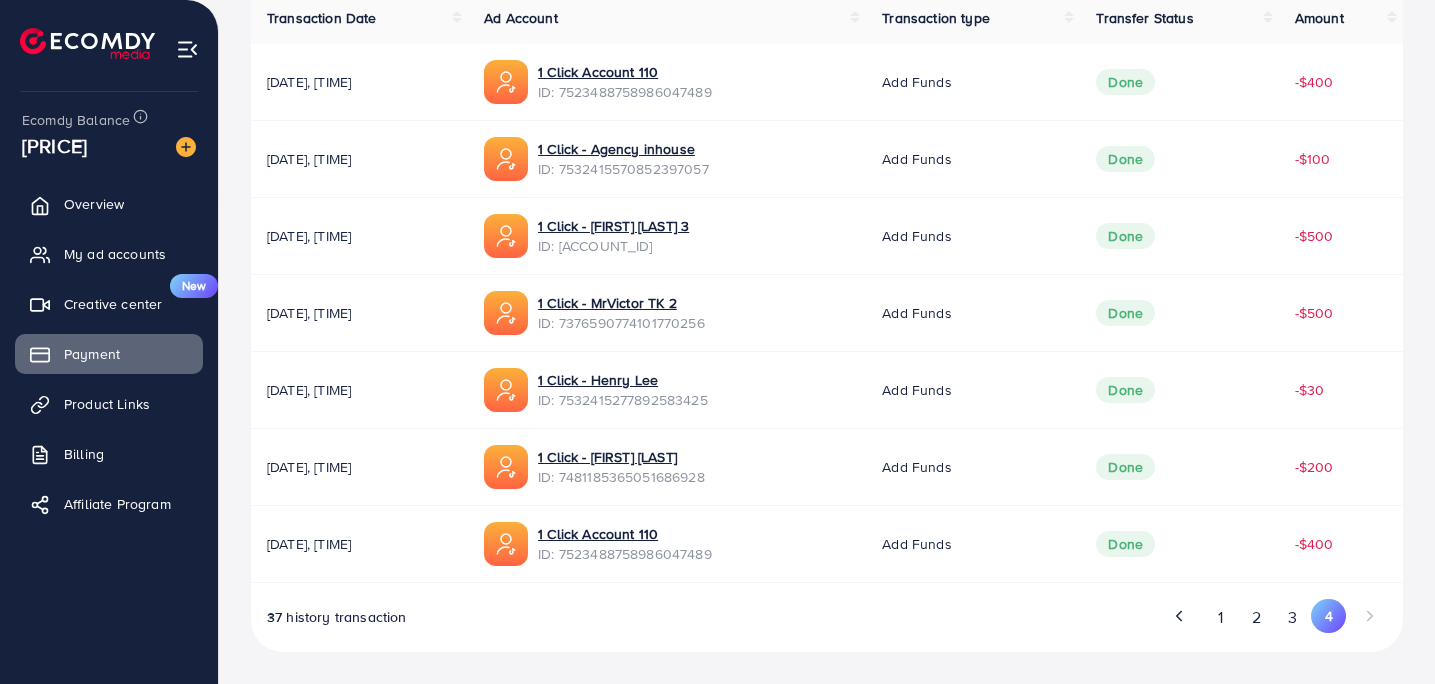 click on "3" at bounding box center (1293, 617) 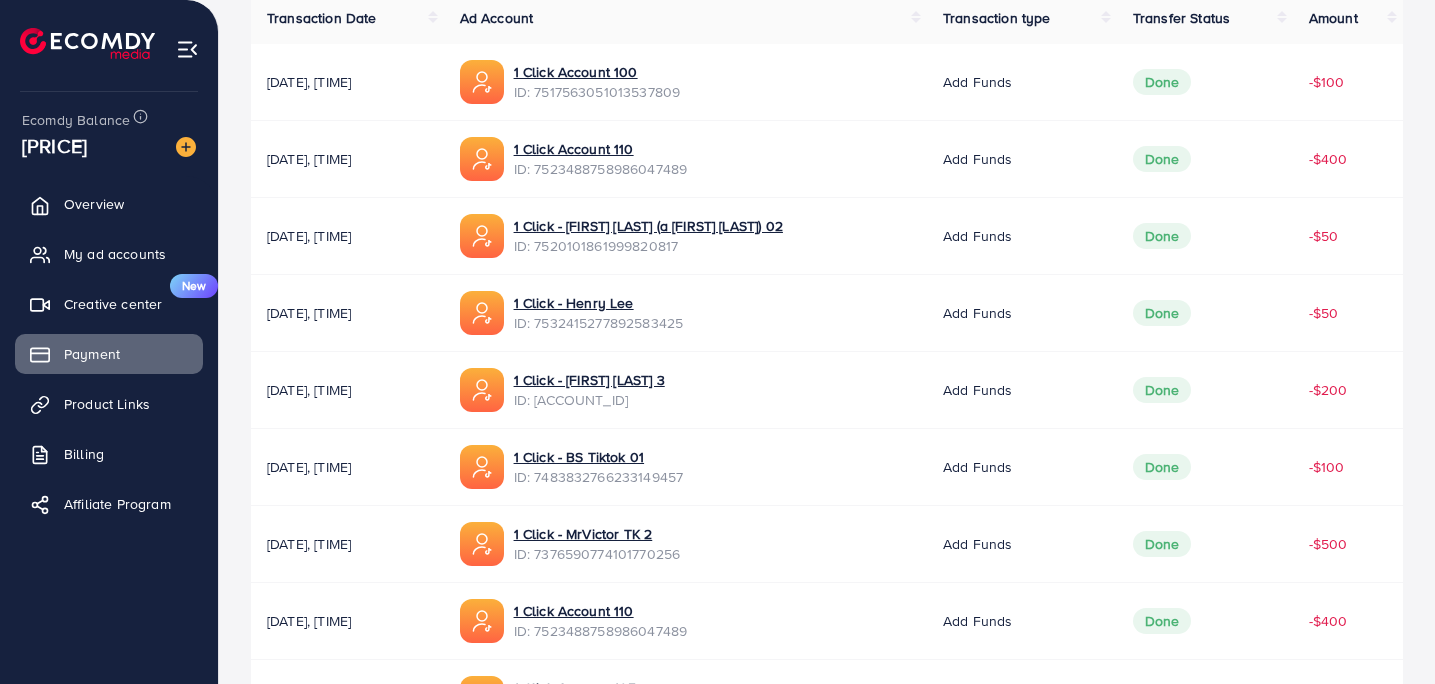 scroll, scrollTop: 695, scrollLeft: 0, axis: vertical 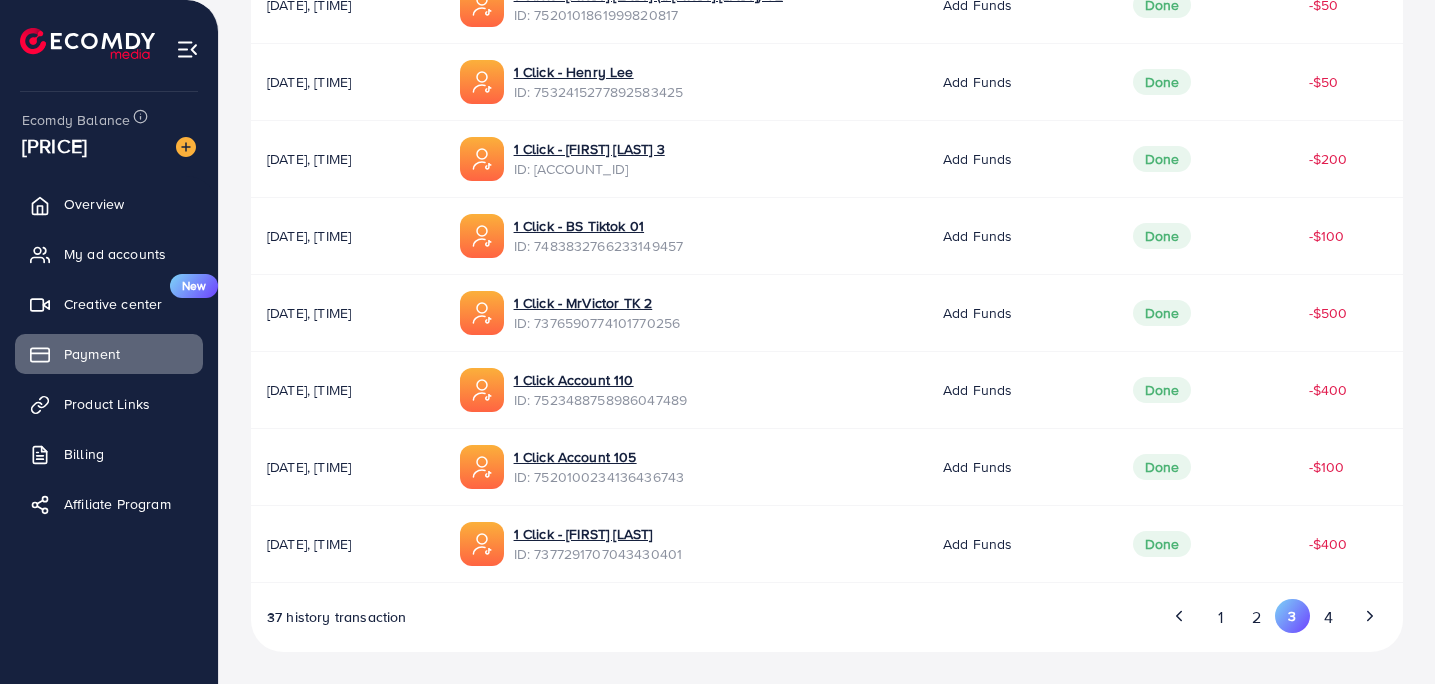 drag, startPoint x: 382, startPoint y: 497, endPoint x: 262, endPoint y: 437, distance: 134.16408 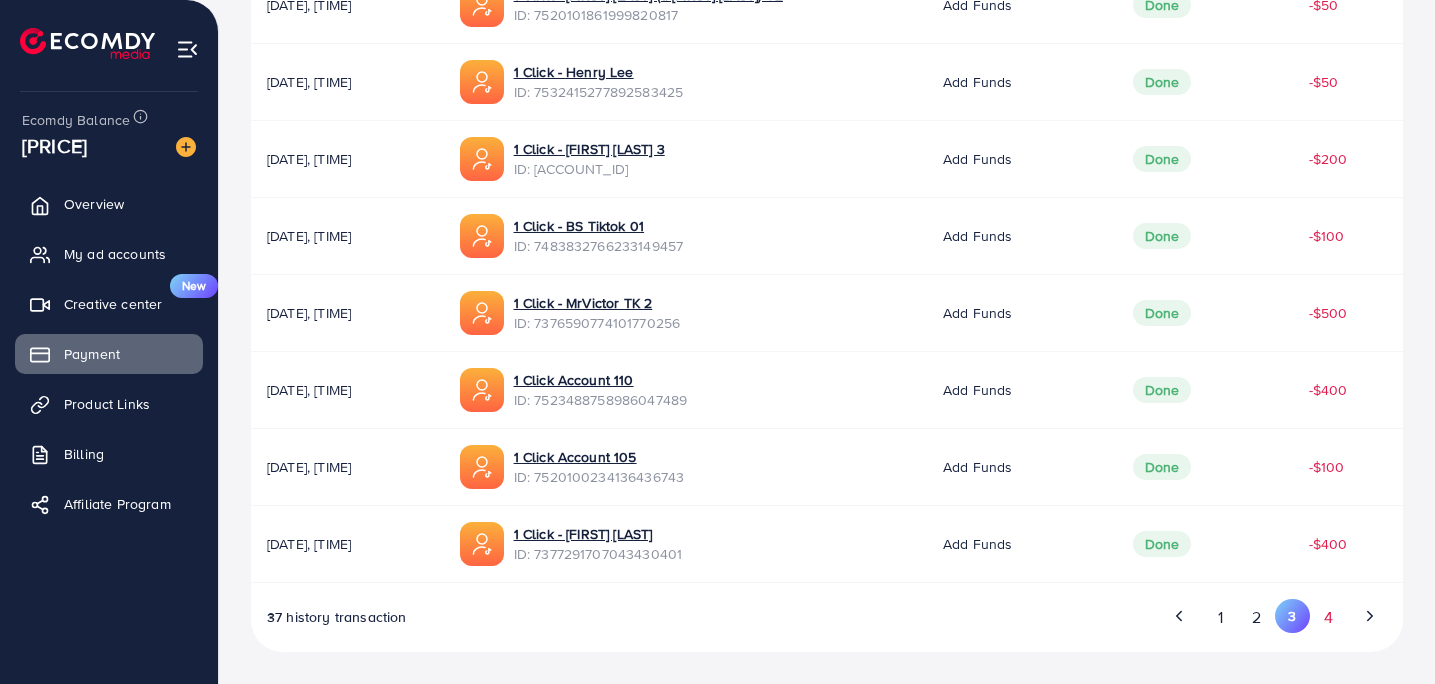 click on "4" at bounding box center (1328, 617) 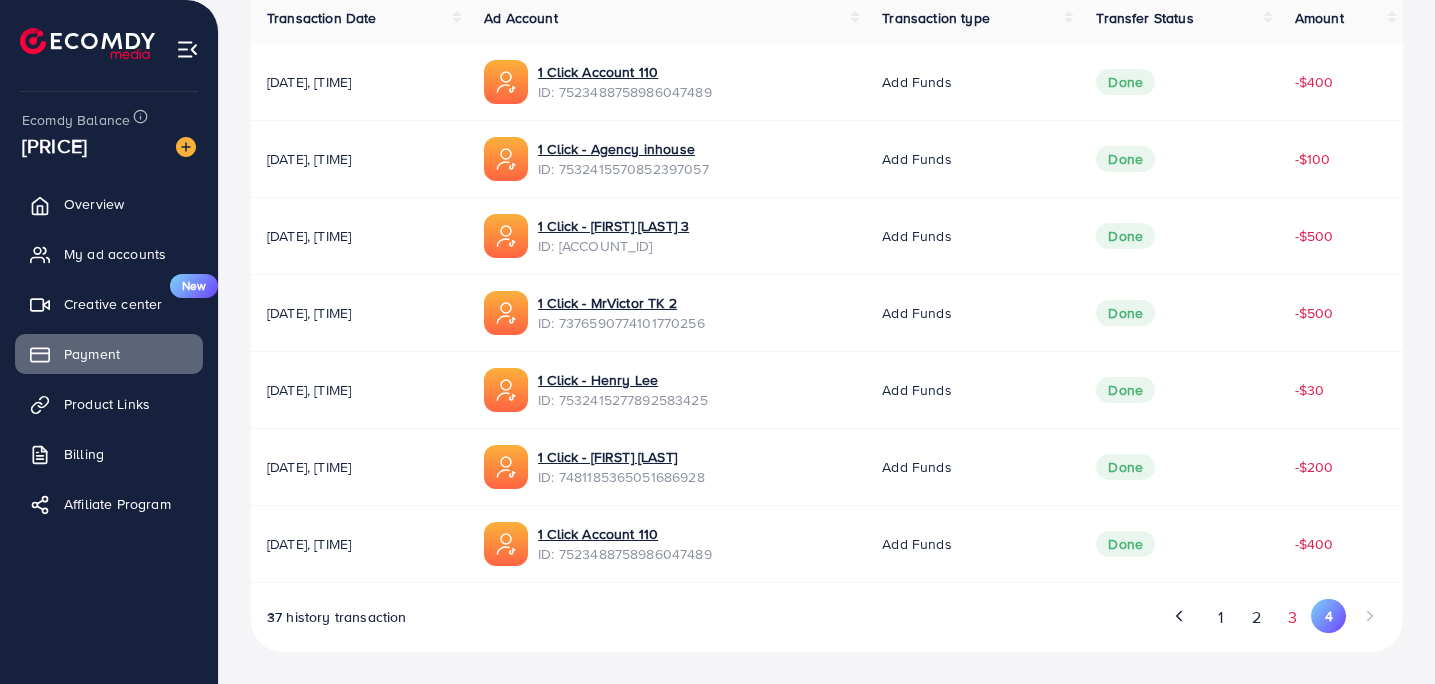 scroll, scrollTop: 464, scrollLeft: 0, axis: vertical 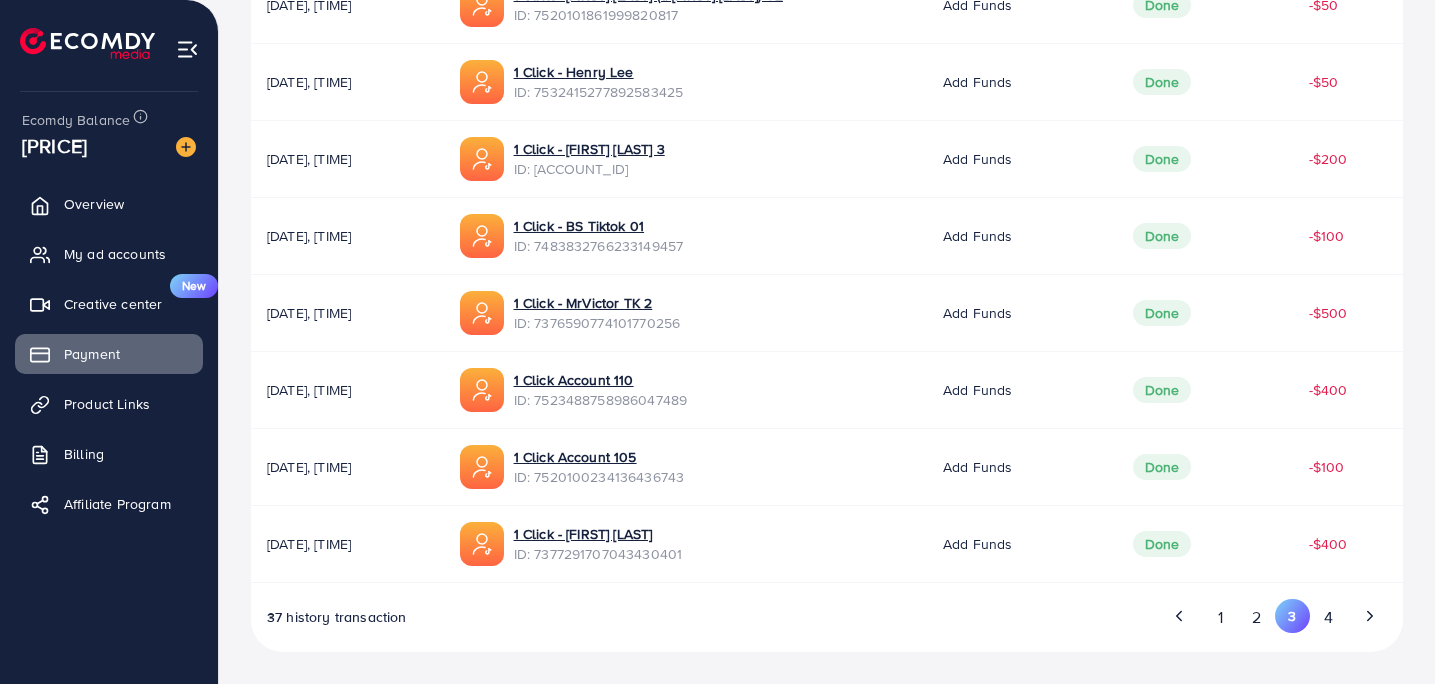 click on "ID: 7523488758986047489" at bounding box center (601, 400) 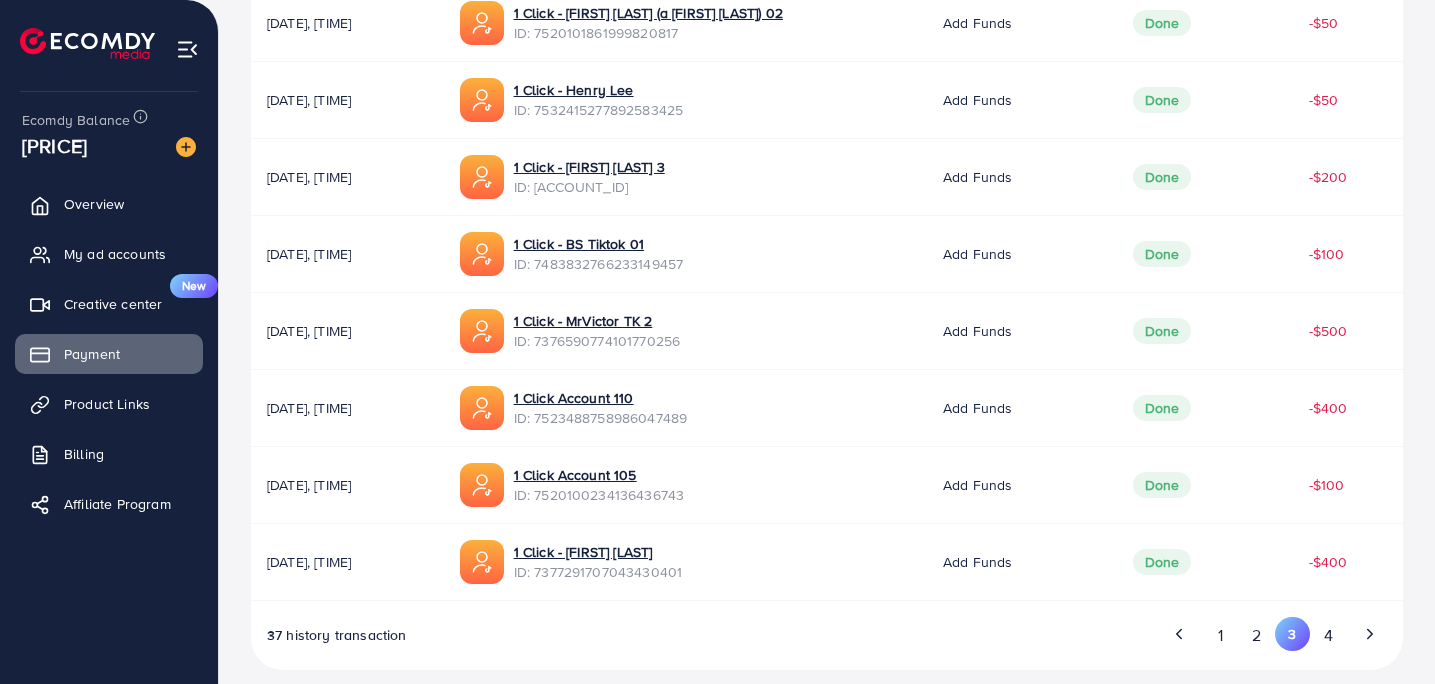 scroll, scrollTop: 674, scrollLeft: 0, axis: vertical 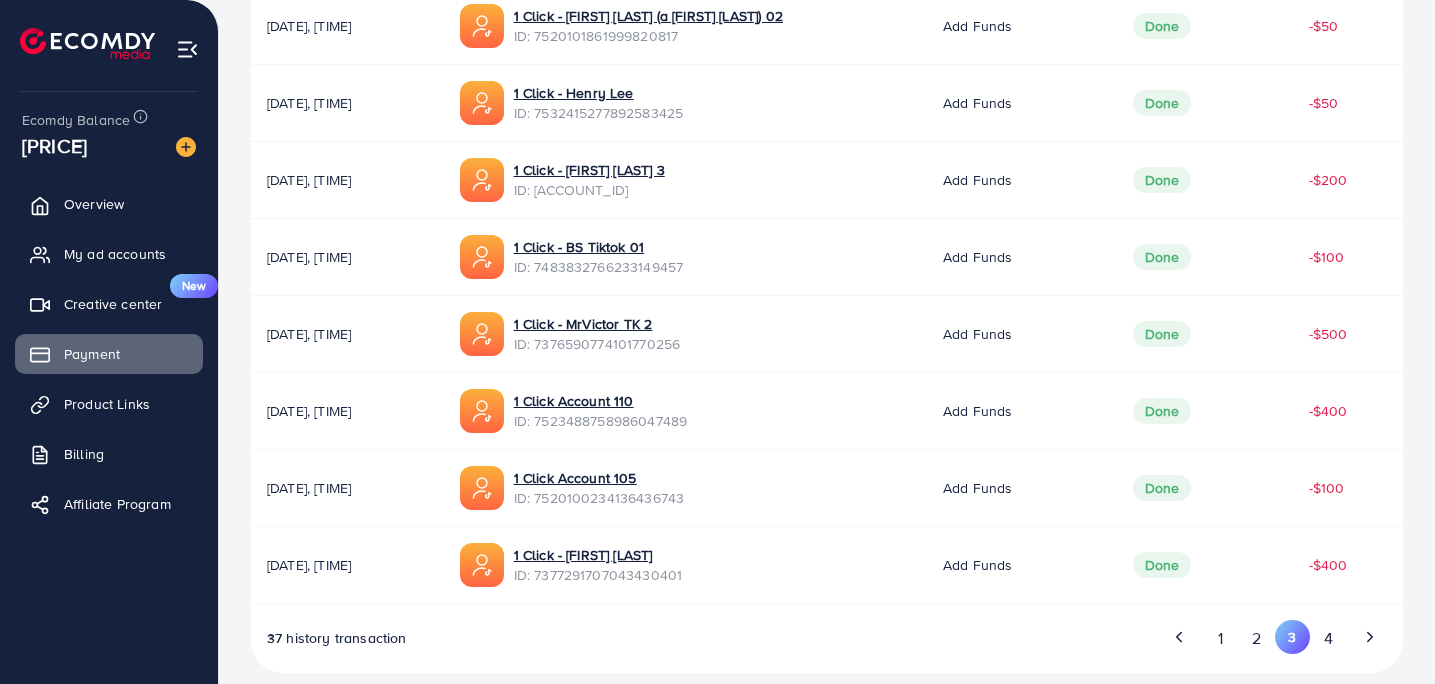 click on "ID: 7483832766233149457" at bounding box center [599, 267] 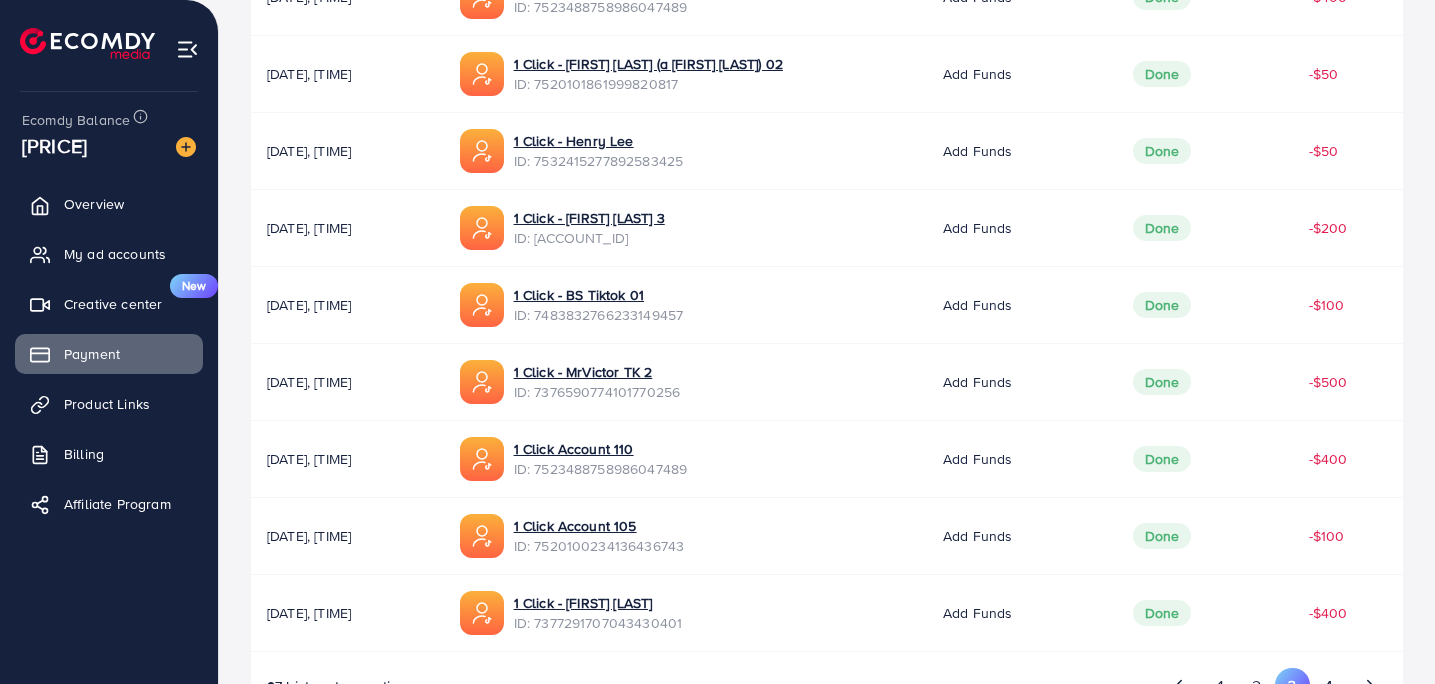 click on "ID: 7532415277892583425" at bounding box center (599, 161) 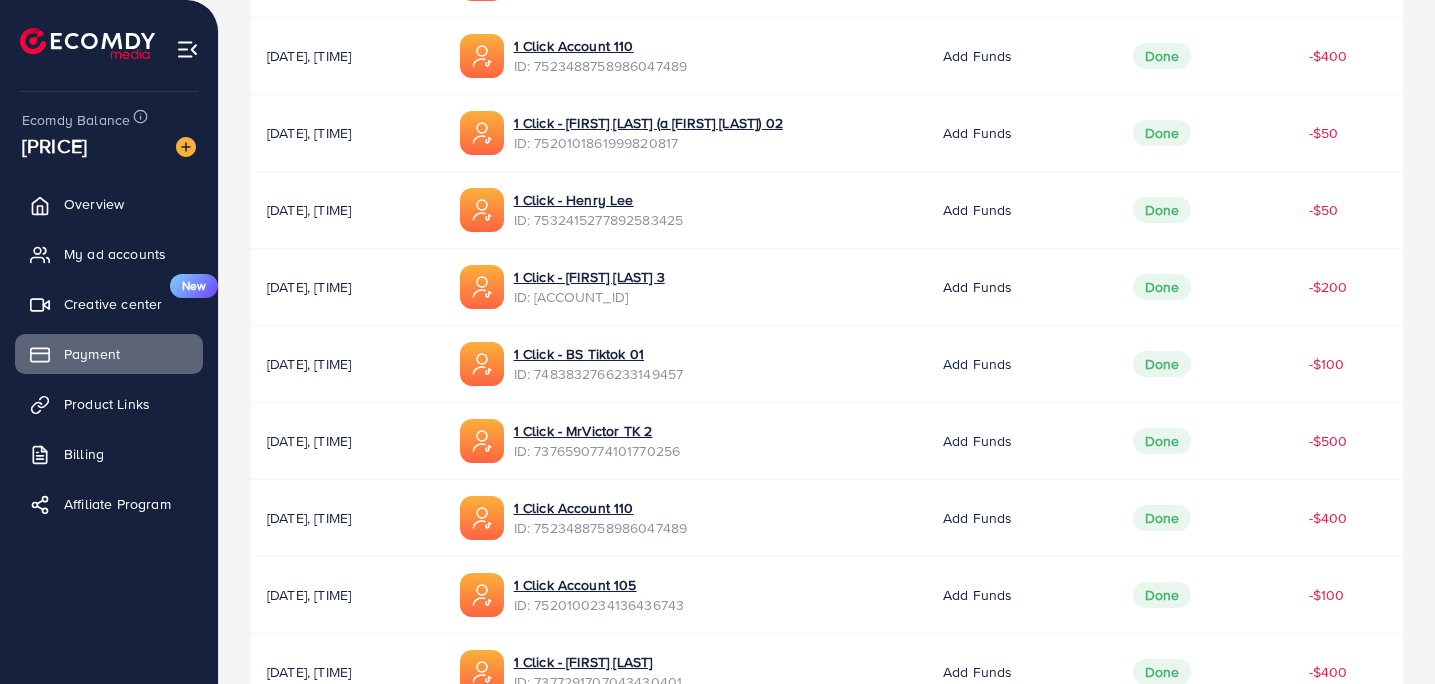 click on "ID: 7520101861999820817" at bounding box center [648, 143] 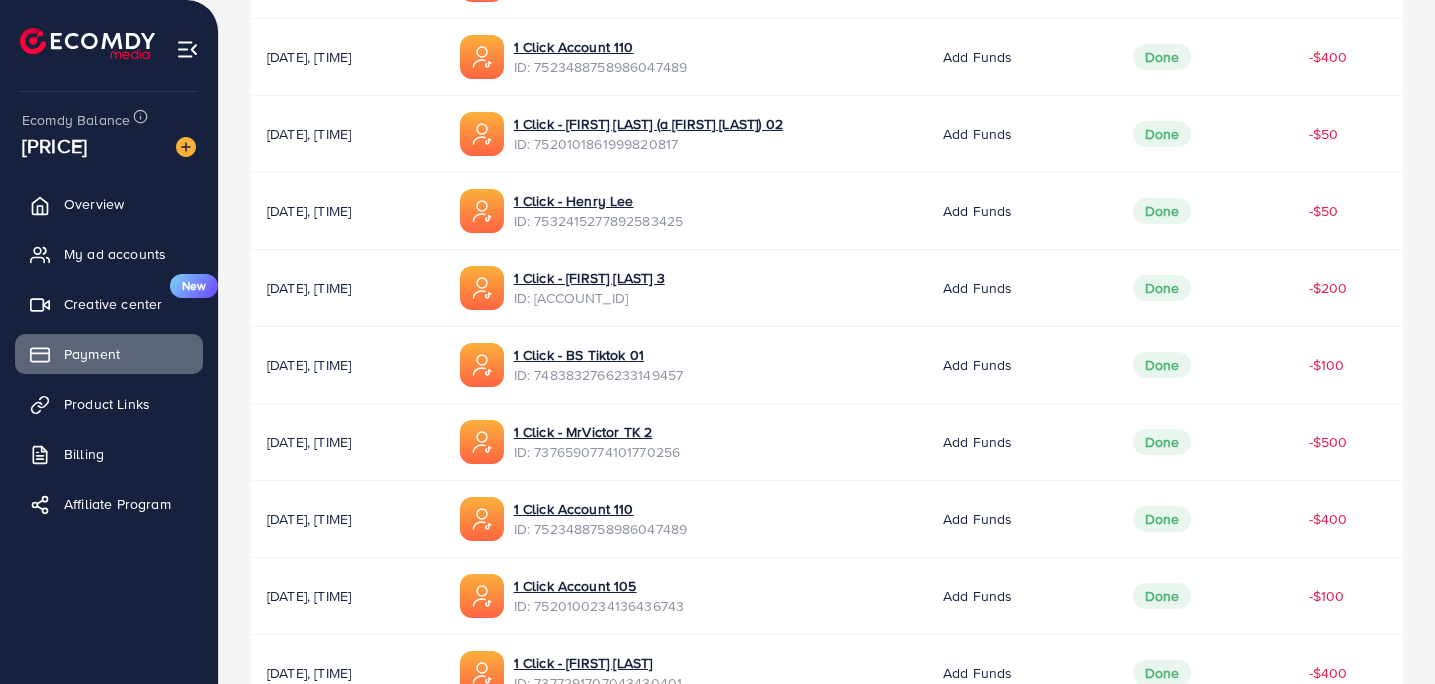 scroll, scrollTop: 465, scrollLeft: 0, axis: vertical 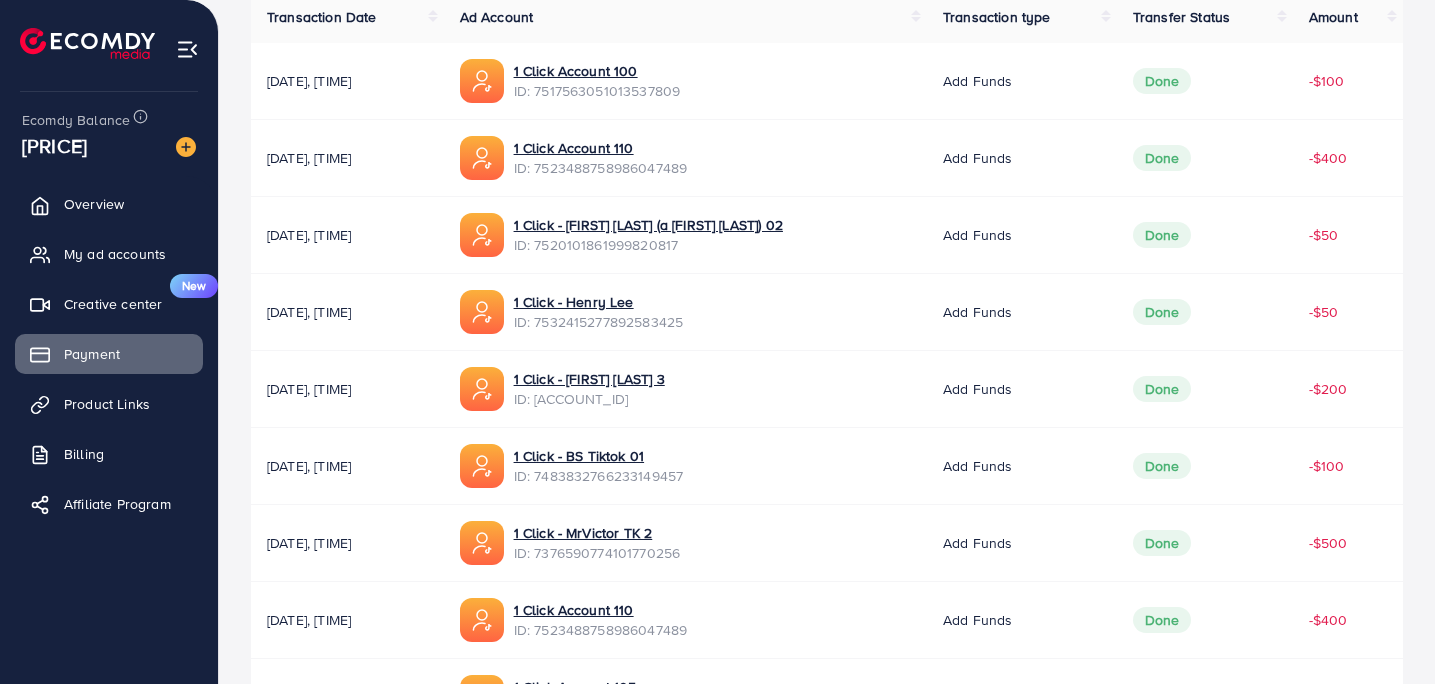 click on "ID: 7523488758986047489" at bounding box center [601, 168] 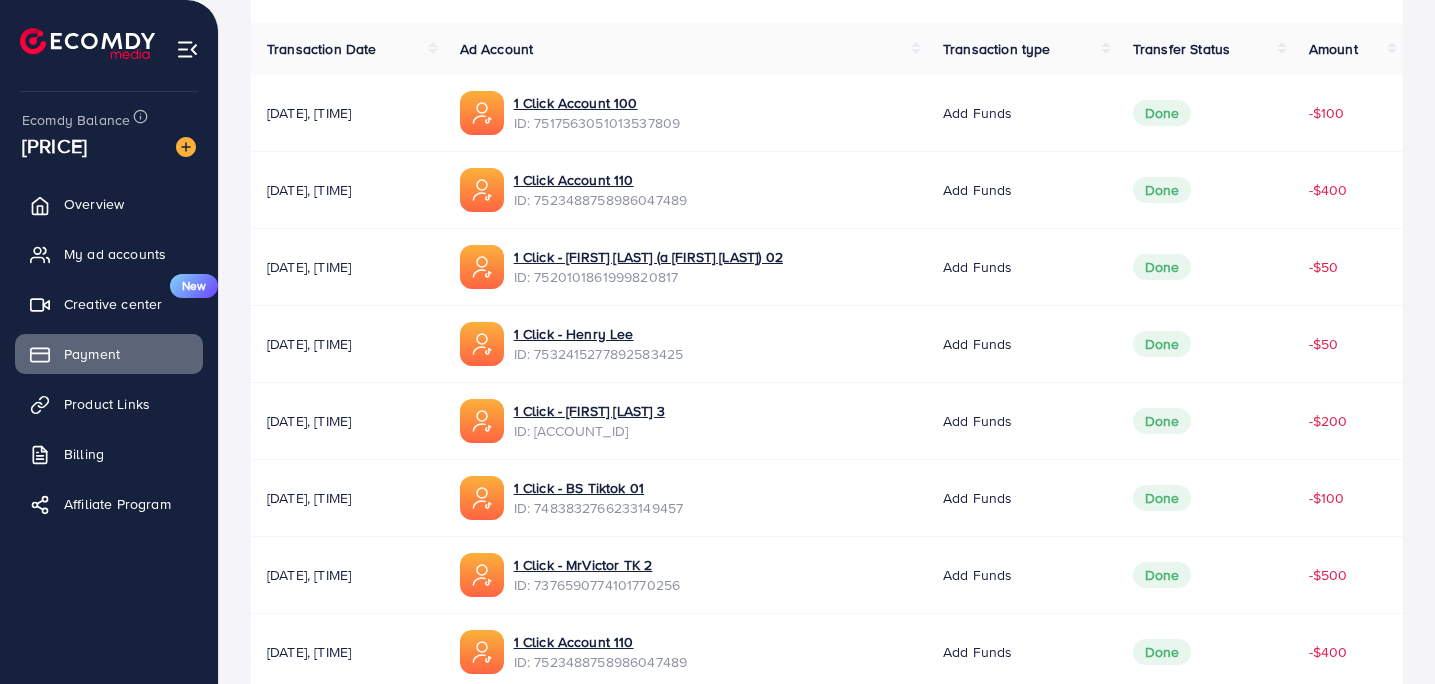 scroll, scrollTop: 432, scrollLeft: 0, axis: vertical 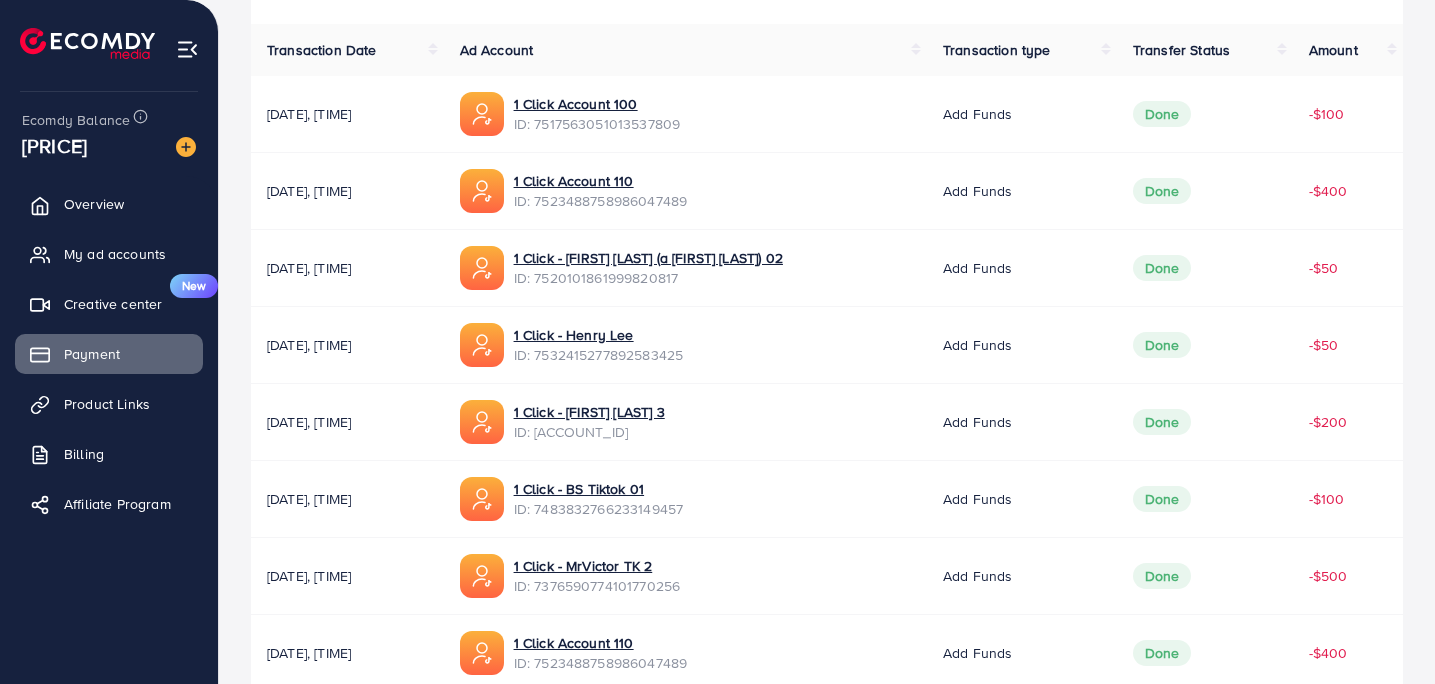 click on "ID: 7517563051013537809" at bounding box center (597, 124) 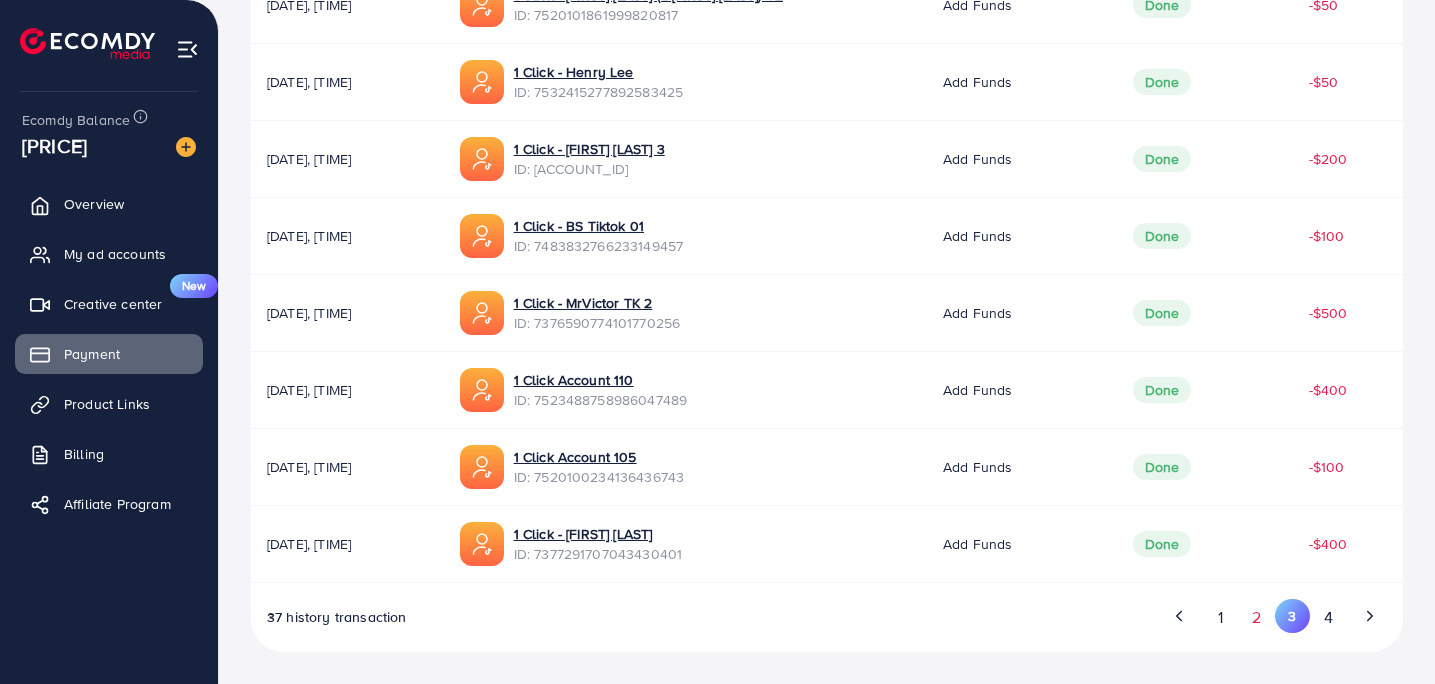 click on "2" at bounding box center (1257, 617) 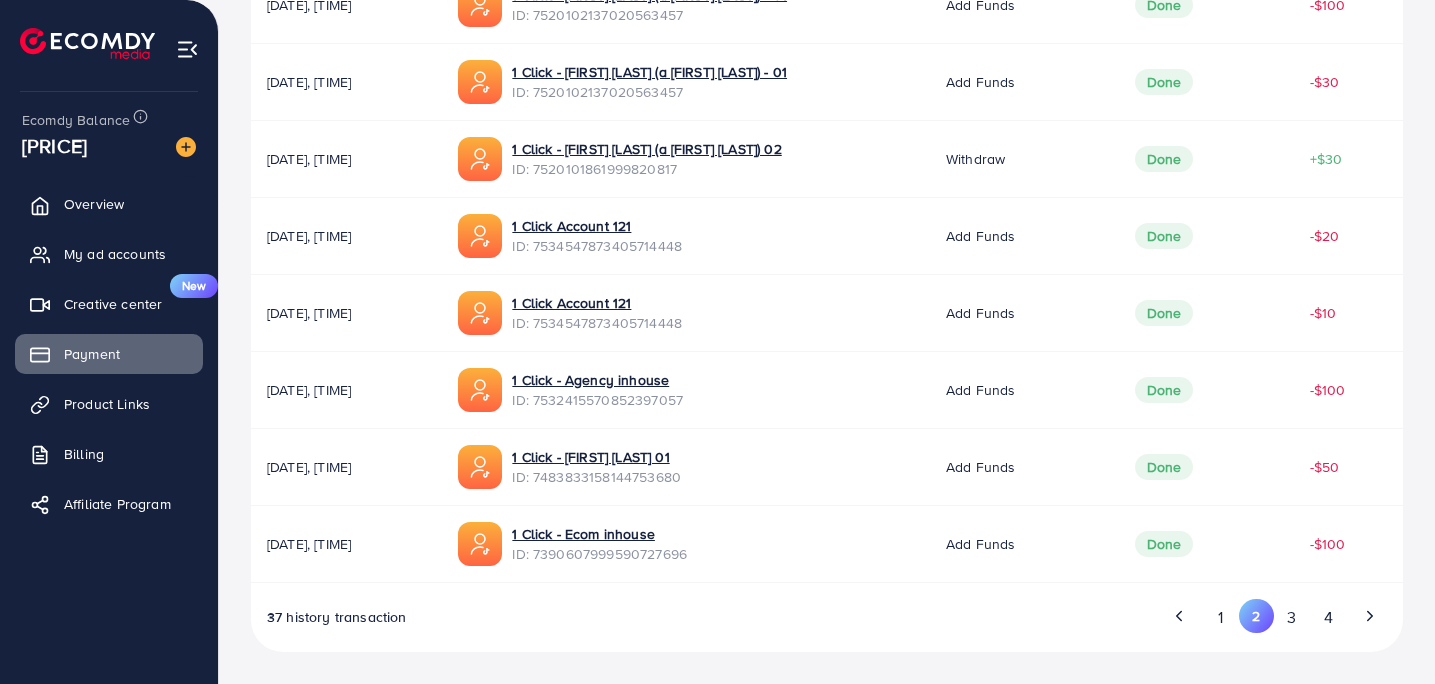 click on "ID: 7390607999590727696" at bounding box center (599, 554) 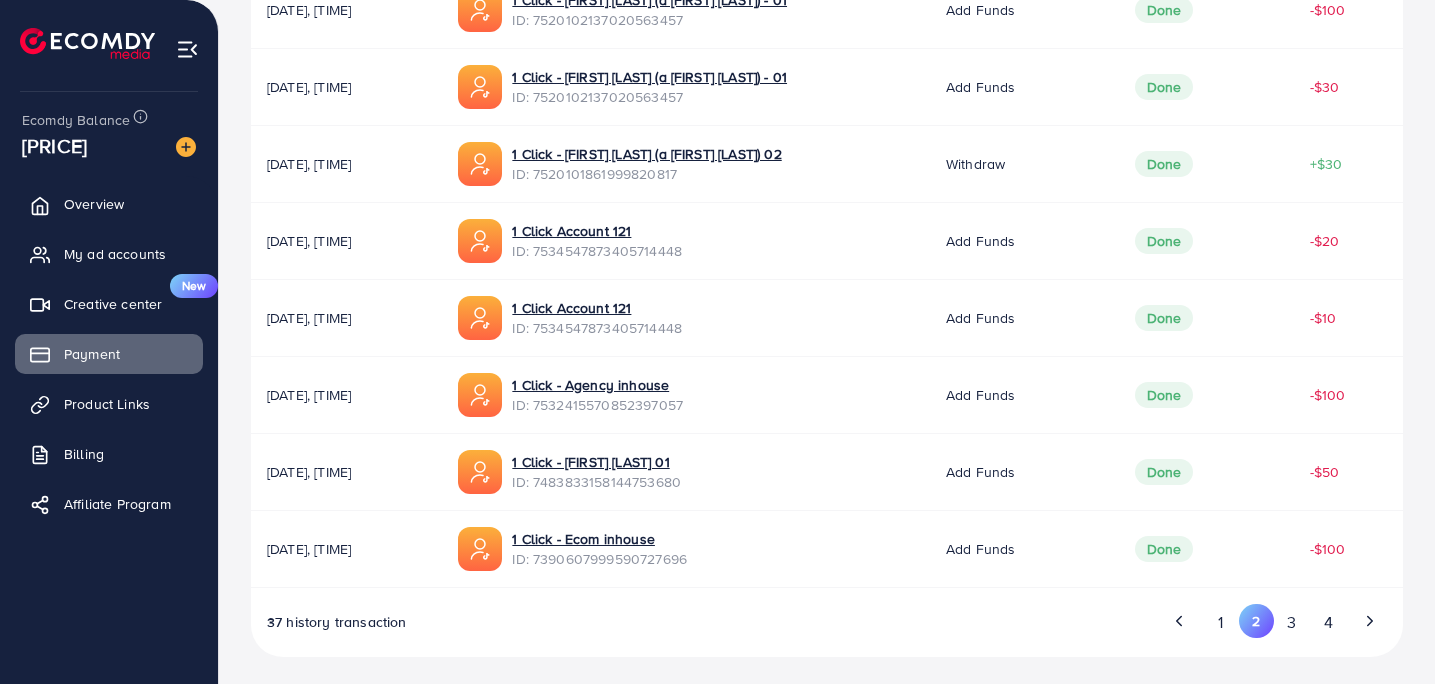 click on "ID: 7483833158144753680" at bounding box center (596, 482) 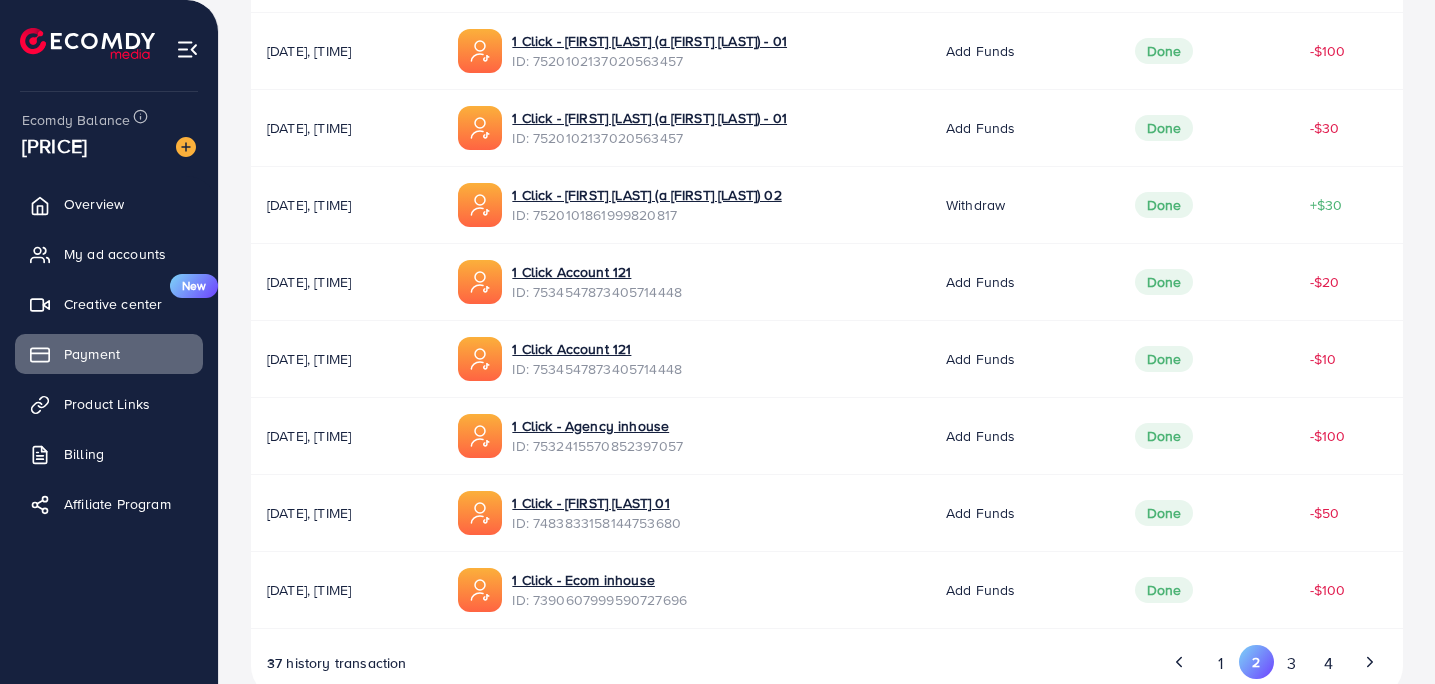 scroll, scrollTop: 642, scrollLeft: 0, axis: vertical 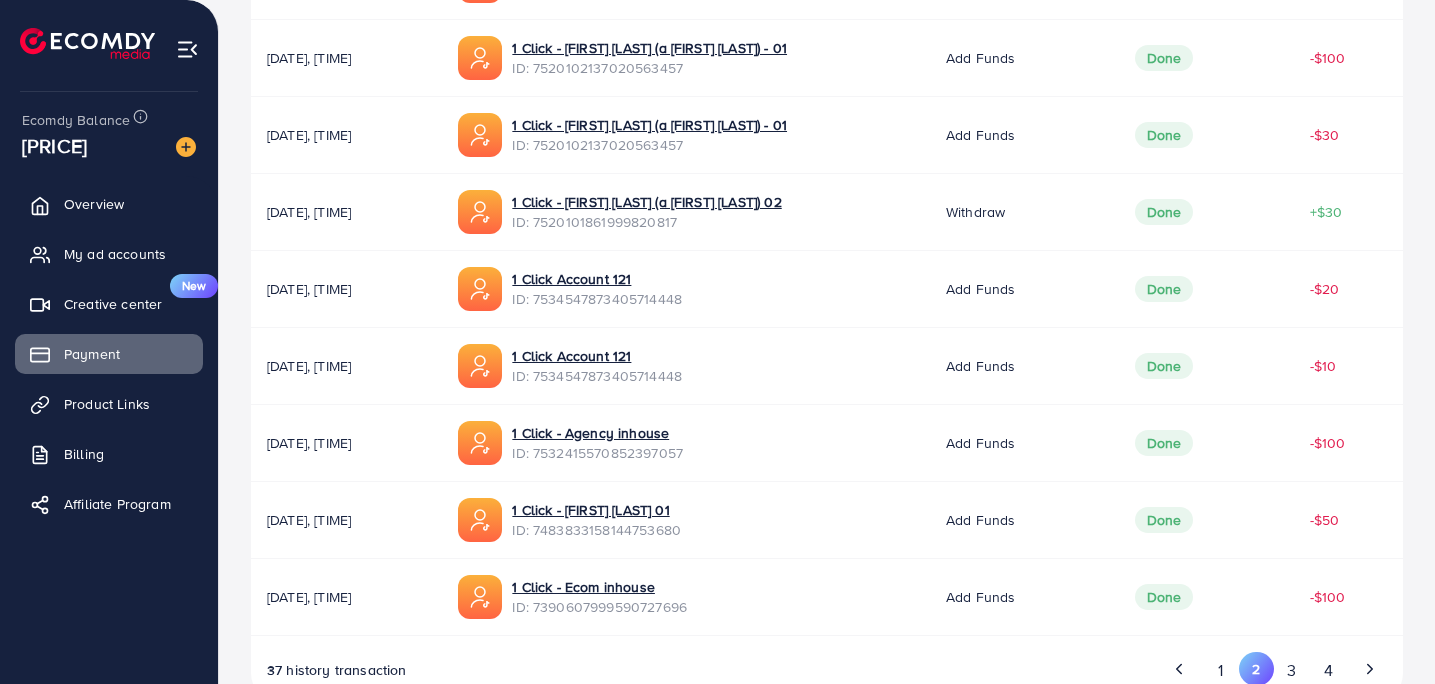 click on "ID: 7534547873405714448" at bounding box center (597, 376) 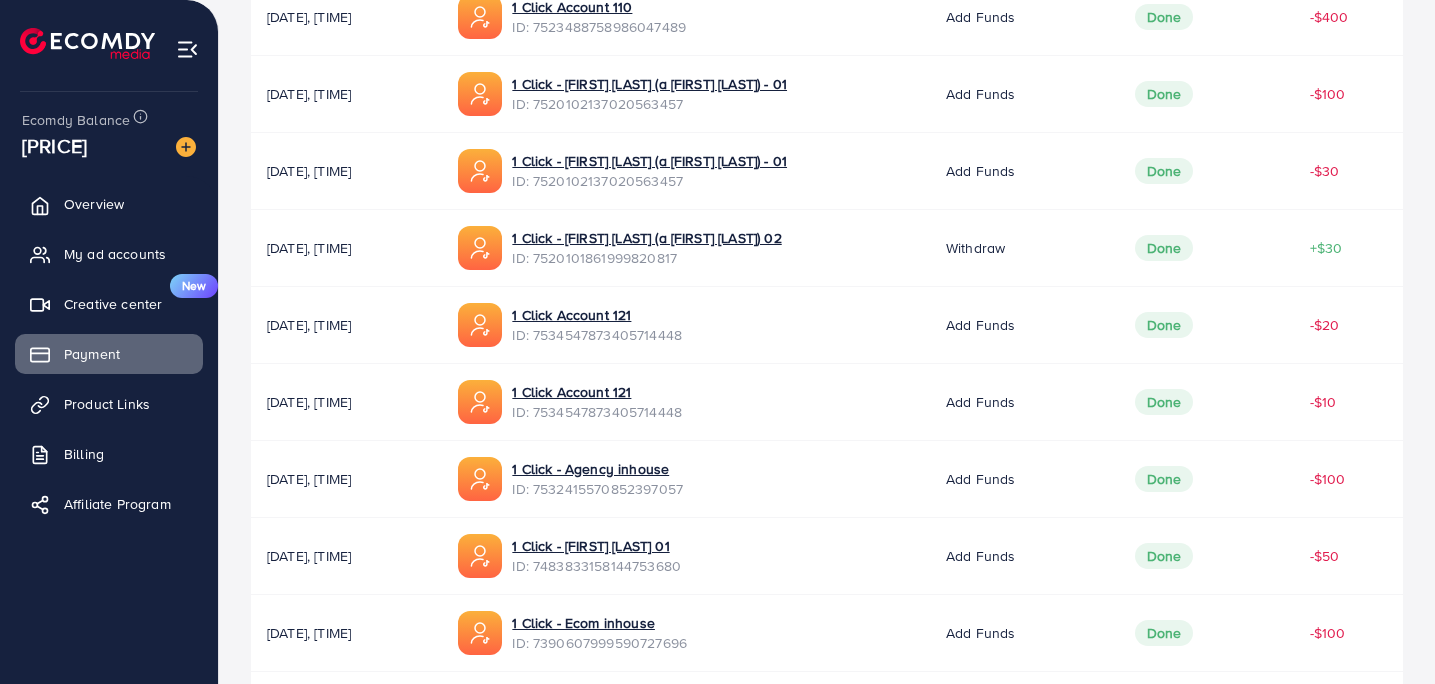 scroll, scrollTop: 605, scrollLeft: 0, axis: vertical 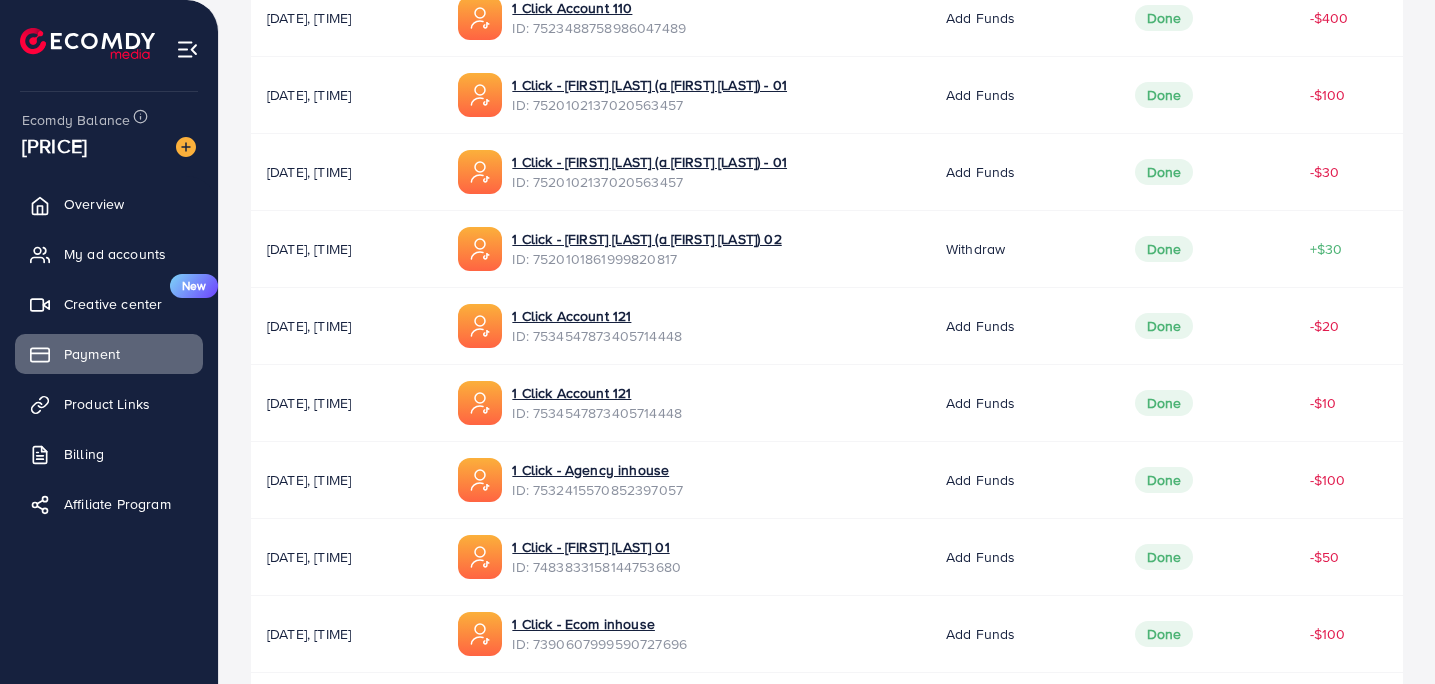 click on "ID: 7520102137020563457" at bounding box center (649, 105) 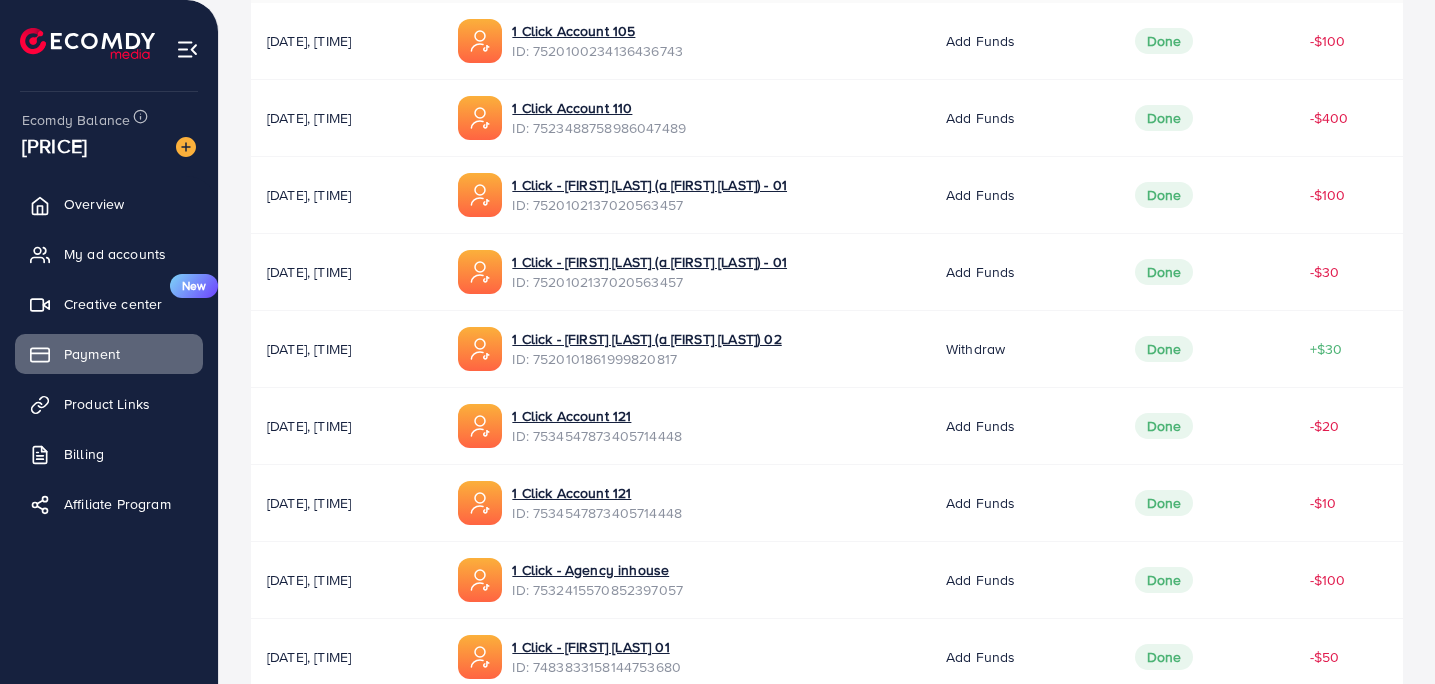 scroll, scrollTop: 501, scrollLeft: 0, axis: vertical 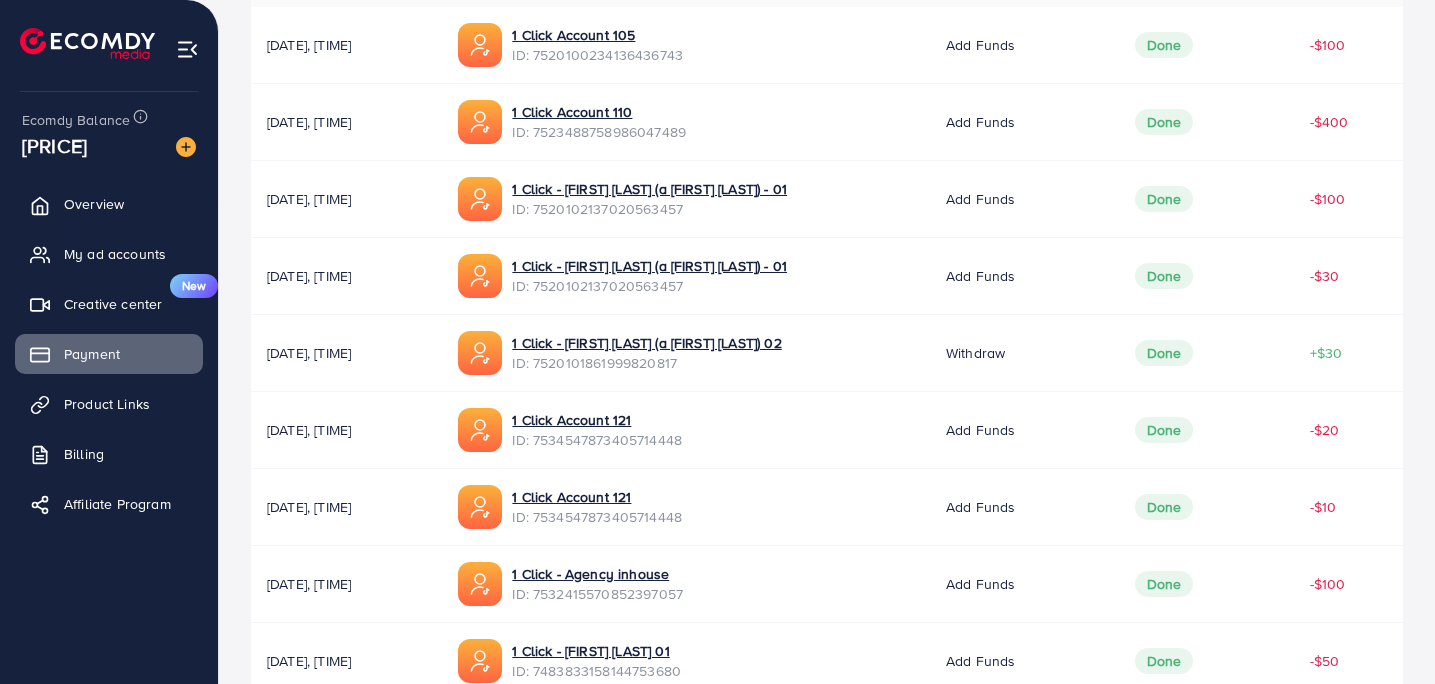 click on "ID: 7523488758986047489" at bounding box center [599, 132] 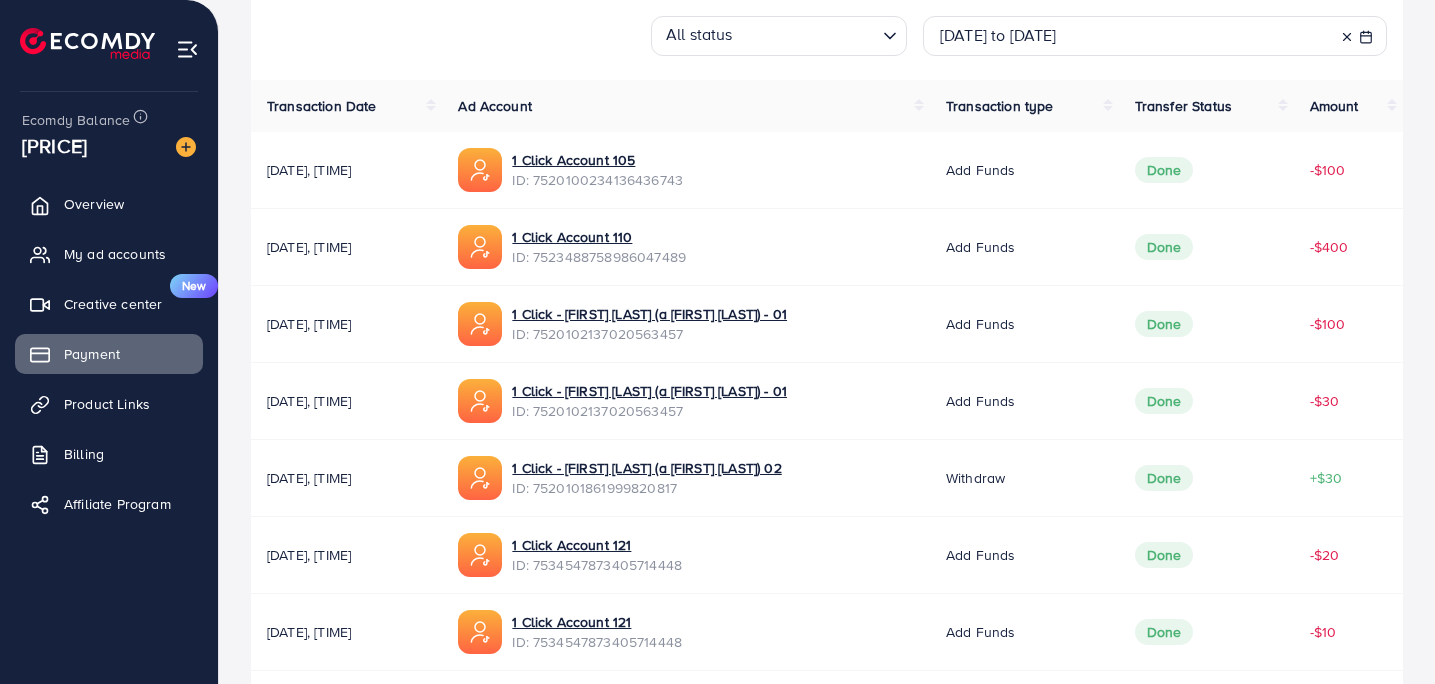 scroll, scrollTop: 372, scrollLeft: 0, axis: vertical 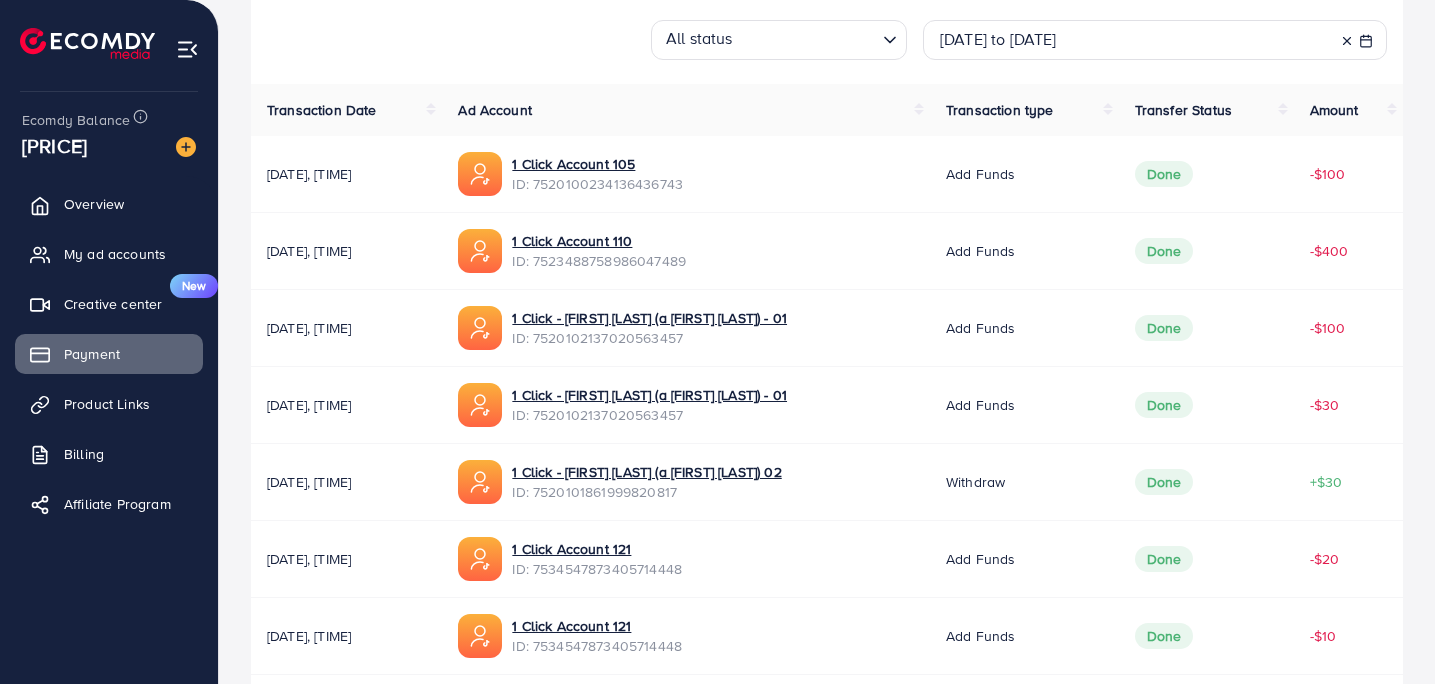 click on "ID: 7520100234136436743" at bounding box center [597, 184] 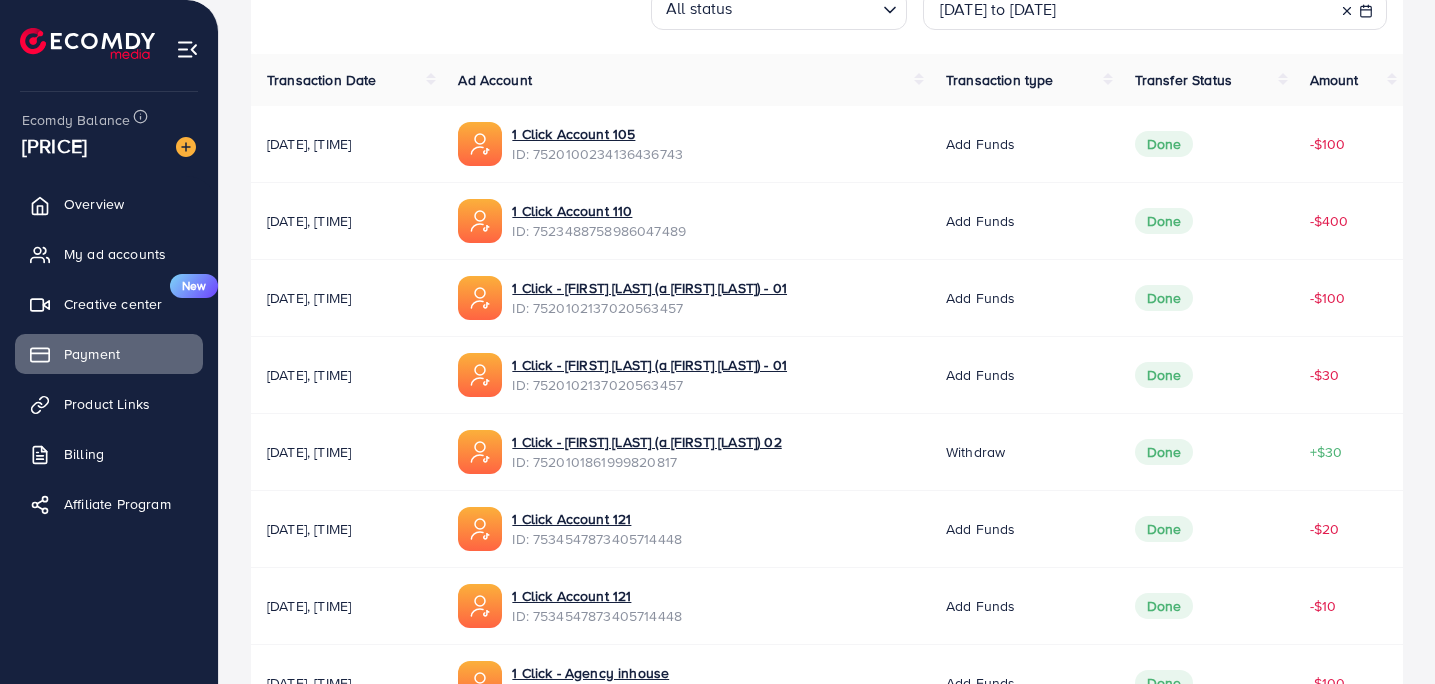 scroll, scrollTop: 695, scrollLeft: 0, axis: vertical 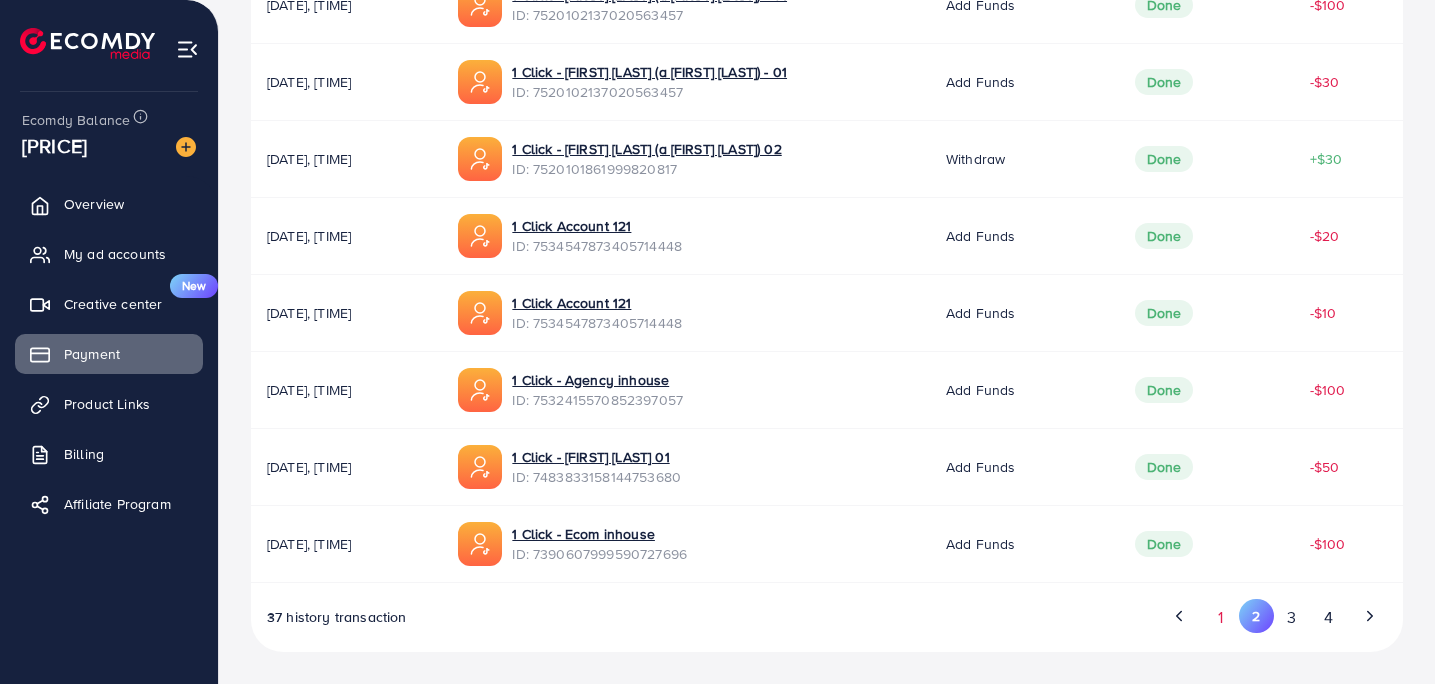 click on "1" at bounding box center (1220, 617) 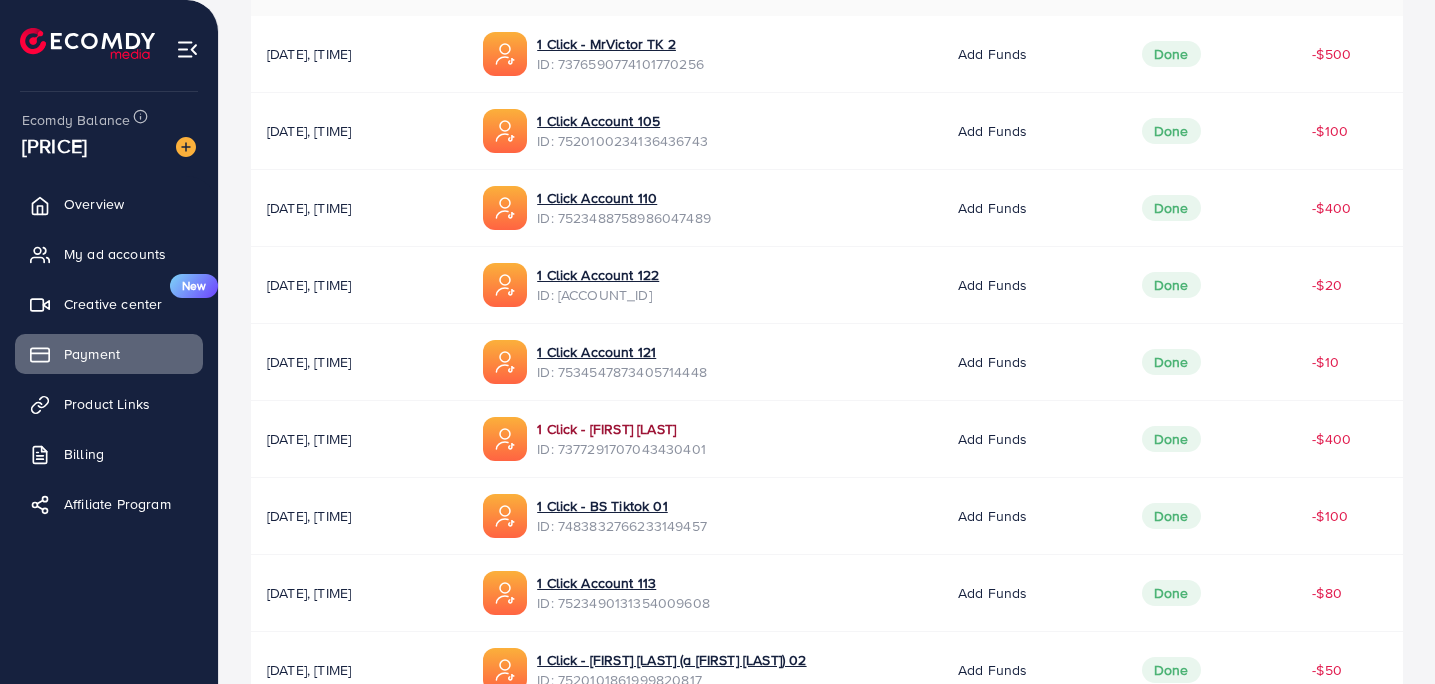 scroll, scrollTop: 484, scrollLeft: 0, axis: vertical 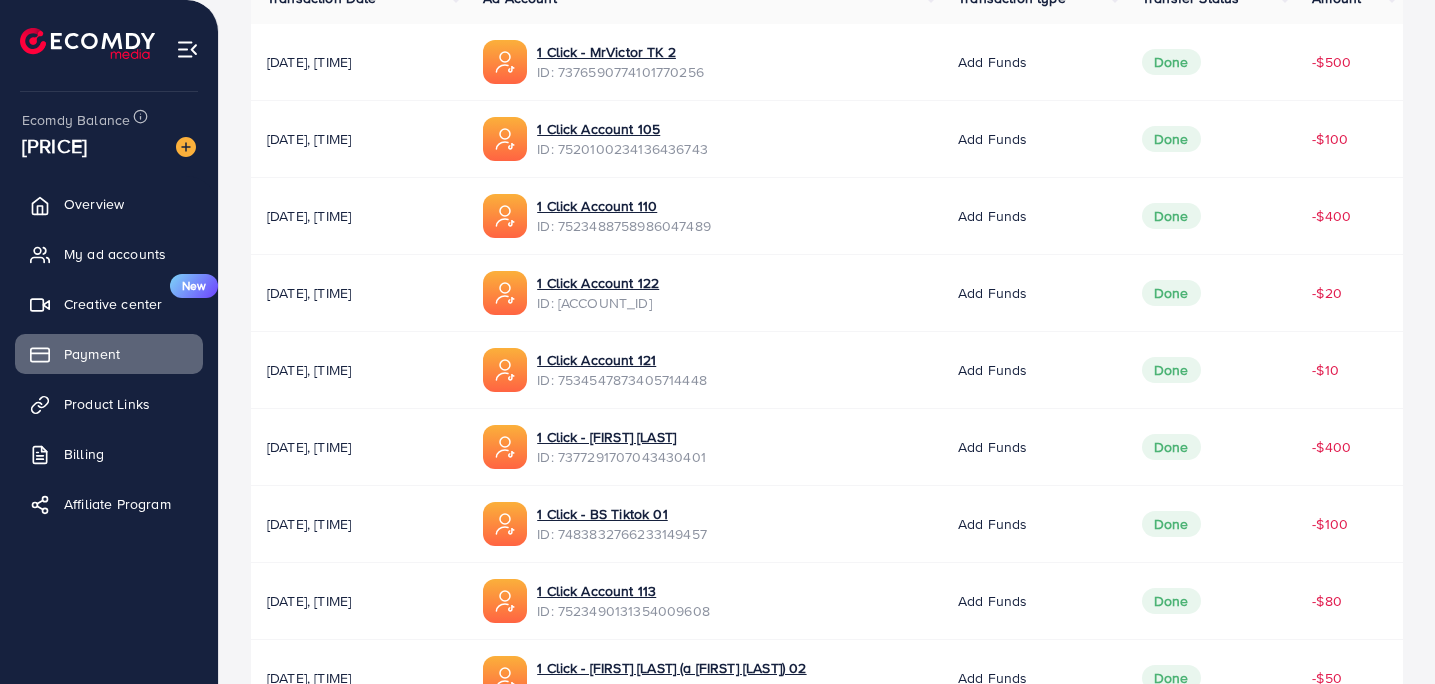 click on "ID: 7523490131354009608" at bounding box center [623, 611] 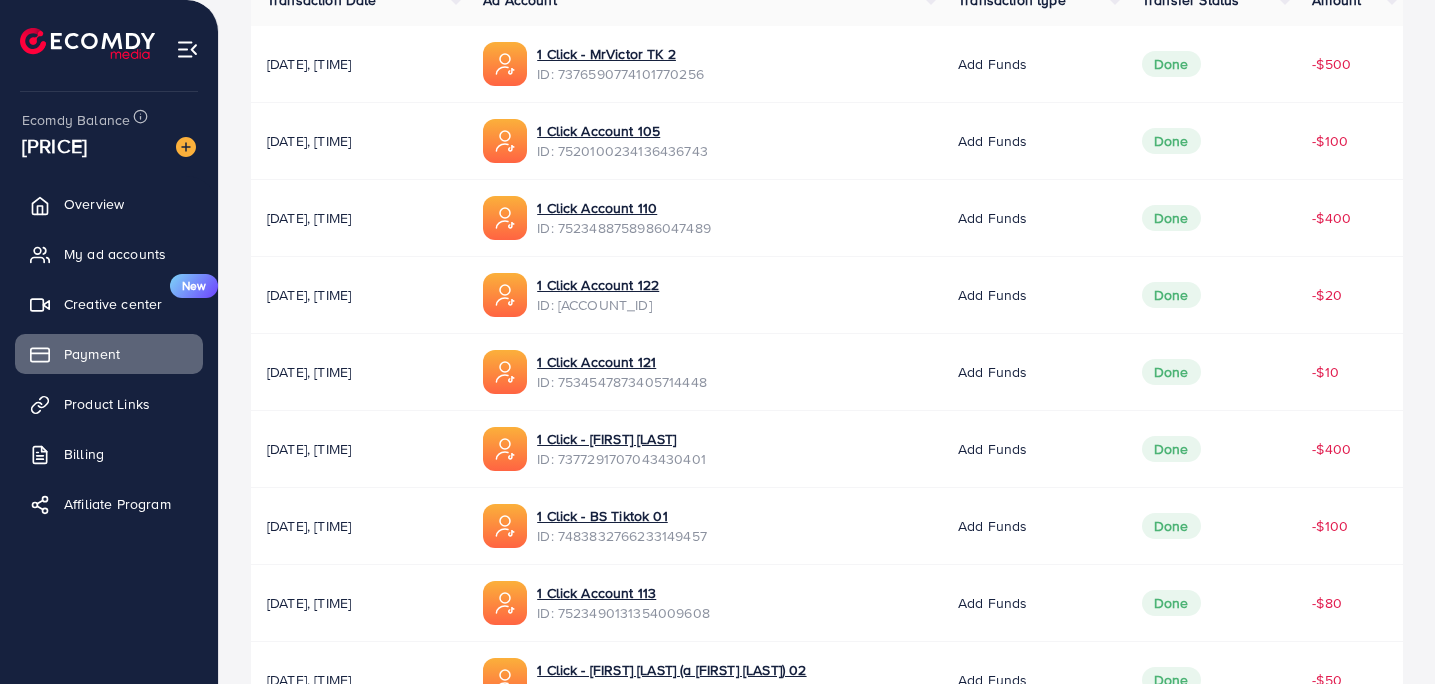 click on "ID: 7483832766233149457" at bounding box center [622, 536] 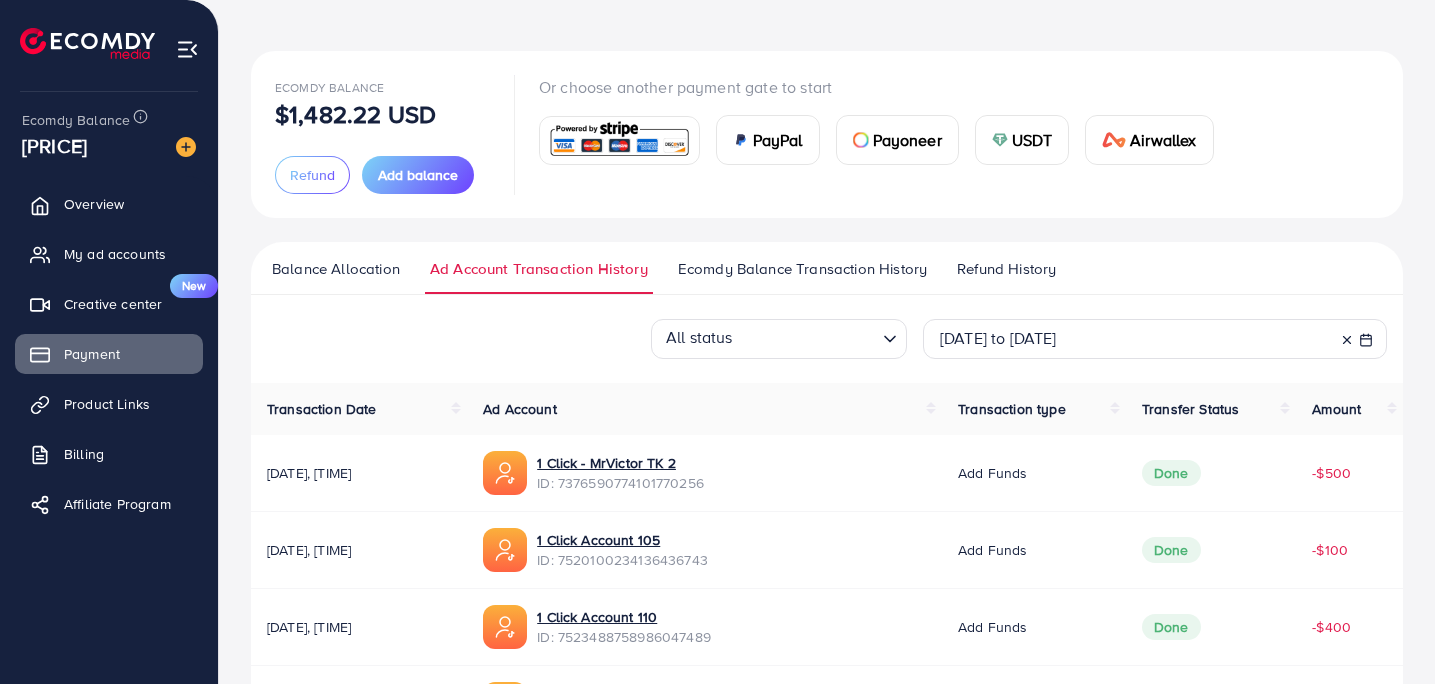click on "[DATE] to [DATE]" at bounding box center (1155, 339) 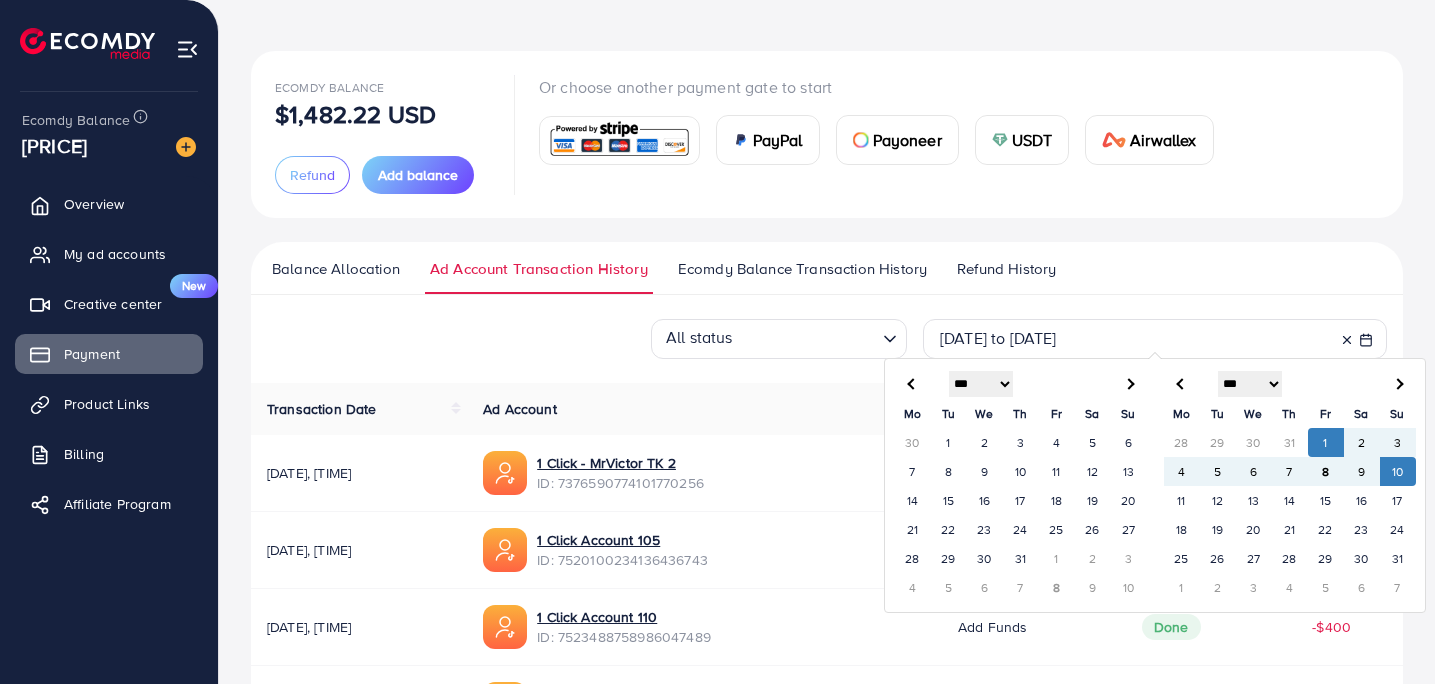 click on "5" at bounding box center (1218, 471) 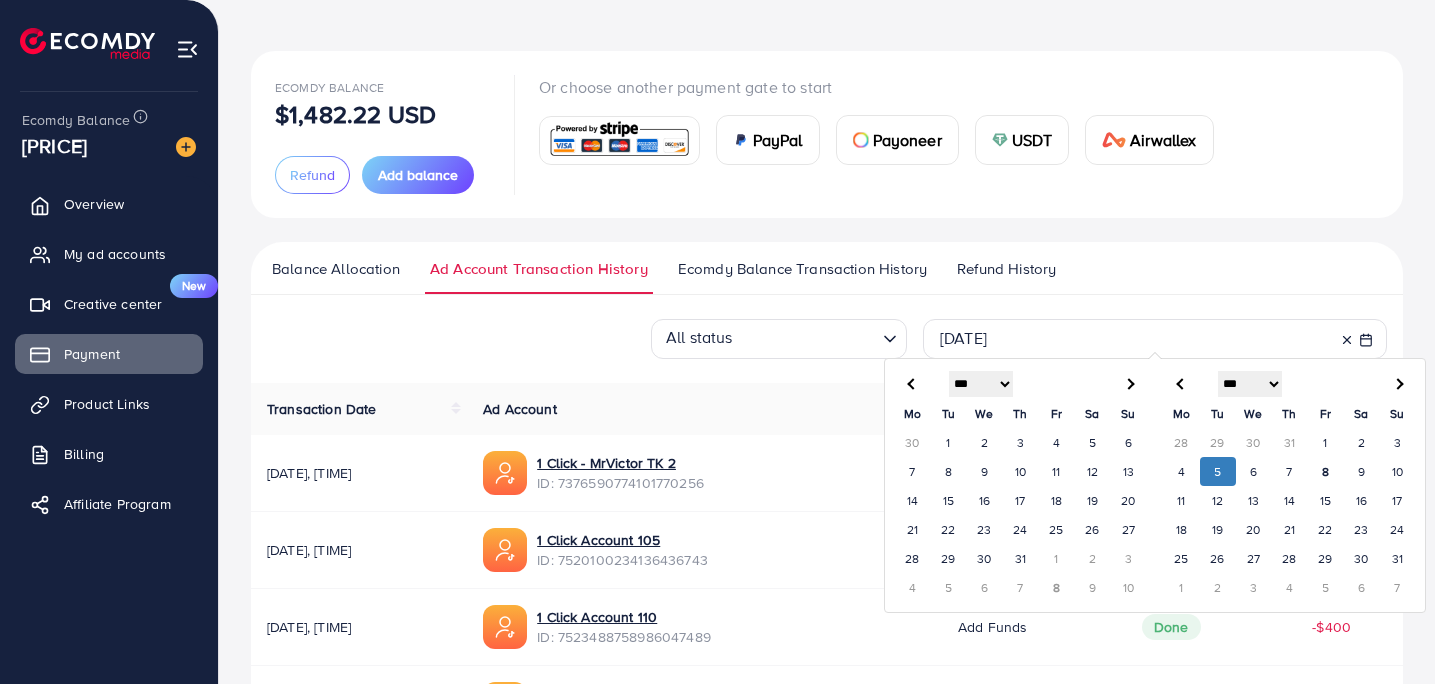 click on "5" at bounding box center [1218, 471] 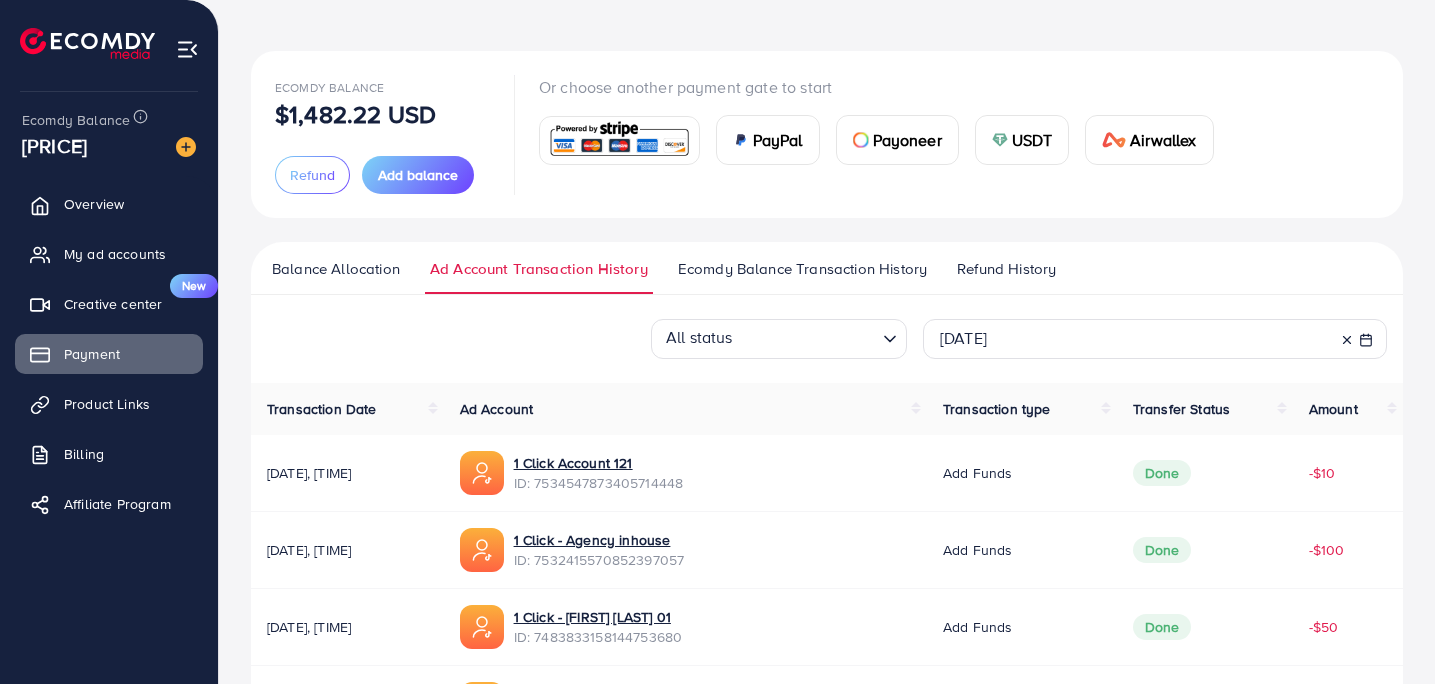 scroll, scrollTop: 524, scrollLeft: 0, axis: vertical 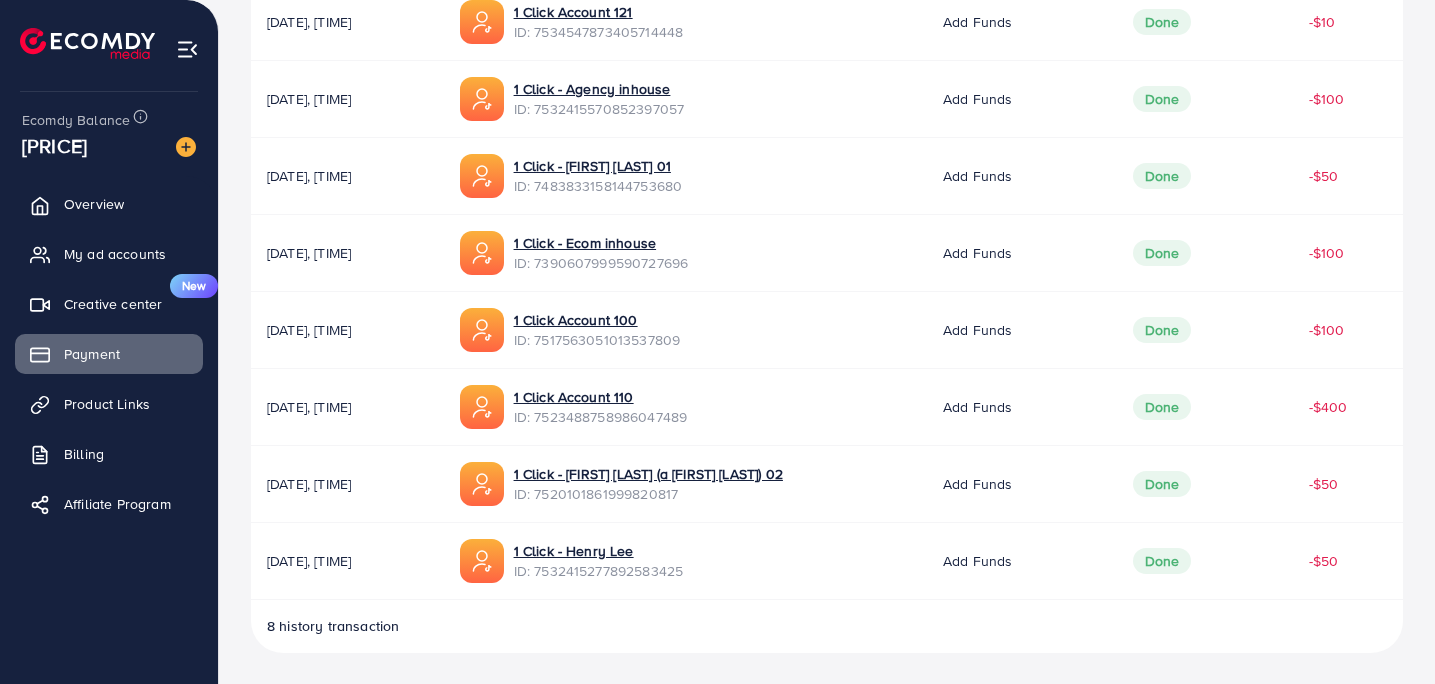 drag, startPoint x: 1044, startPoint y: 566, endPoint x: 957, endPoint y: 392, distance: 194.53792 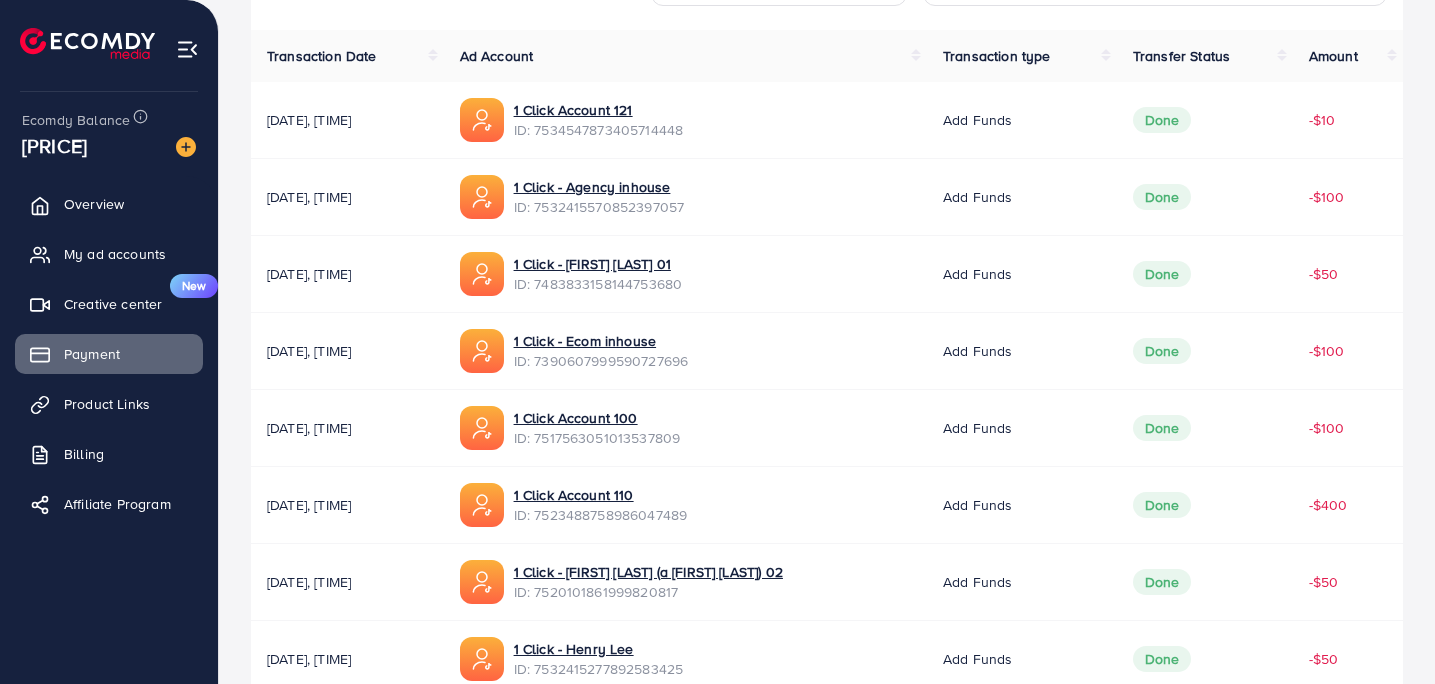 scroll, scrollTop: 404, scrollLeft: 0, axis: vertical 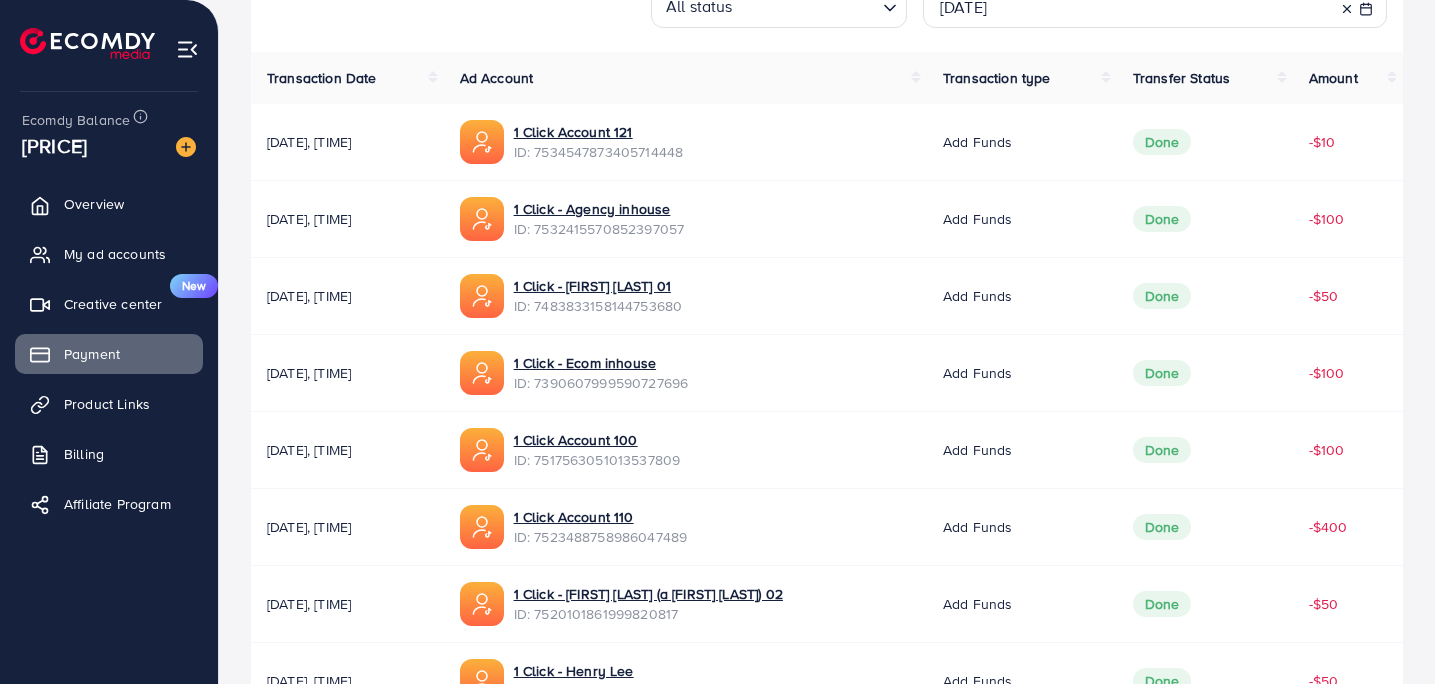 drag, startPoint x: 1067, startPoint y: 461, endPoint x: 940, endPoint y: 296, distance: 208.21623 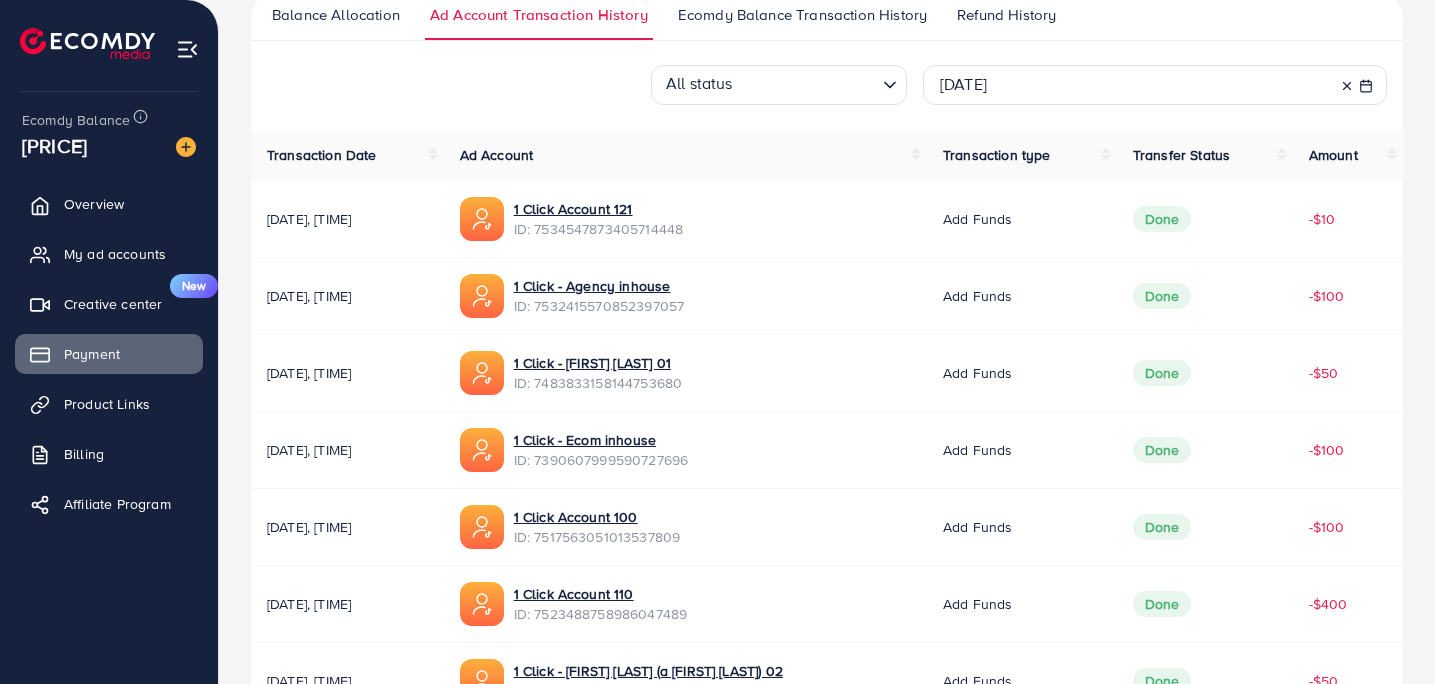 scroll, scrollTop: 315, scrollLeft: 0, axis: vertical 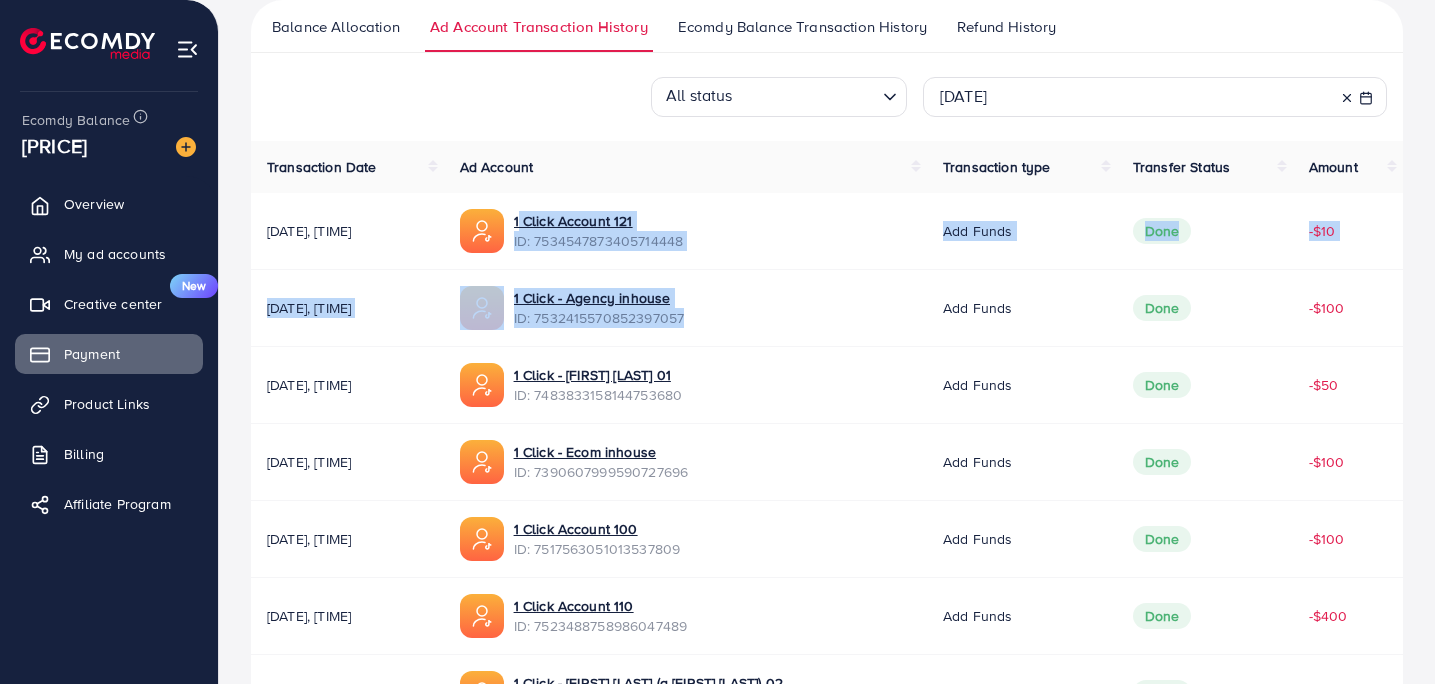 drag, startPoint x: 1044, startPoint y: 294, endPoint x: 923, endPoint y: 245, distance: 130.54501 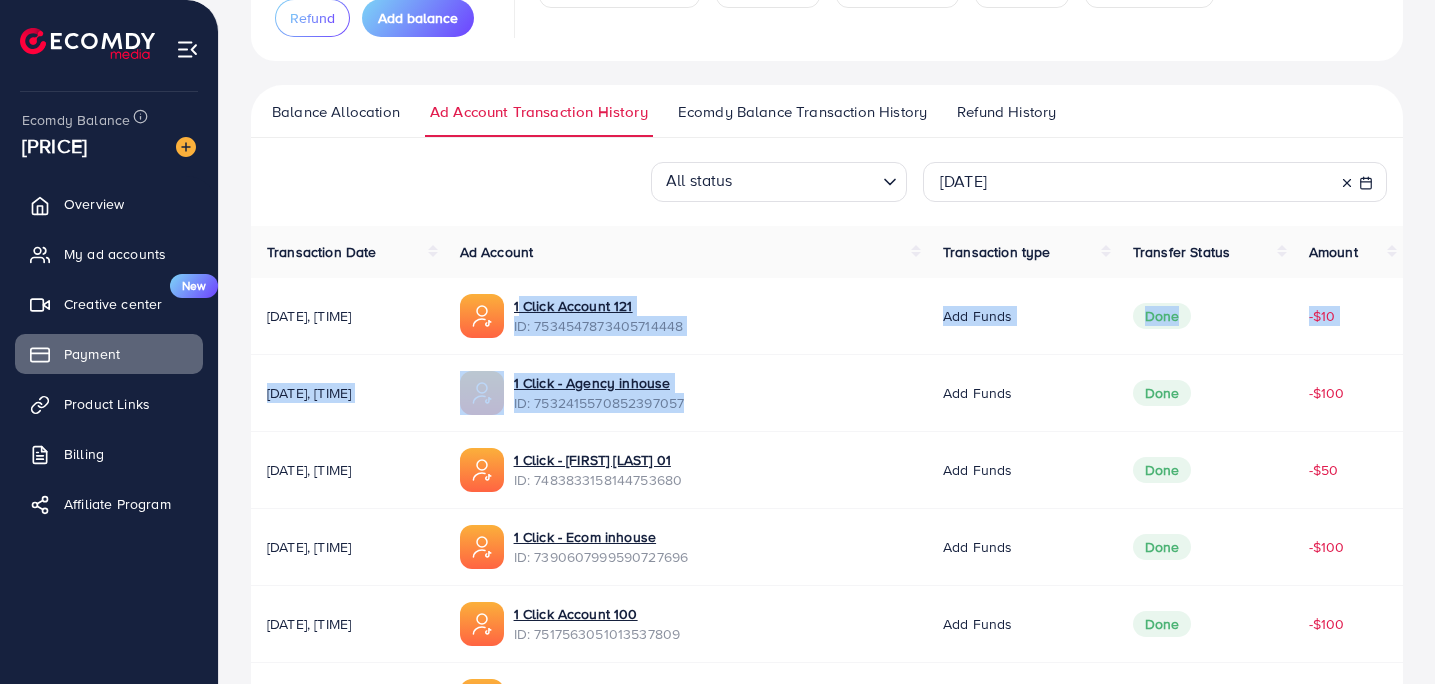 scroll, scrollTop: 134, scrollLeft: 0, axis: vertical 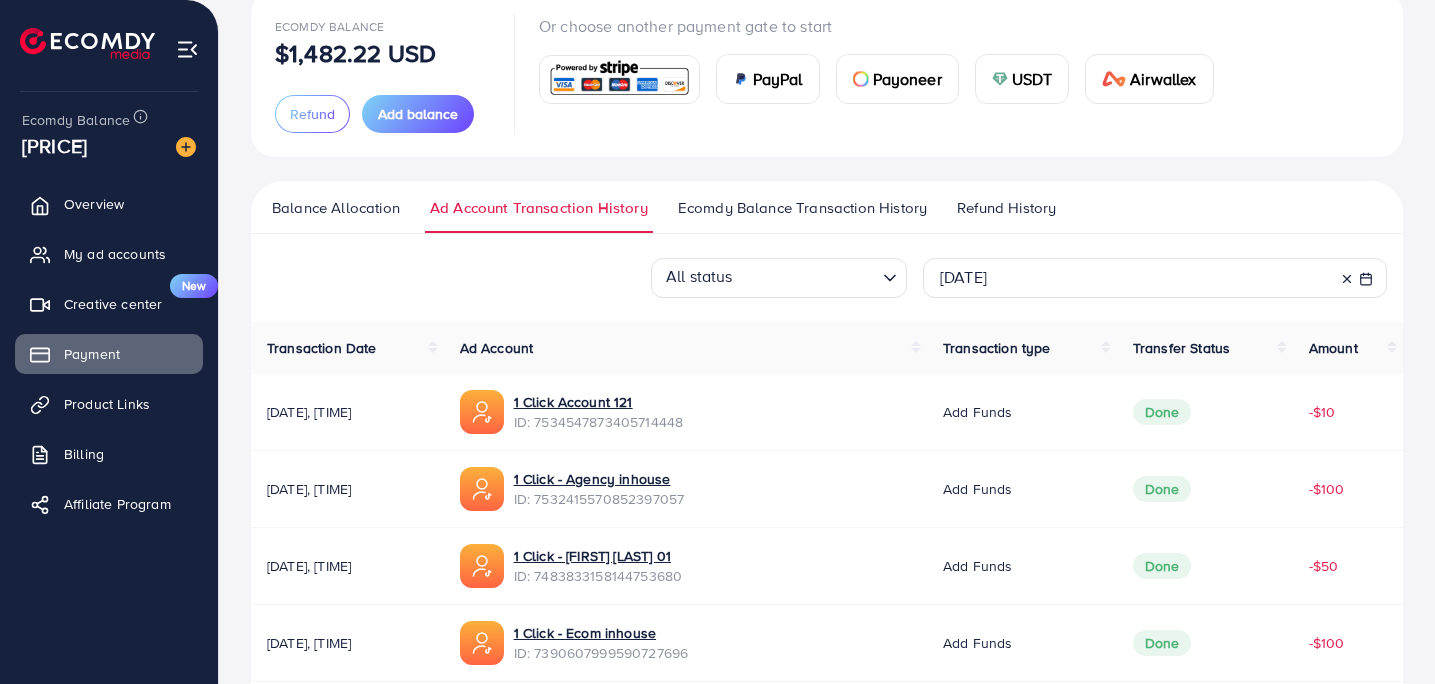 click on "[DATE]" at bounding box center [1155, 278] 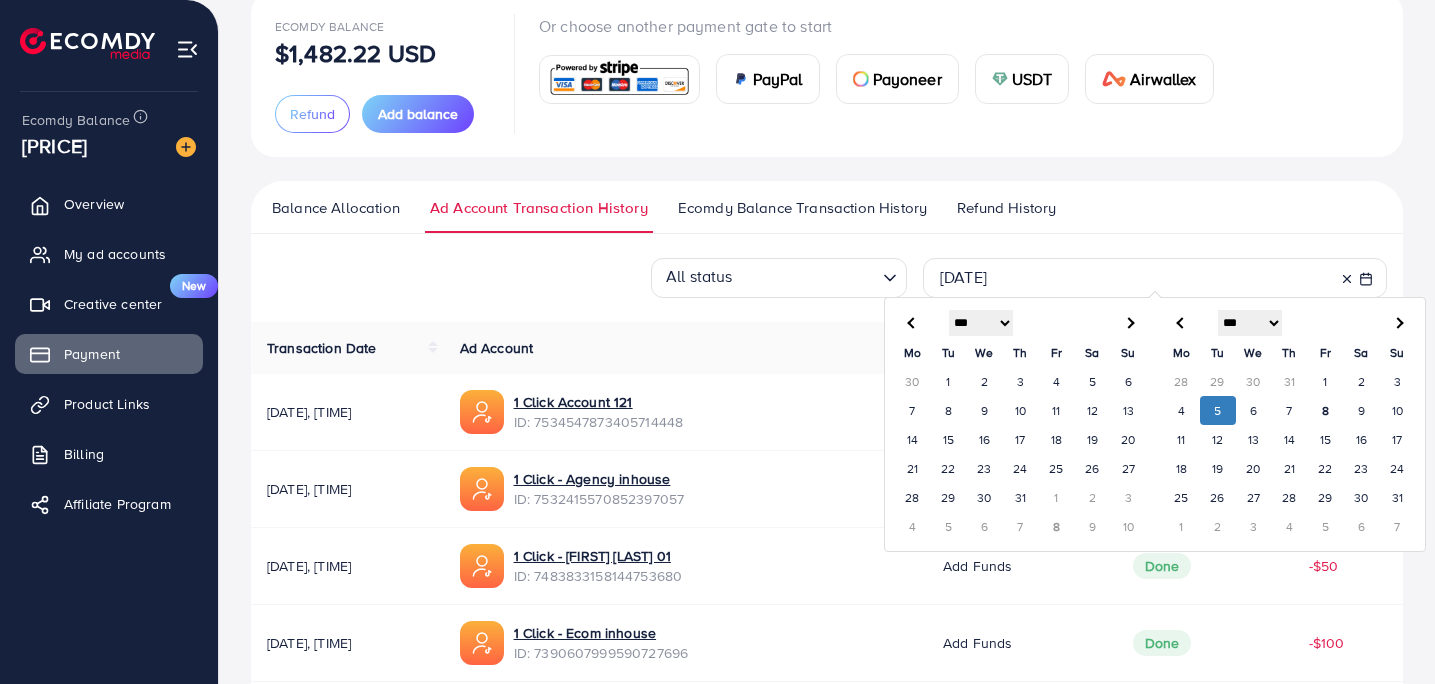 click on "6" at bounding box center [1254, 410] 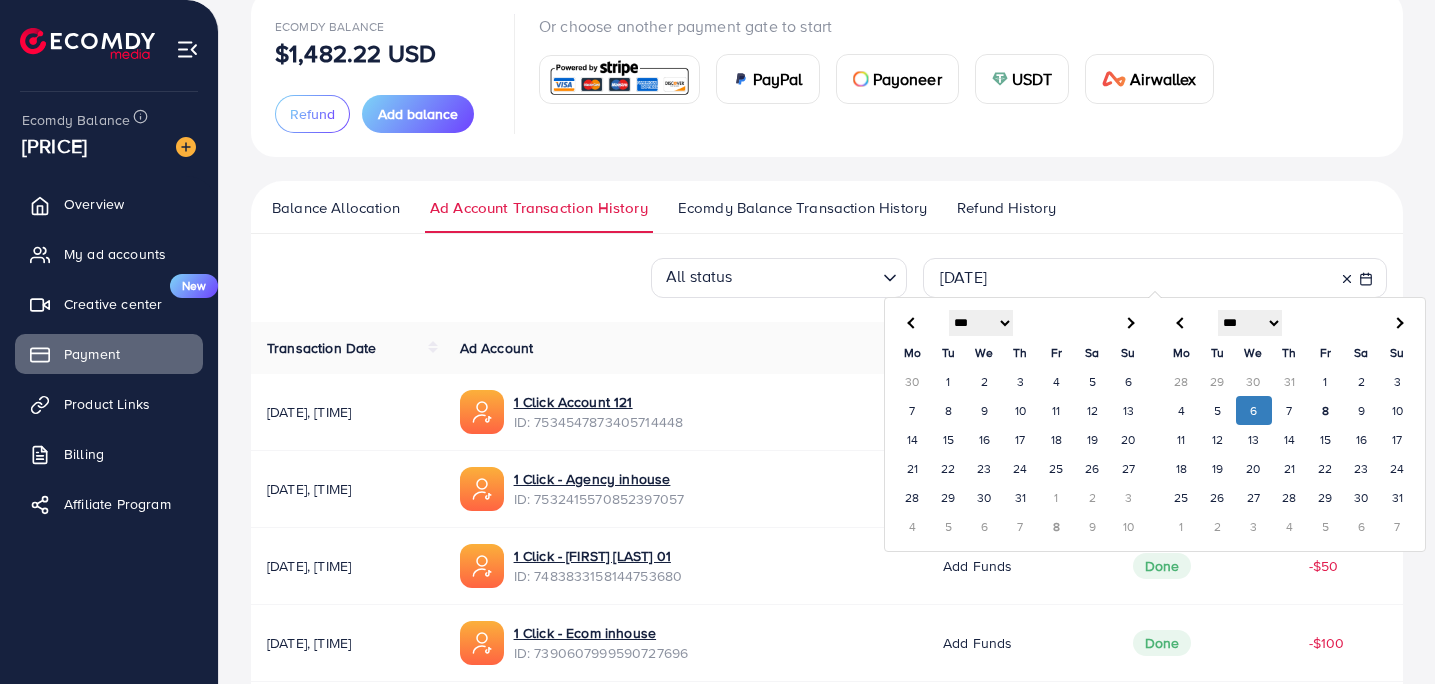 click on "6" at bounding box center [1254, 410] 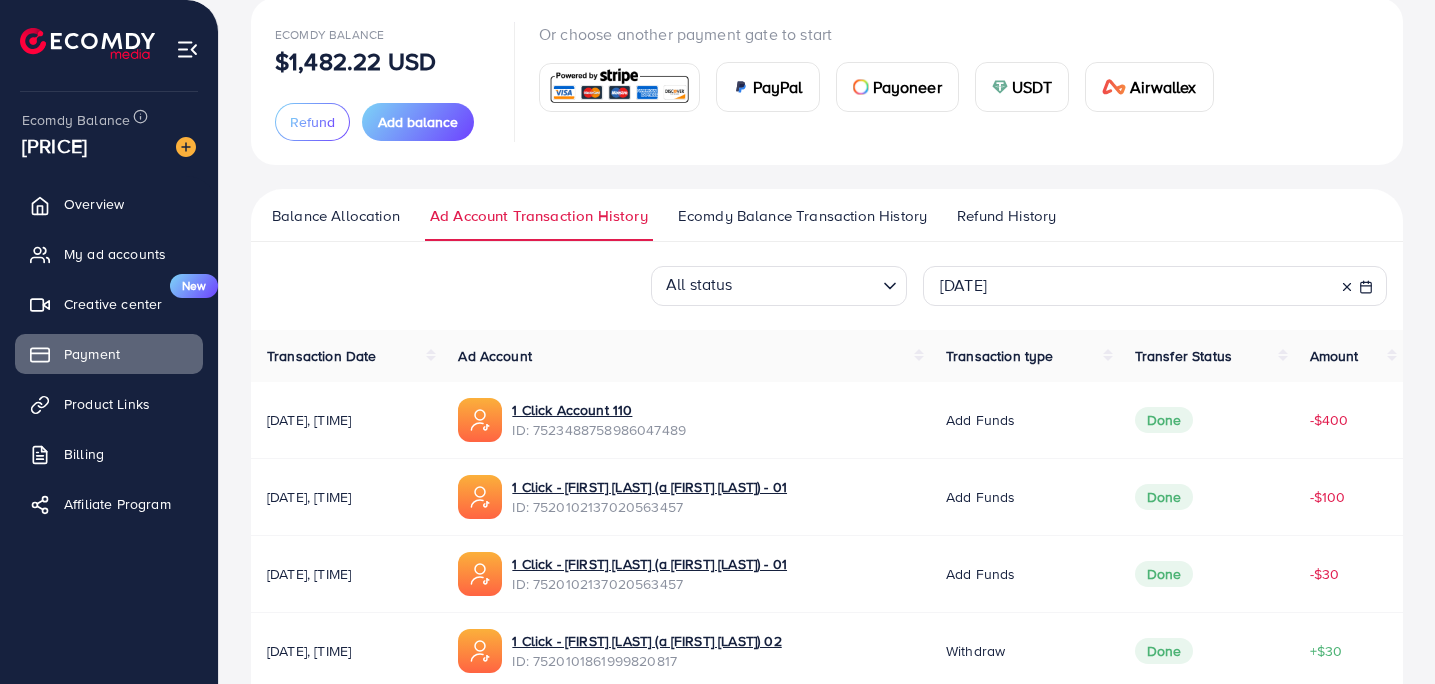 scroll, scrollTop: 293, scrollLeft: 0, axis: vertical 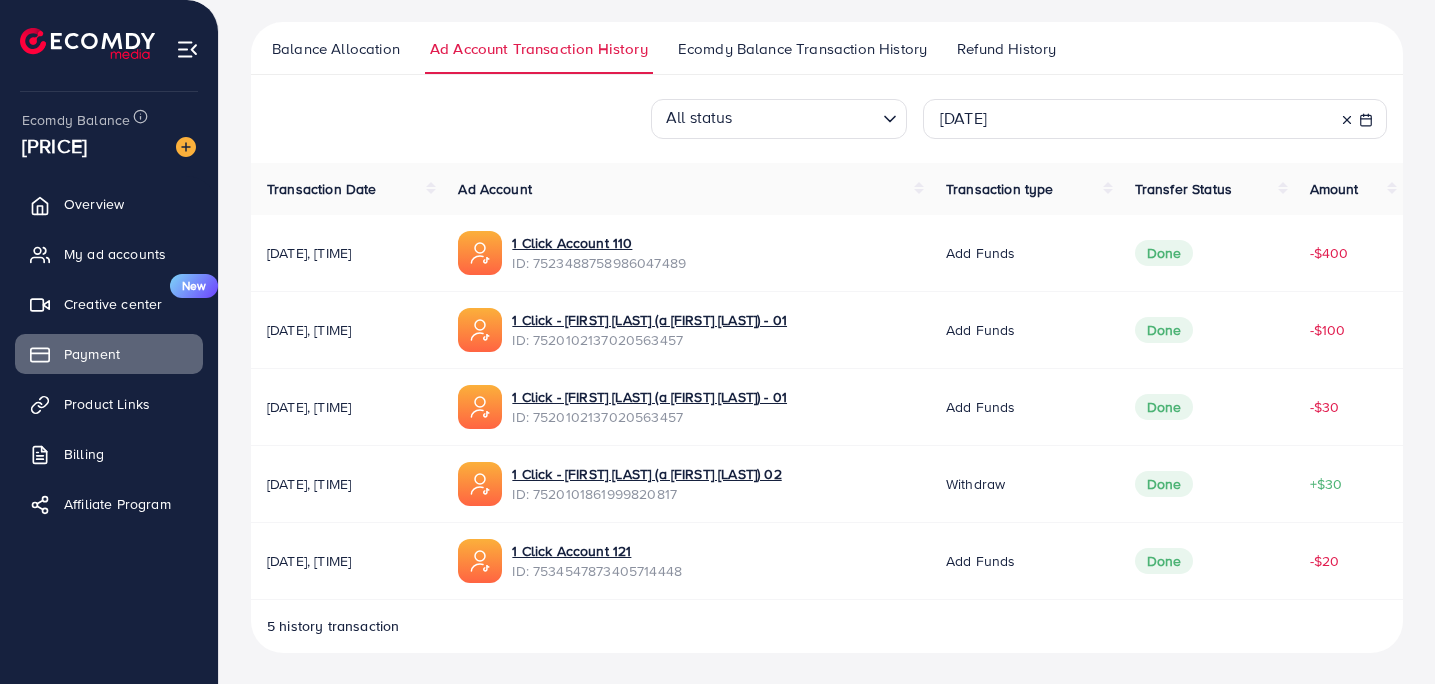 click on "[DATE]" at bounding box center (1155, 118) 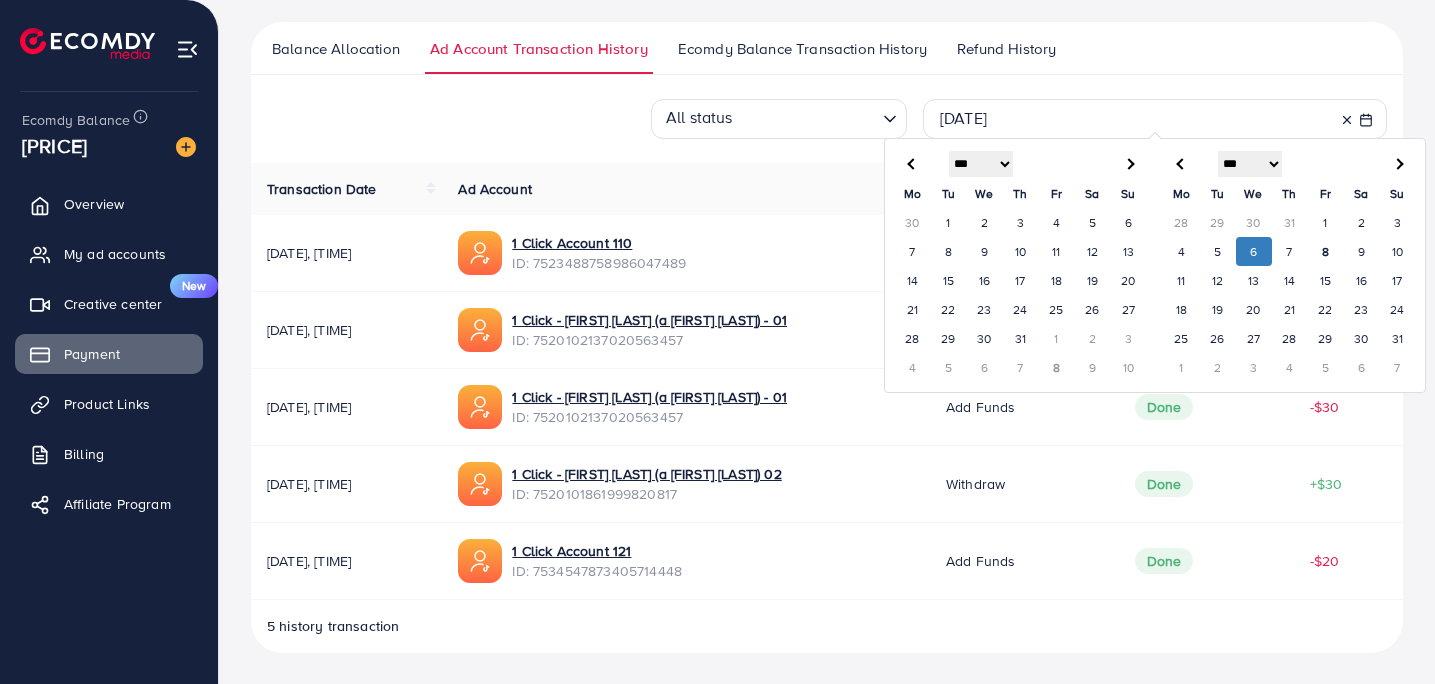 click on "7" at bounding box center (1290, 251) 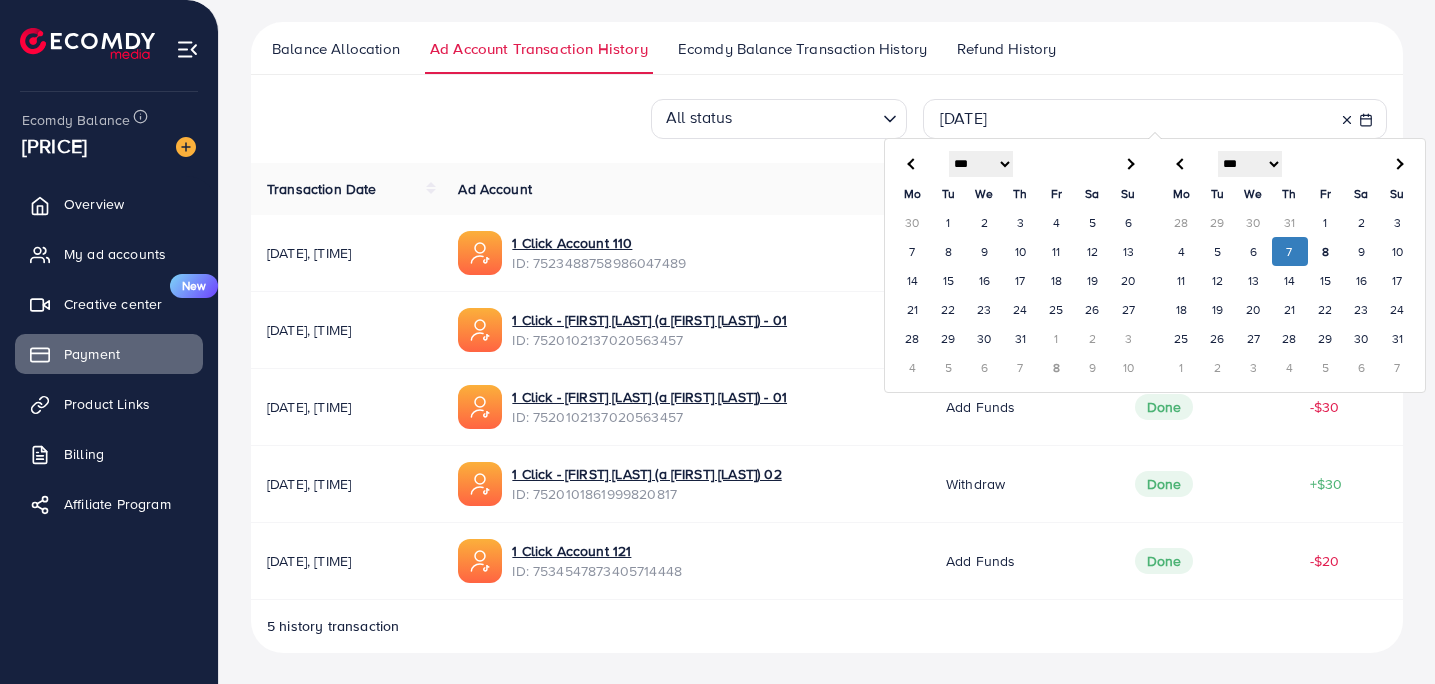 click on "7" at bounding box center (1290, 251) 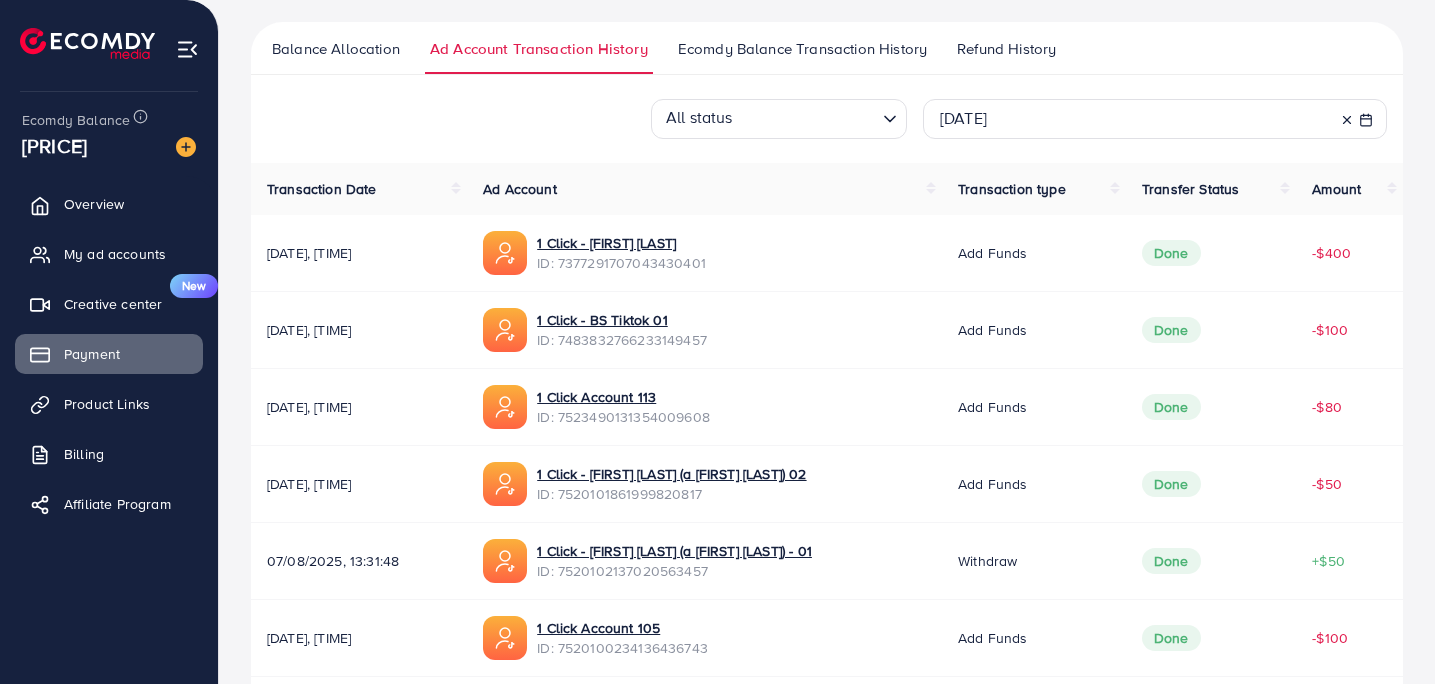 scroll, scrollTop: 370, scrollLeft: 0, axis: vertical 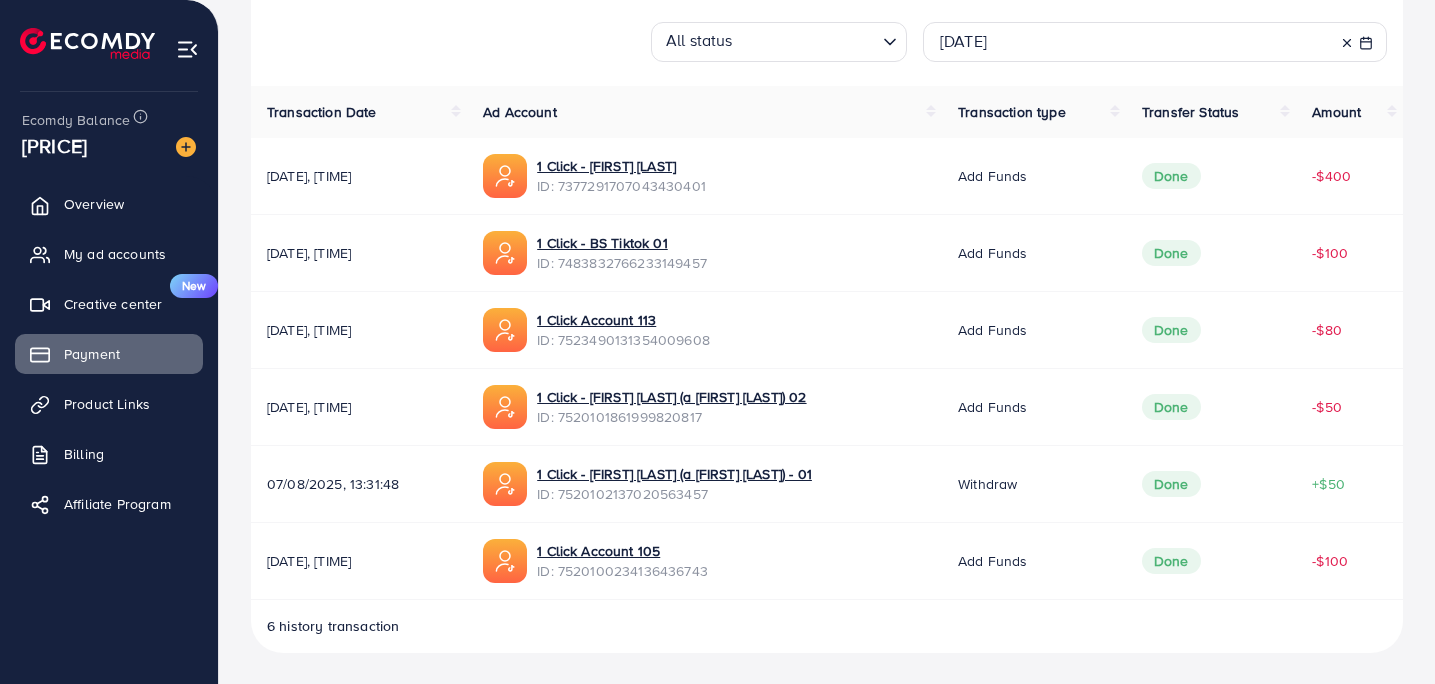drag, startPoint x: 1360, startPoint y: 257, endPoint x: 1326, endPoint y: 272, distance: 37.161808 